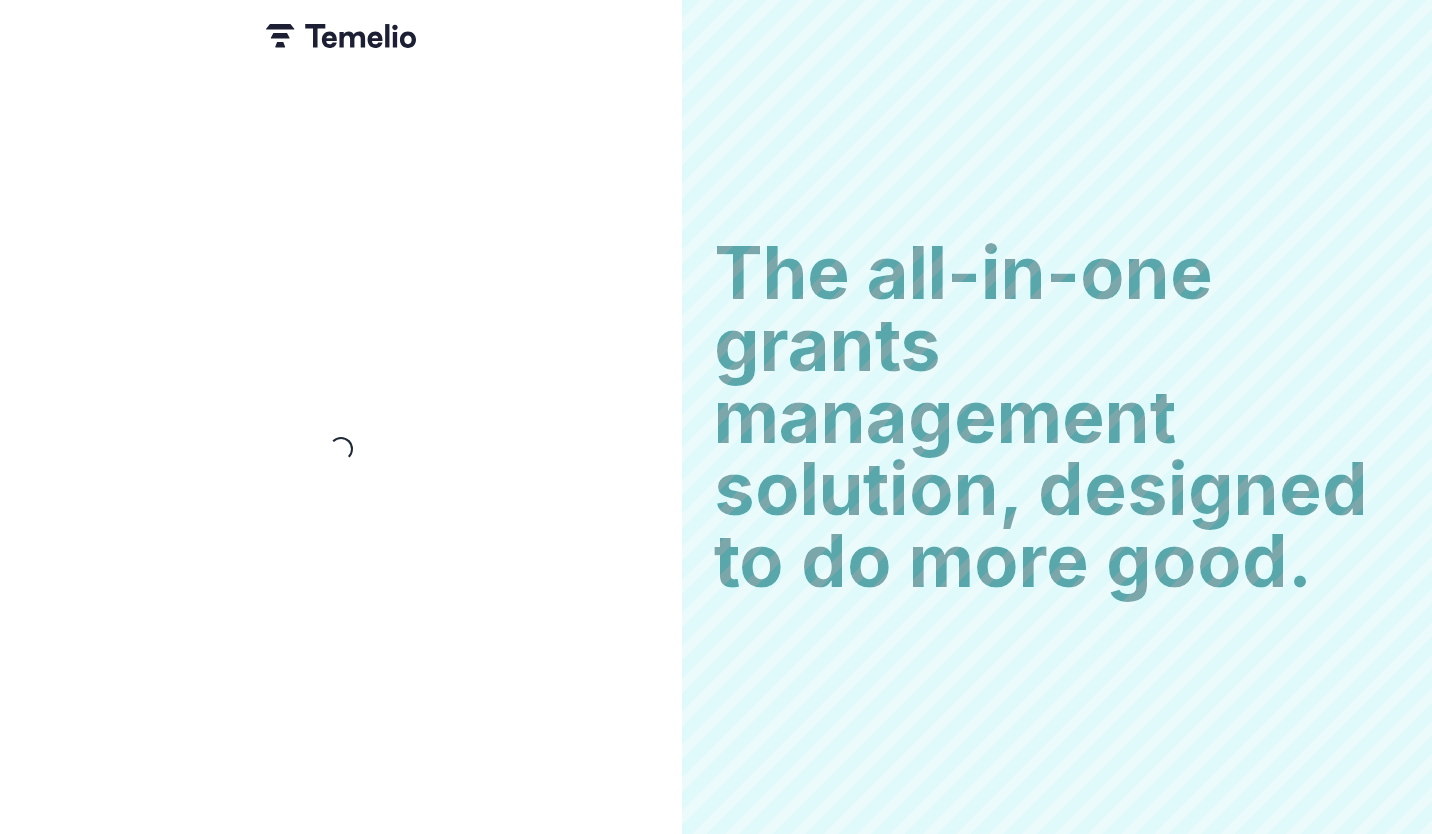 scroll, scrollTop: 0, scrollLeft: 0, axis: both 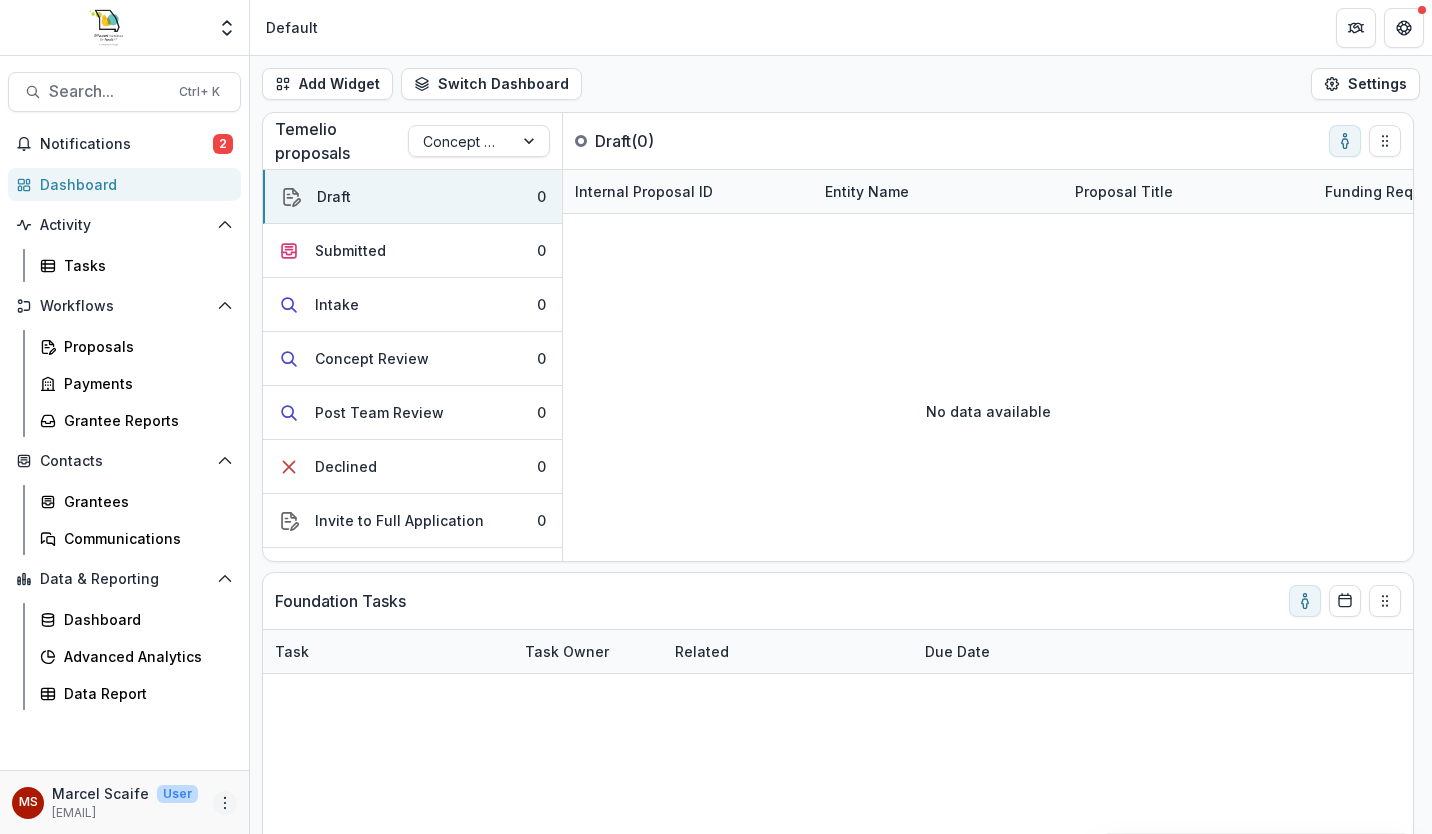 click 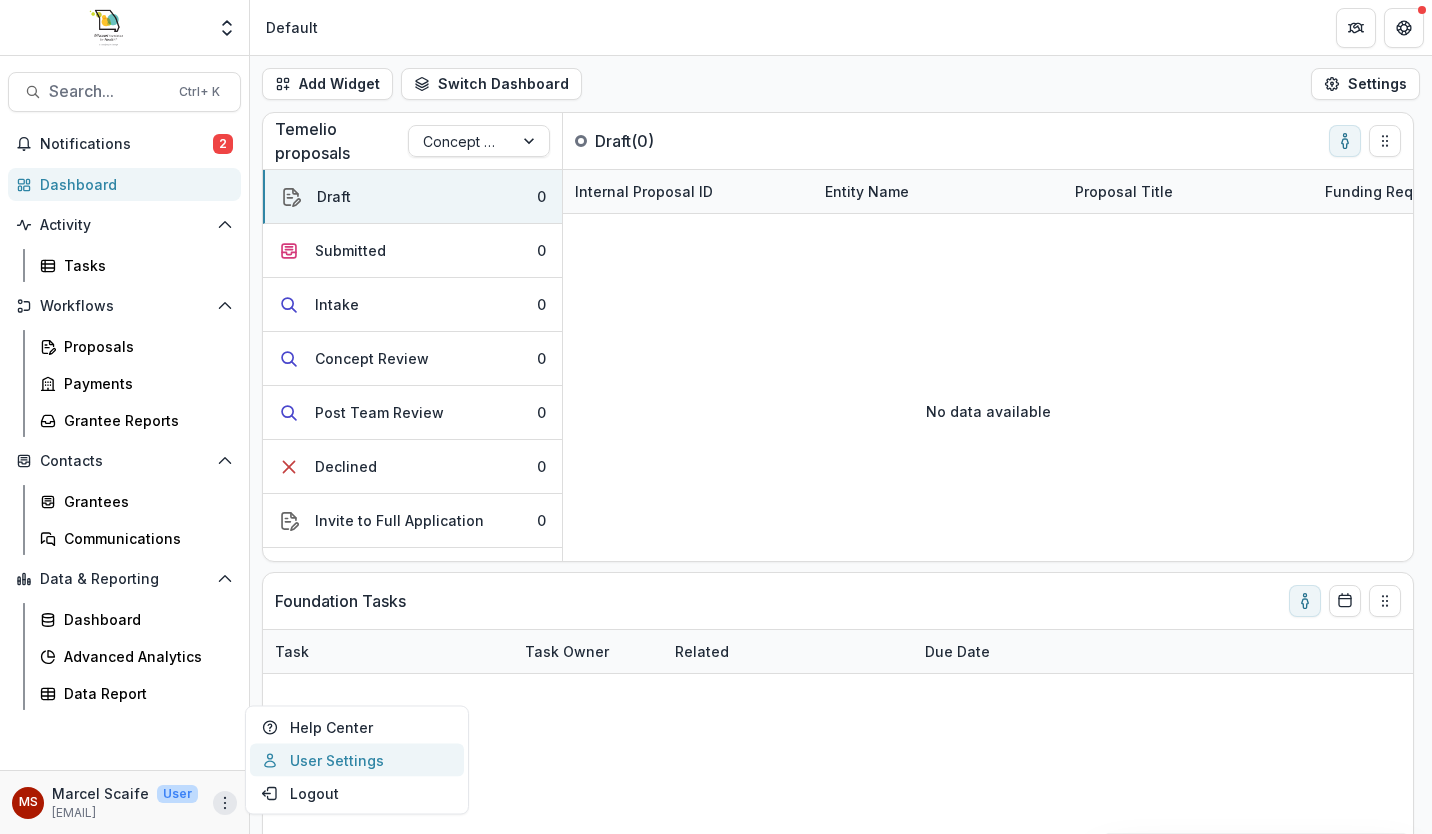 click on "User Settings" at bounding box center [357, 760] 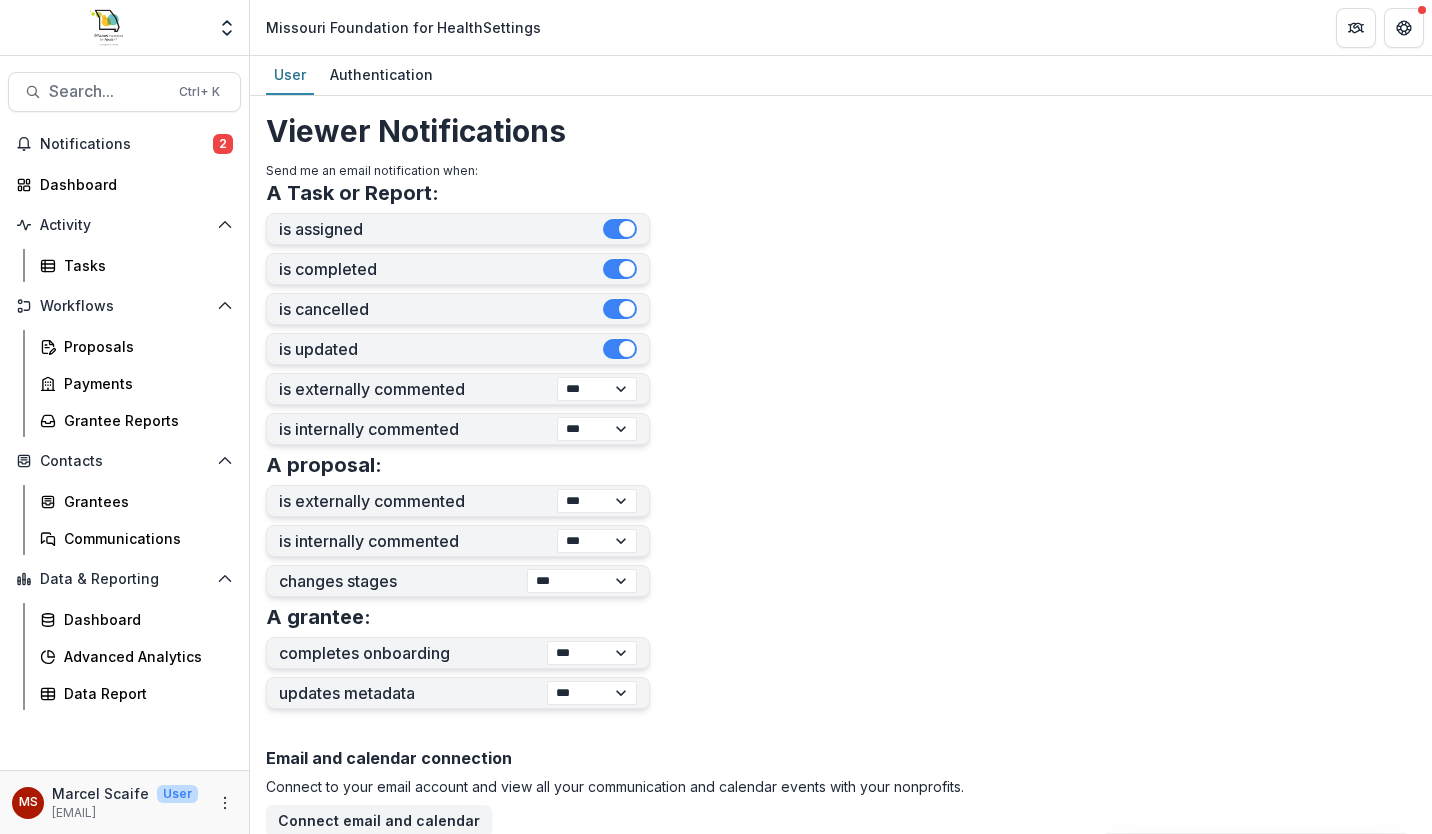 scroll, scrollTop: 446, scrollLeft: 0, axis: vertical 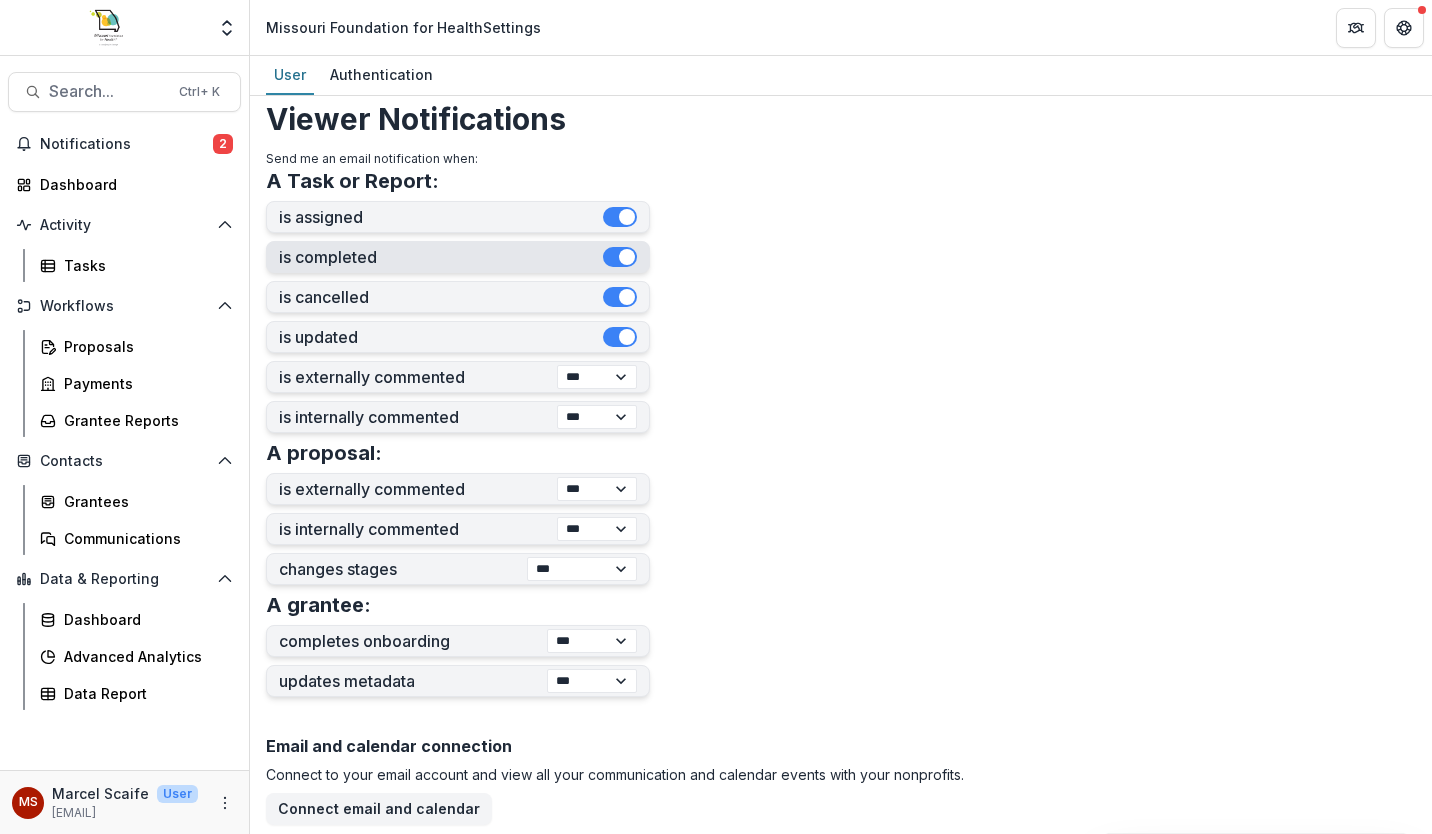 click at bounding box center [627, 257] 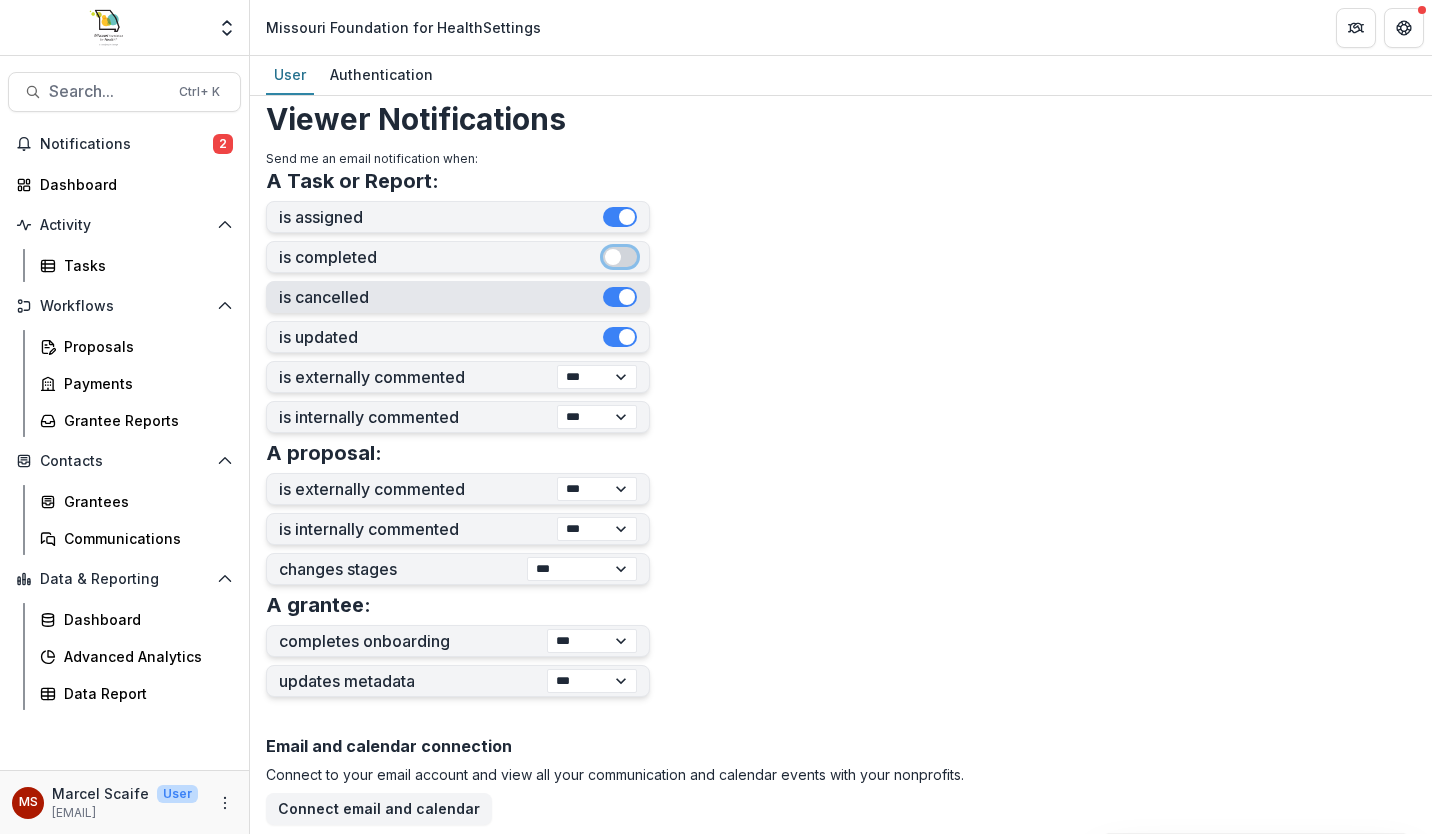 click at bounding box center [627, 297] 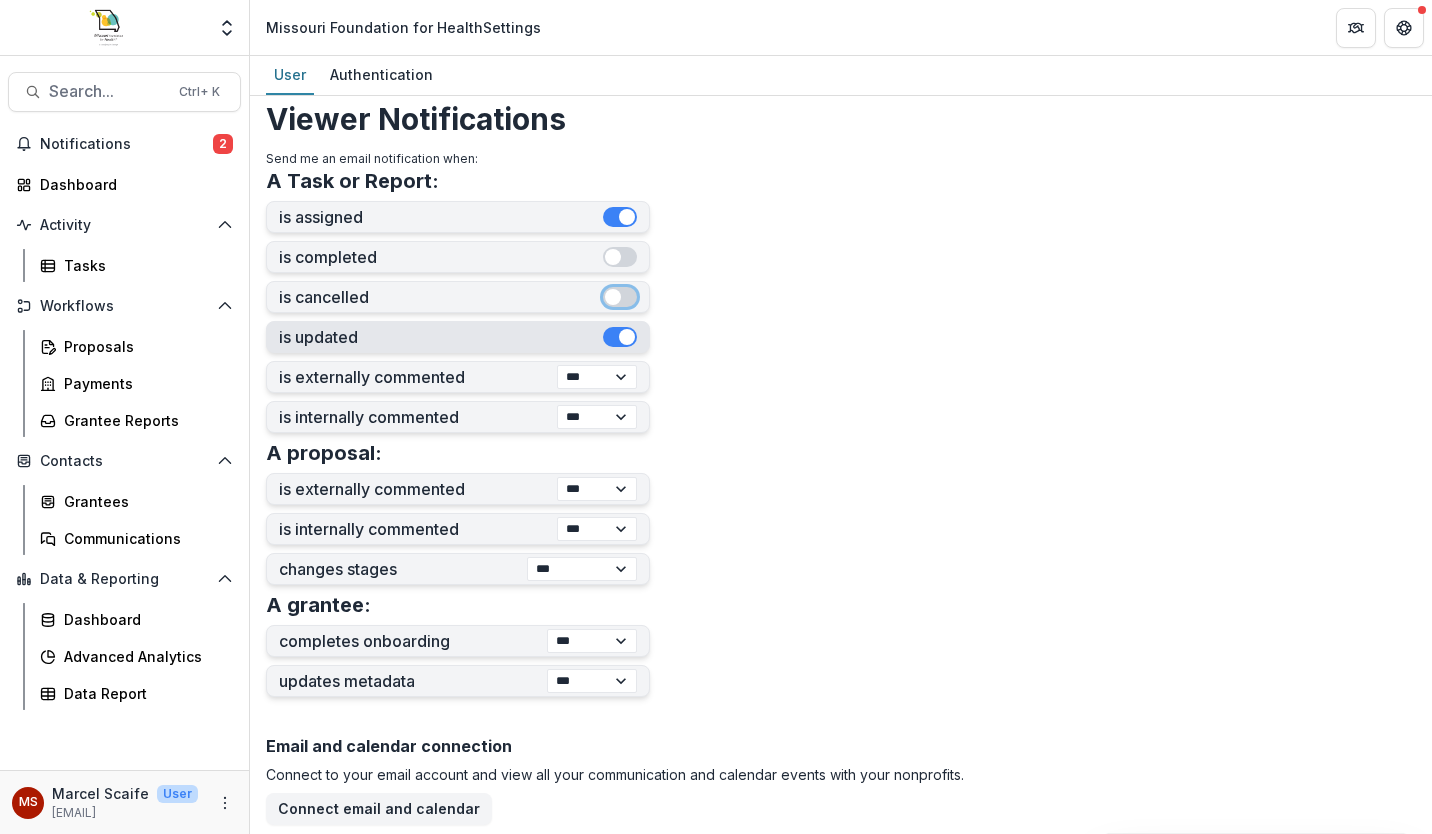 click at bounding box center [627, 337] 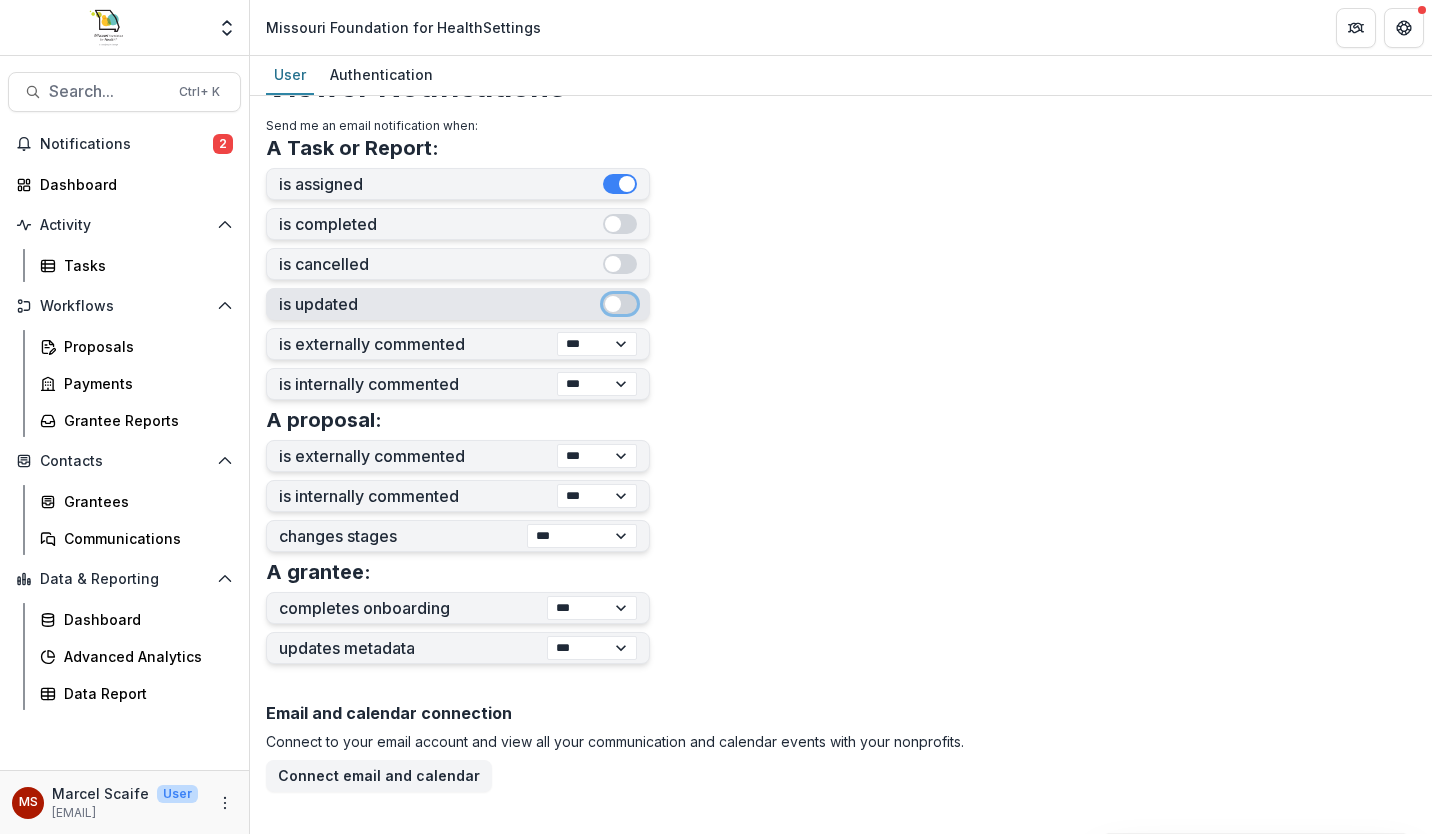 scroll, scrollTop: 478, scrollLeft: 0, axis: vertical 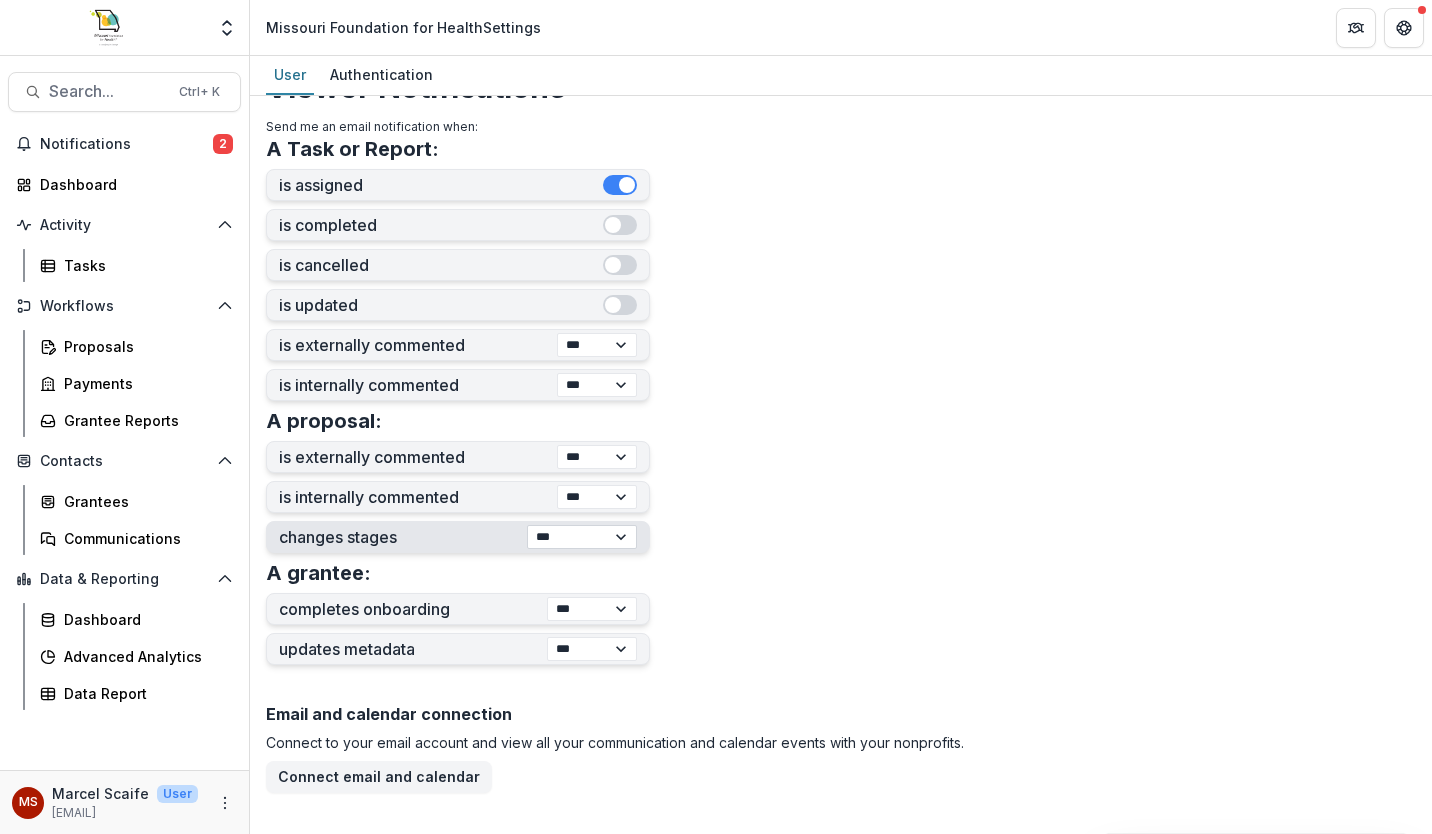 click on "**********" at bounding box center [582, 537] 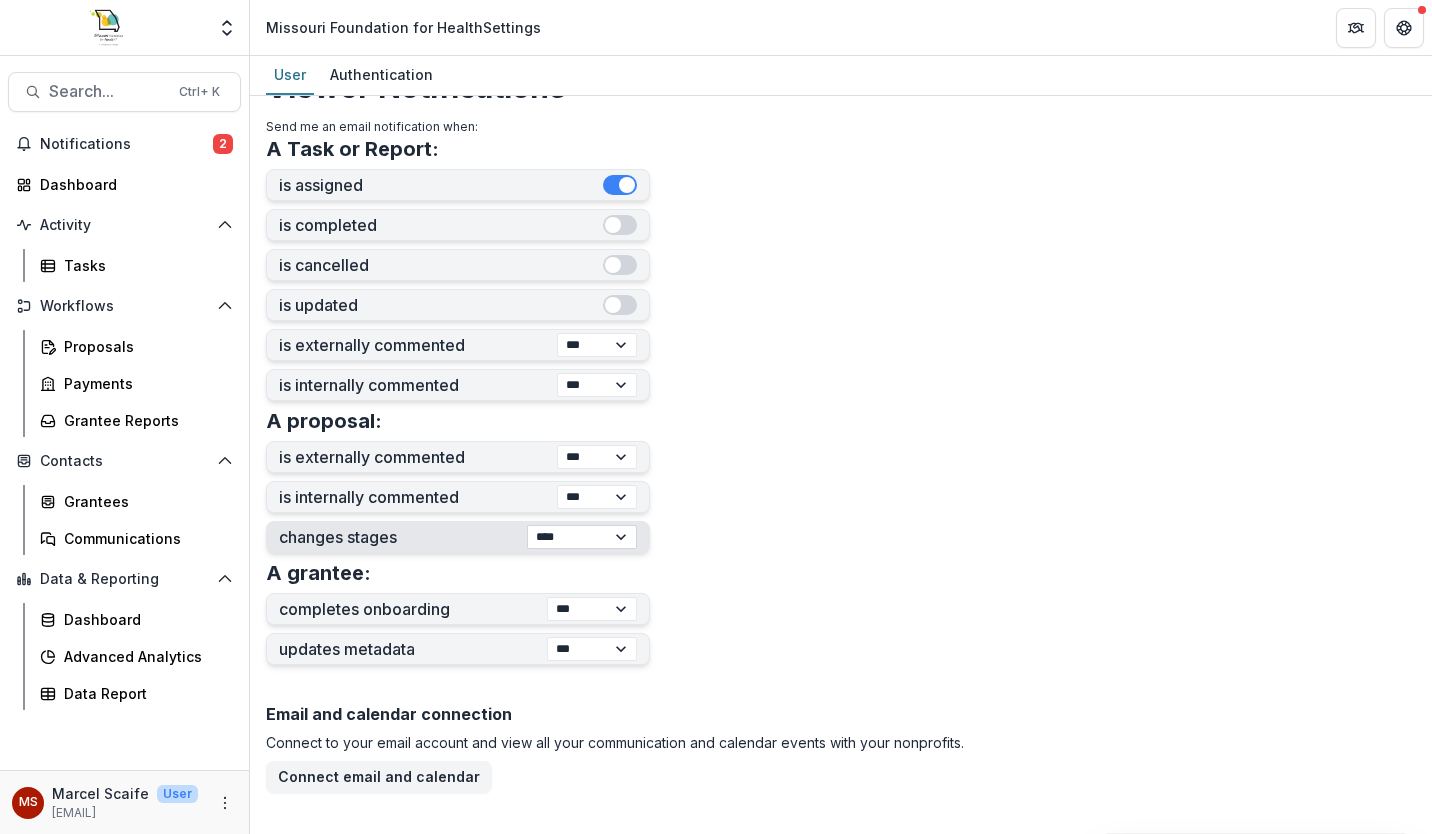 click on "**********" at bounding box center [582, 537] 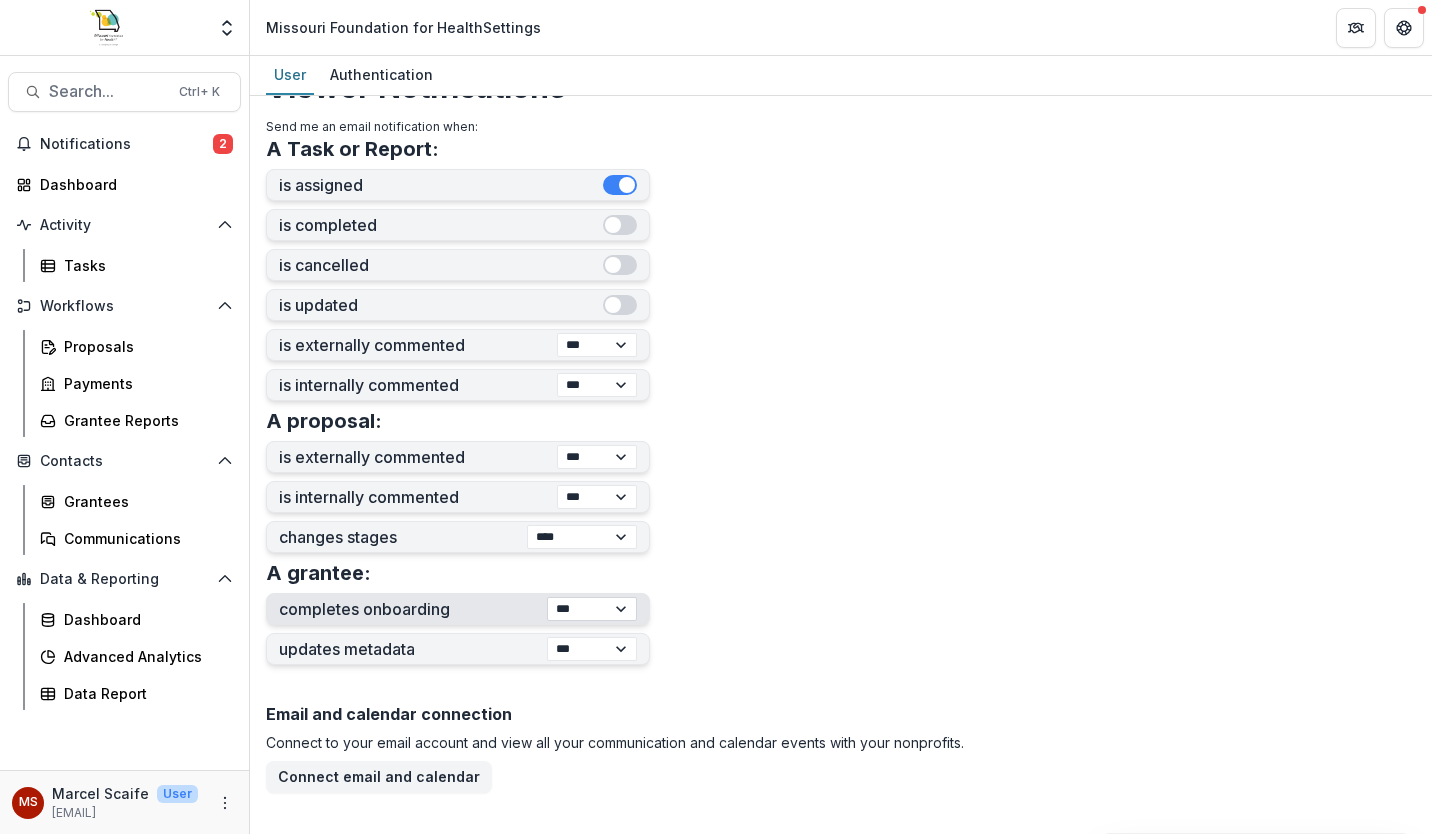 click on "**********" at bounding box center [592, 609] 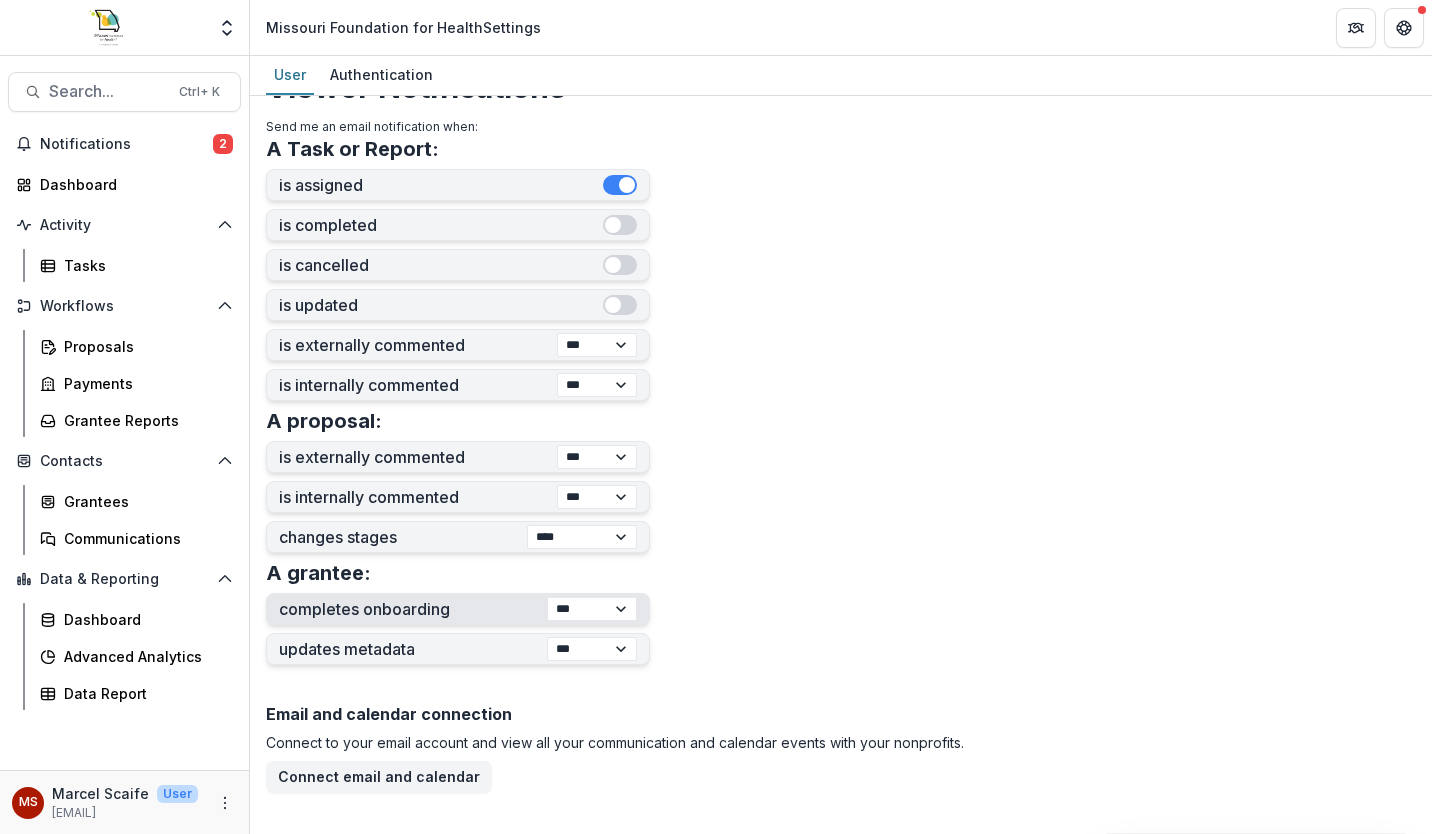 select on "****" 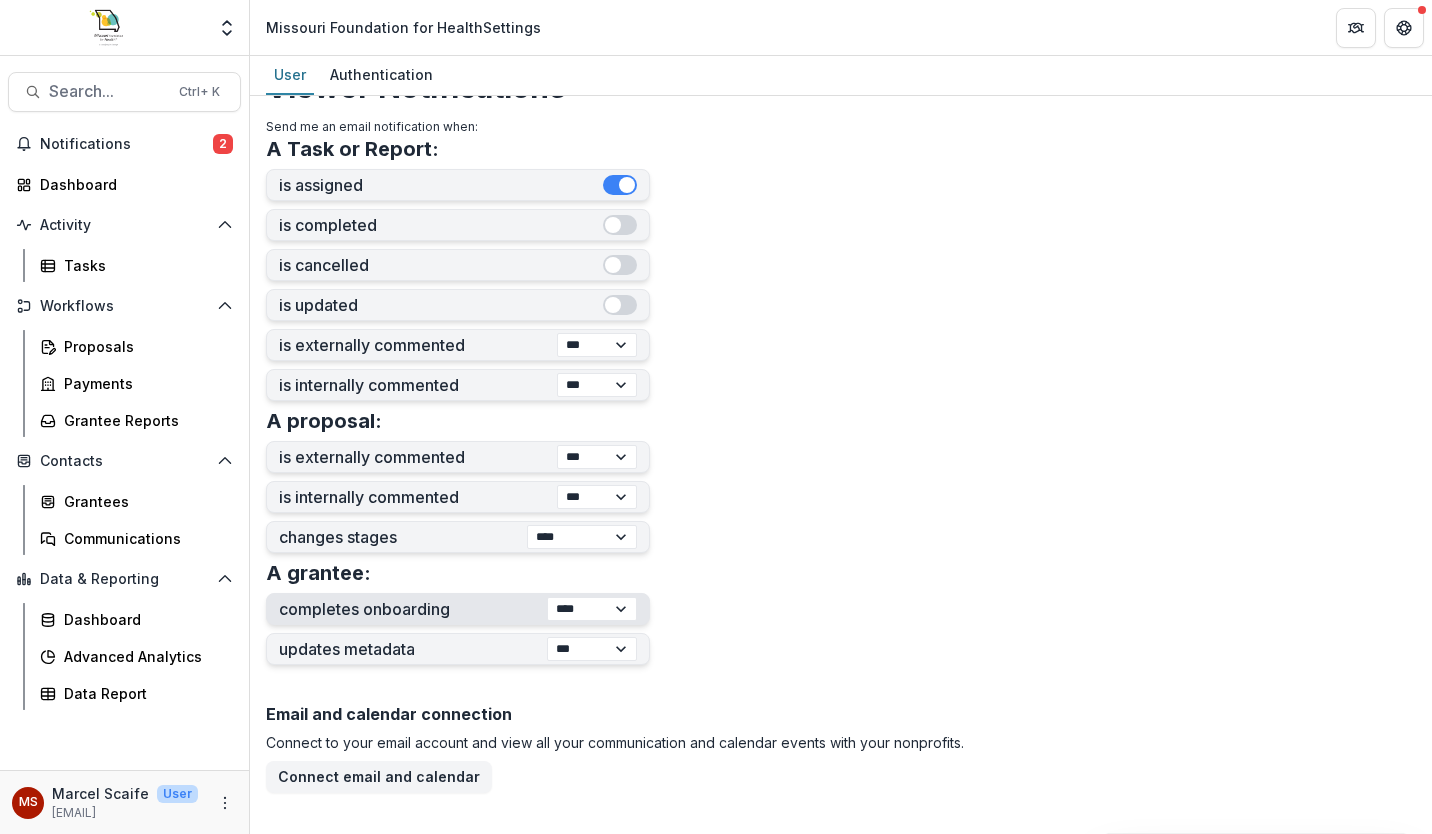 click on "**********" at bounding box center [592, 609] 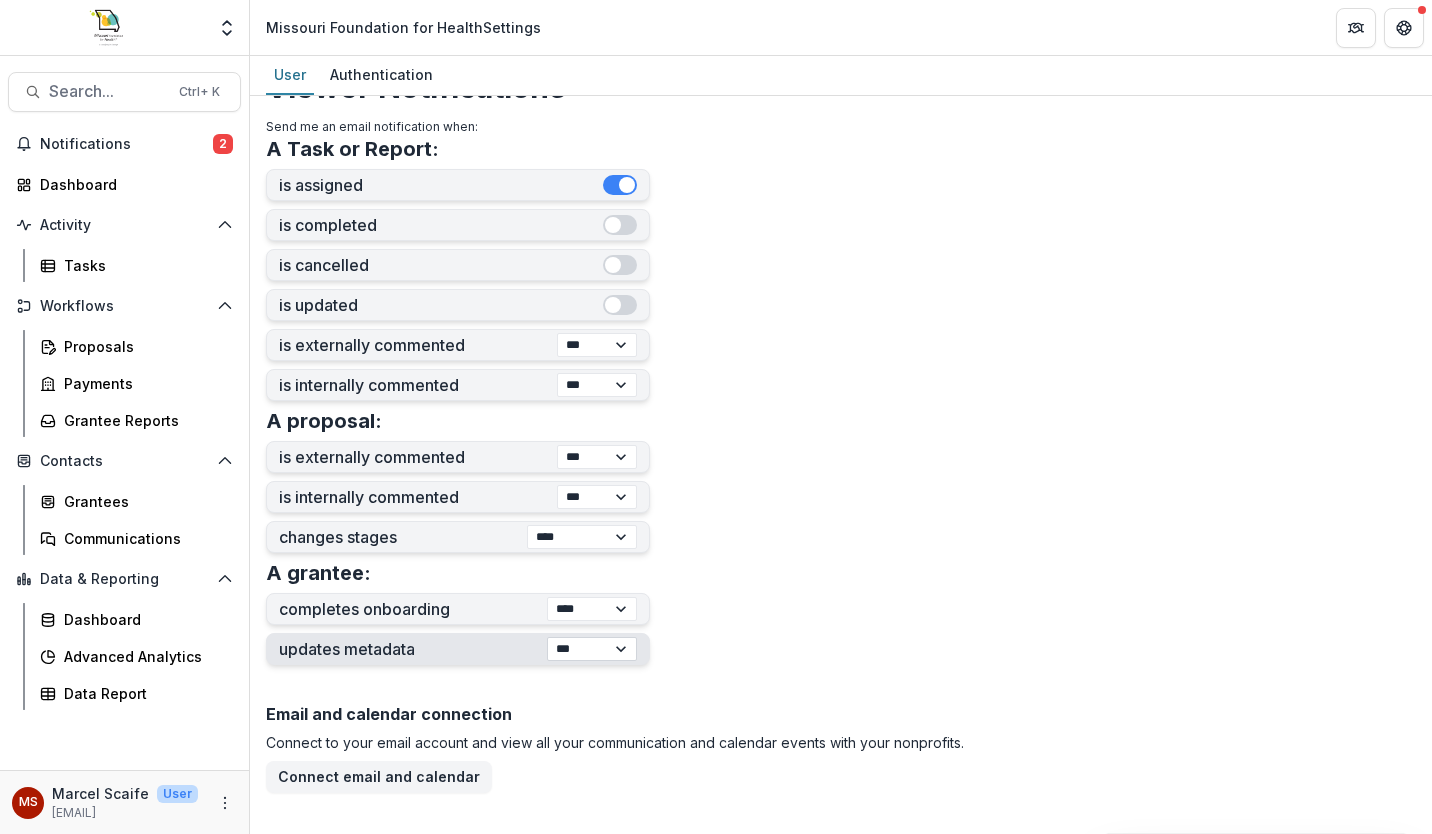 click on "**********" at bounding box center (592, 649) 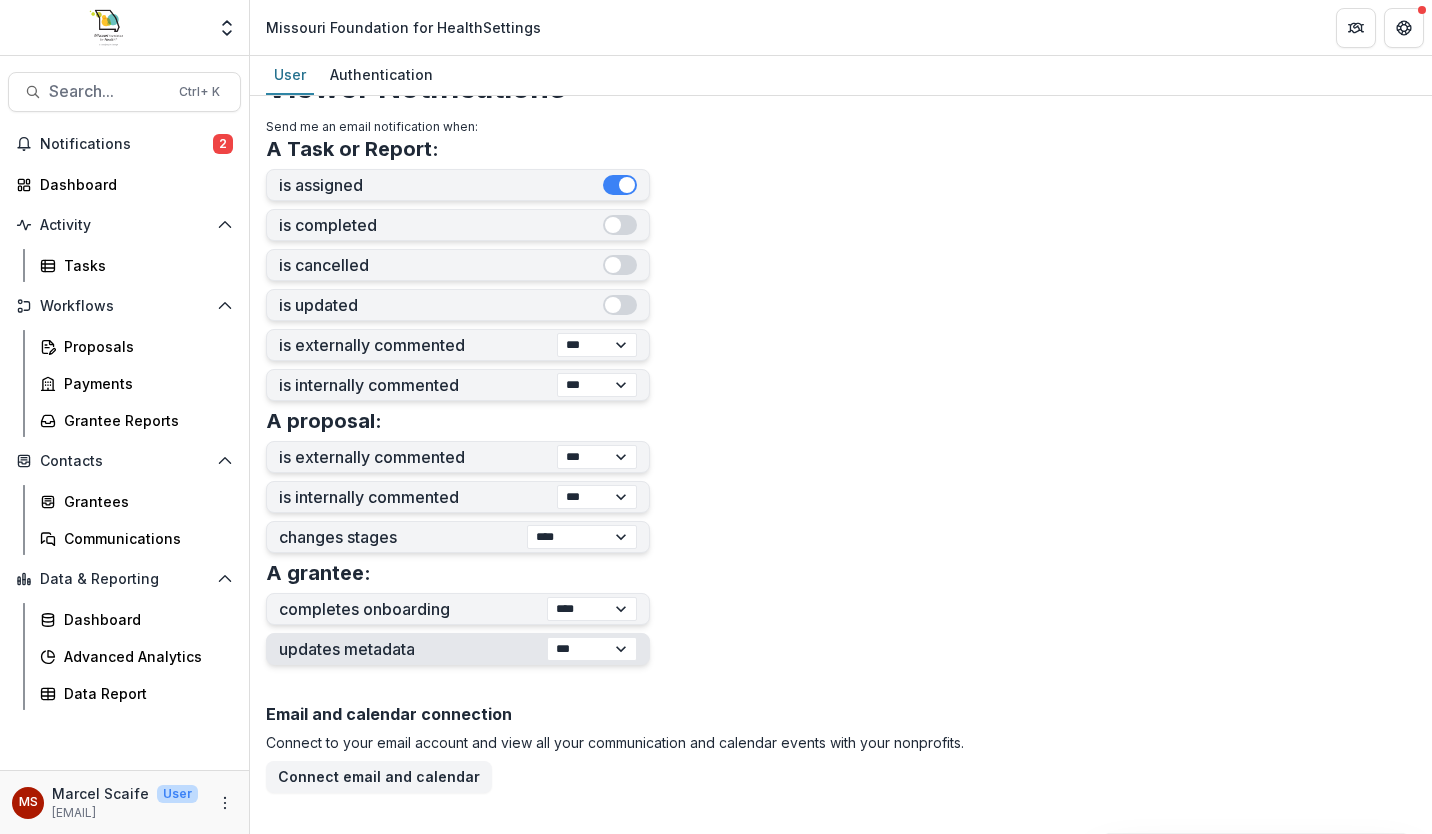 select on "****" 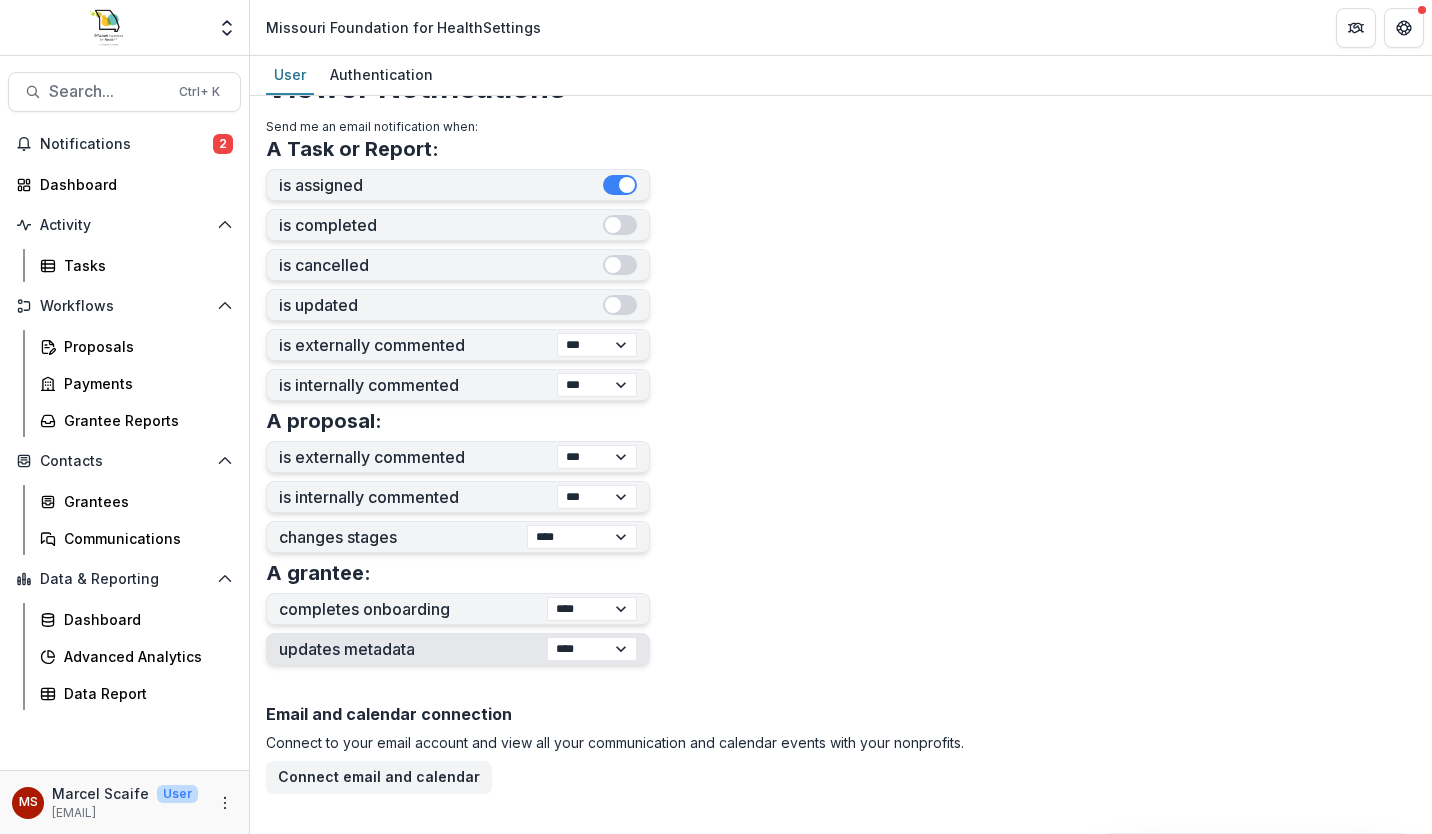 click on "**********" at bounding box center [592, 649] 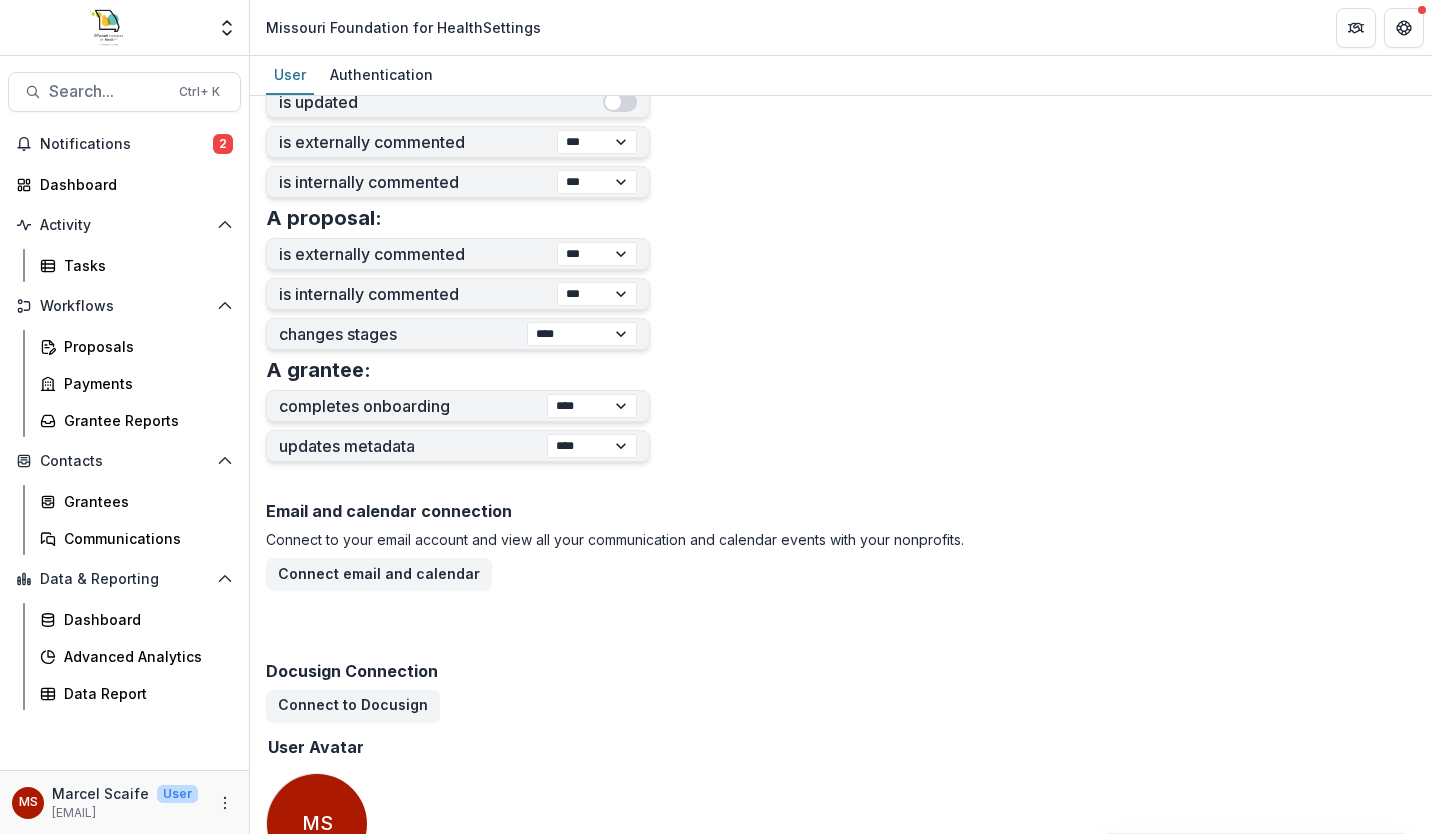 scroll, scrollTop: 685, scrollLeft: 0, axis: vertical 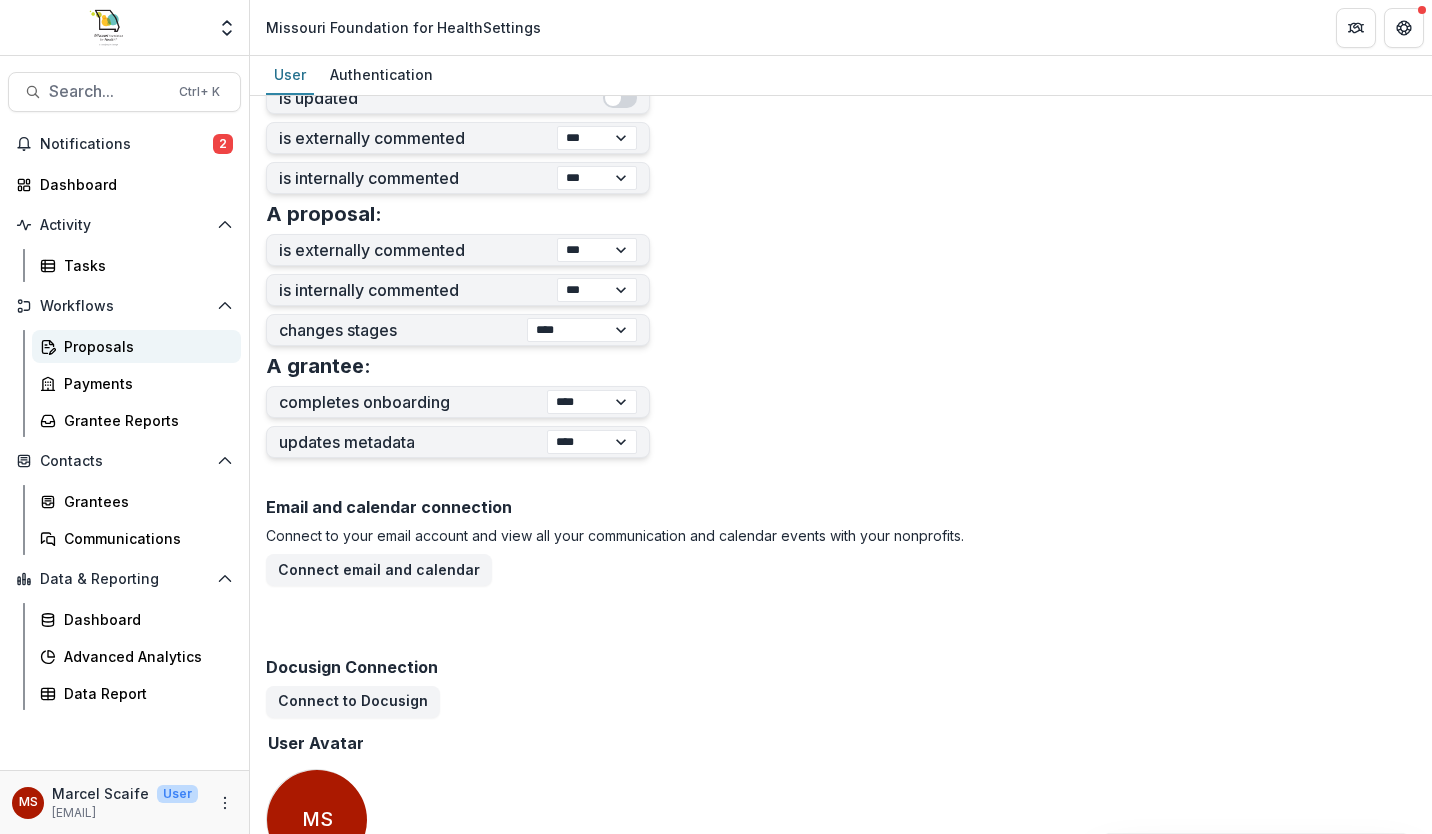 click on "Proposals" at bounding box center (144, 346) 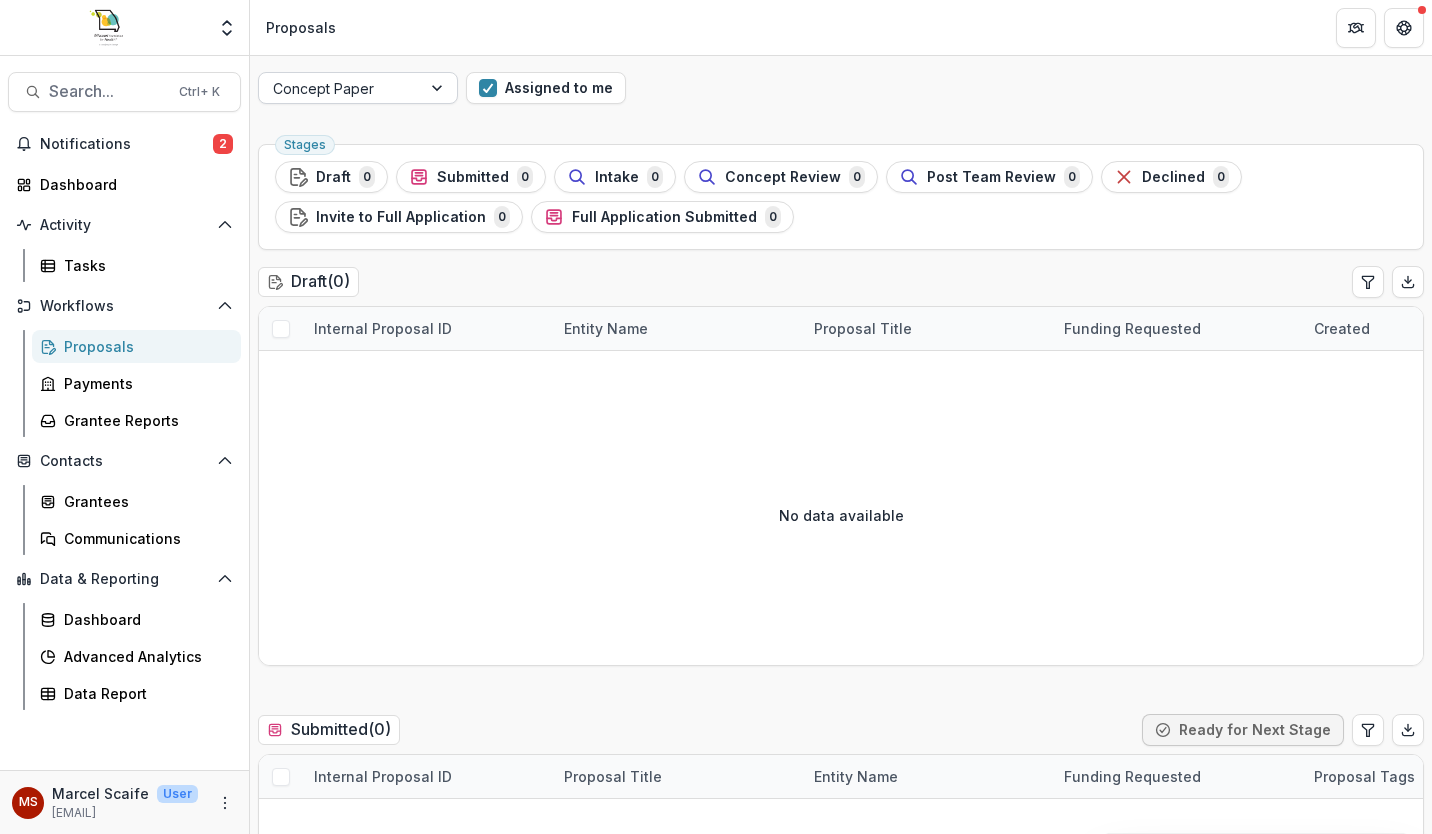 click at bounding box center [439, 88] 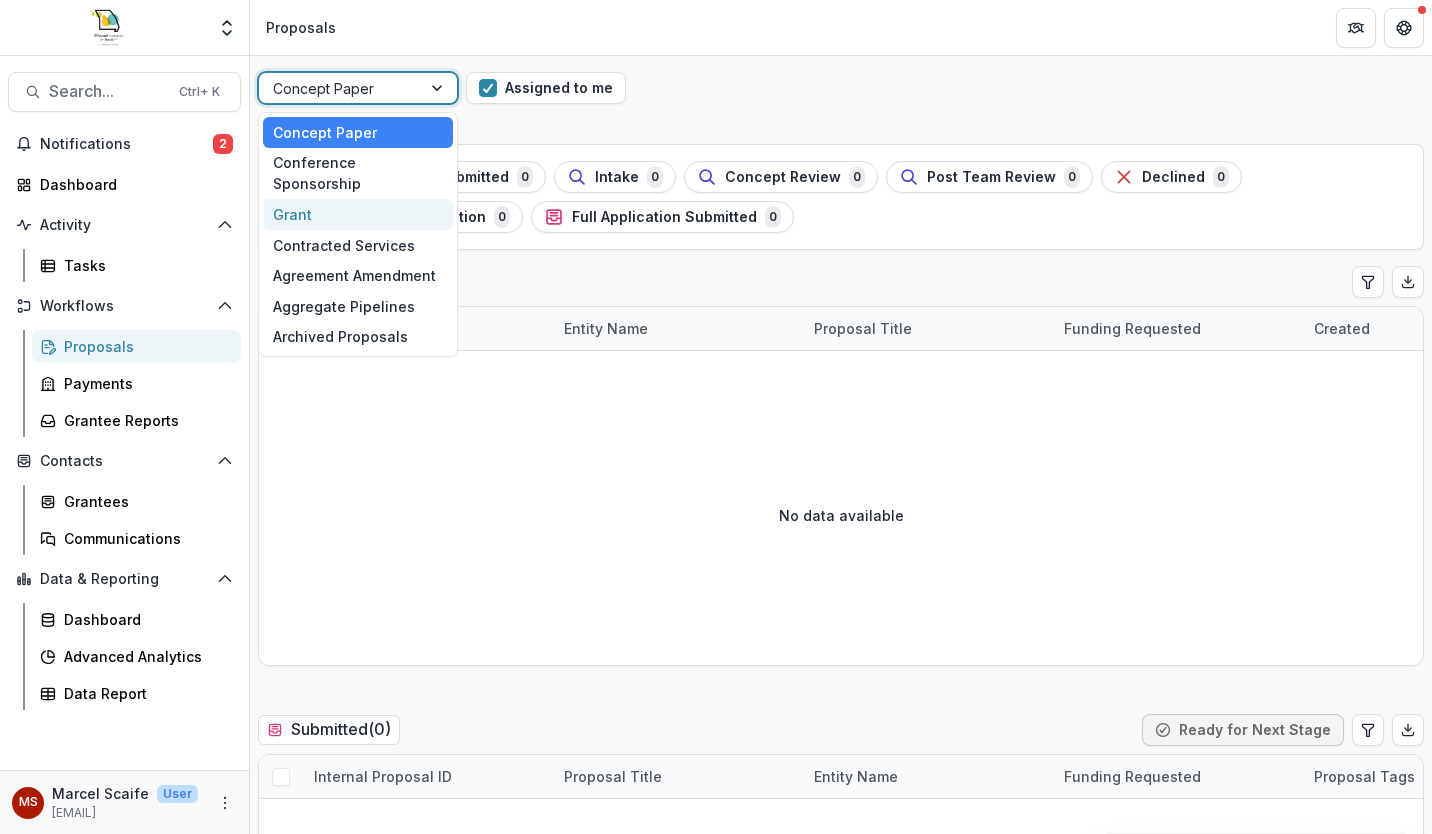 click on "Grant" at bounding box center [358, 214] 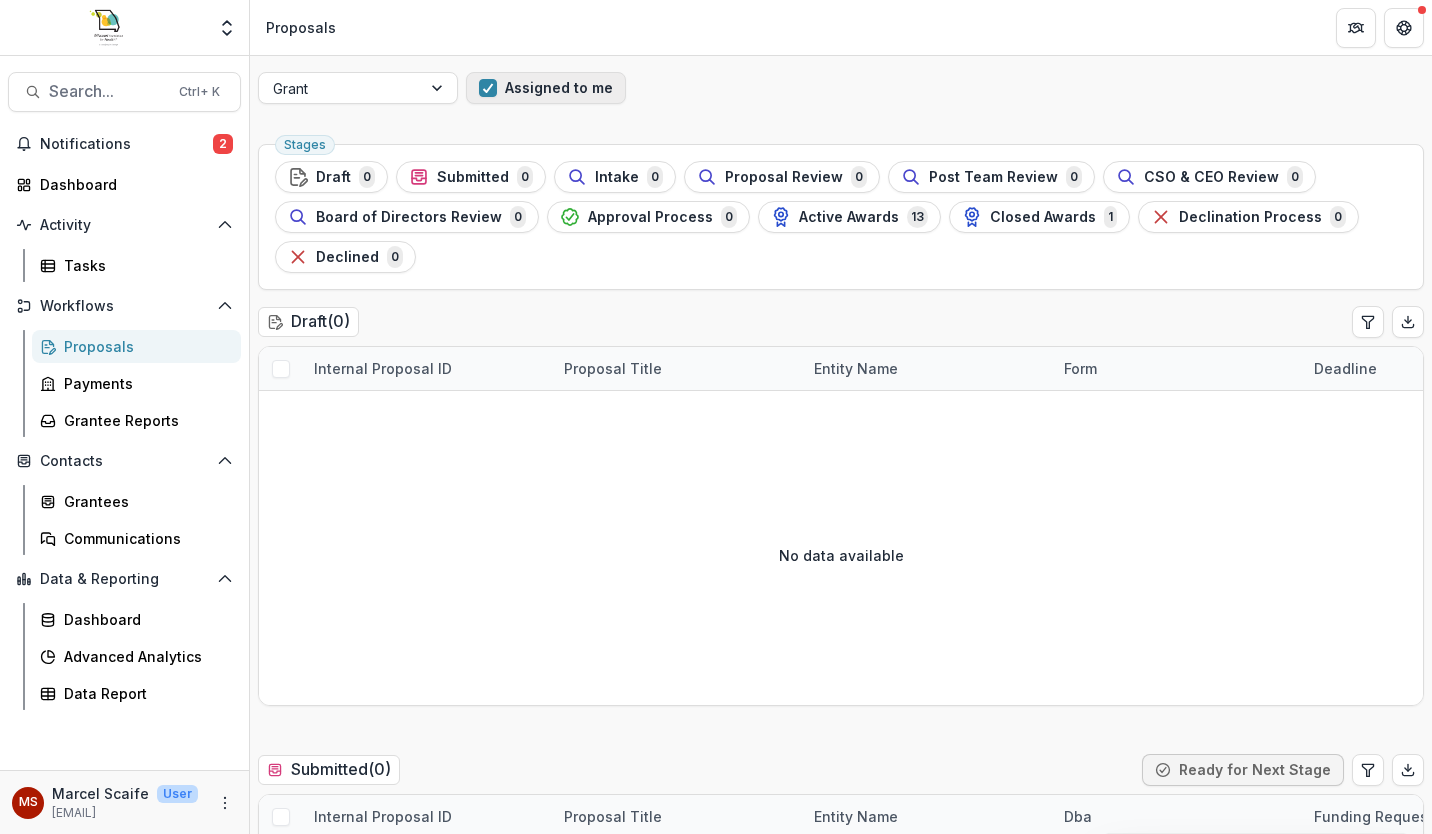 click at bounding box center (488, 88) 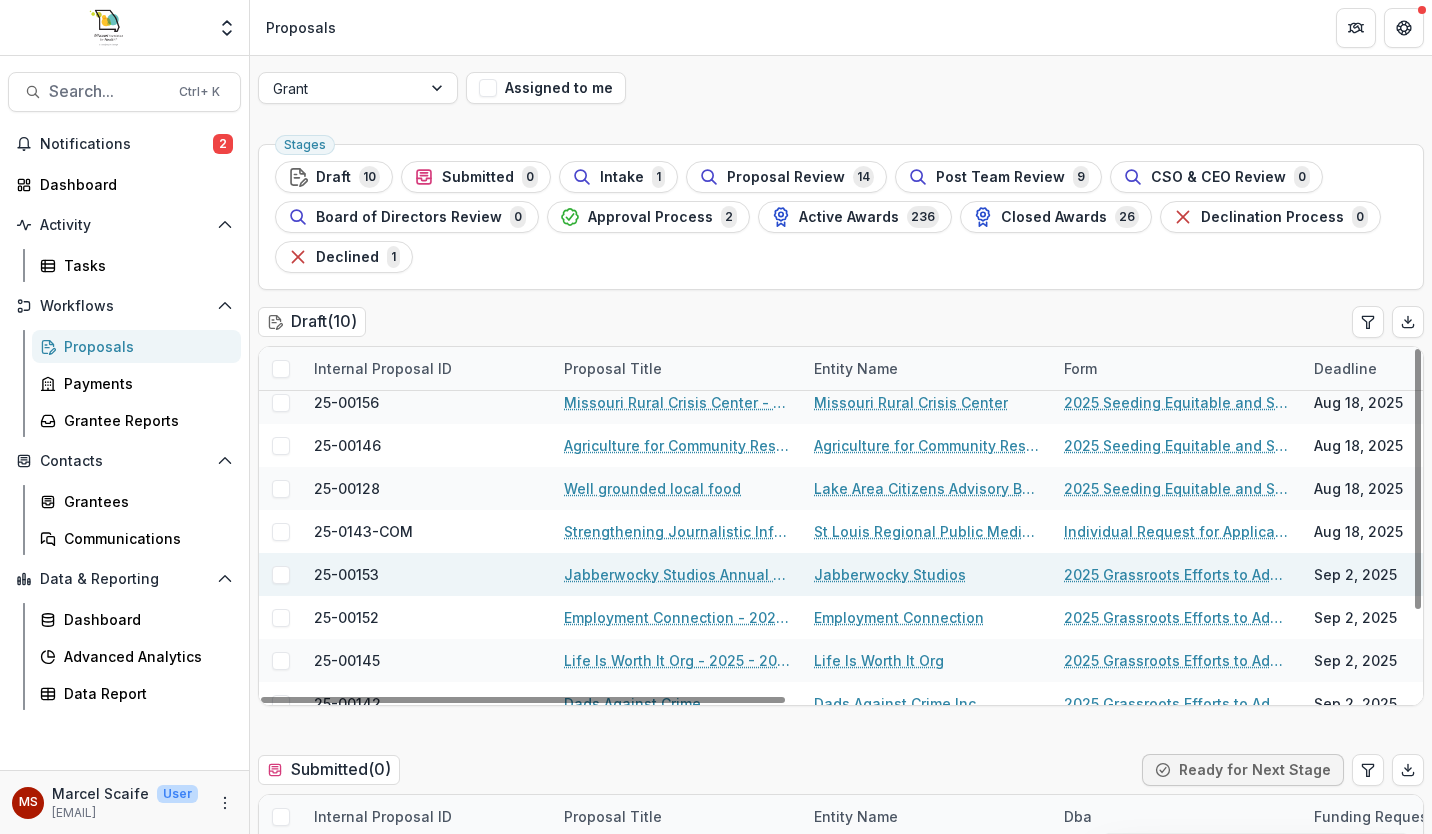 scroll, scrollTop: 116, scrollLeft: 0, axis: vertical 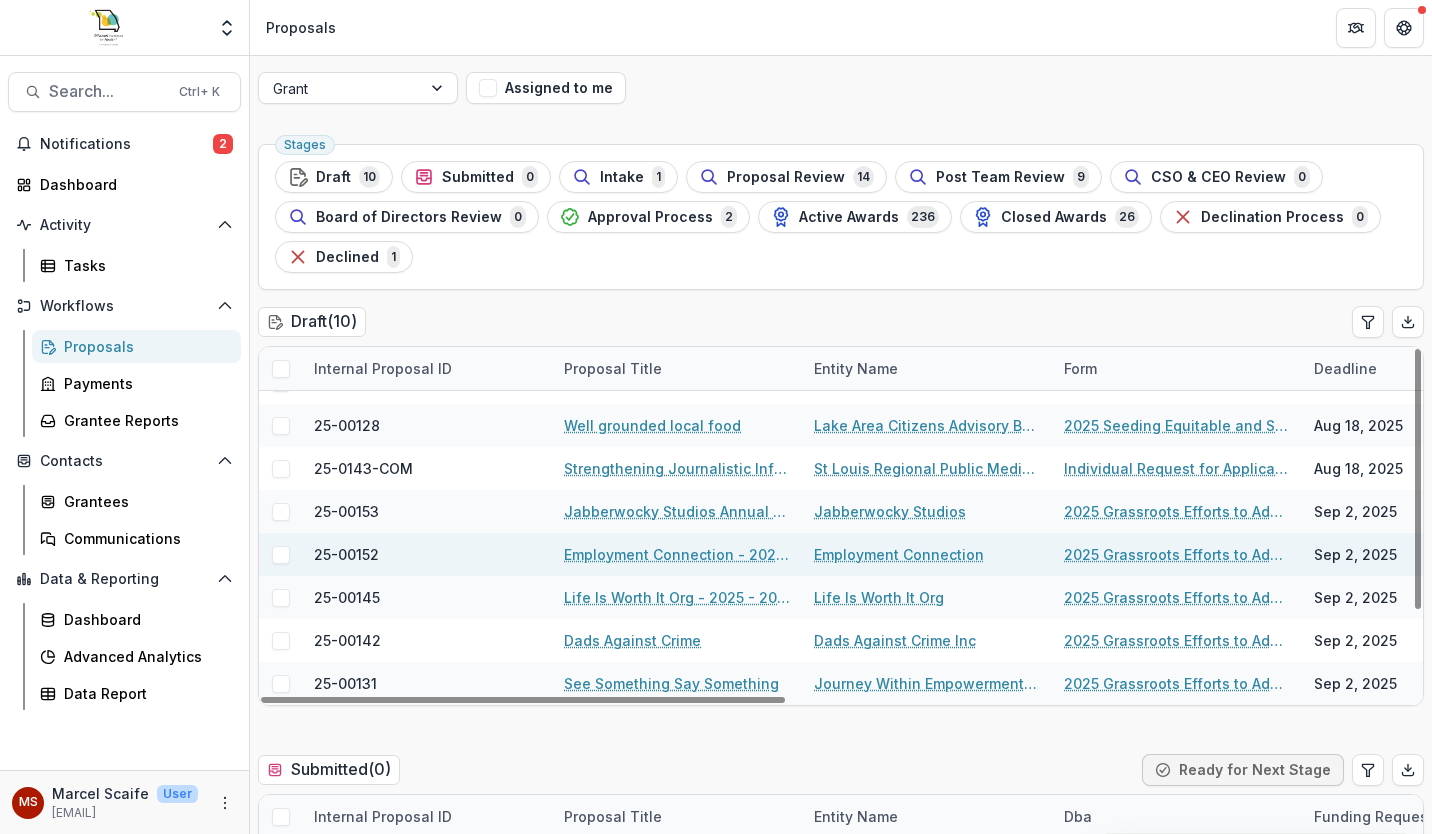 click on "2025 Grassroots Efforts to Address FID - RFA" at bounding box center (1177, 554) 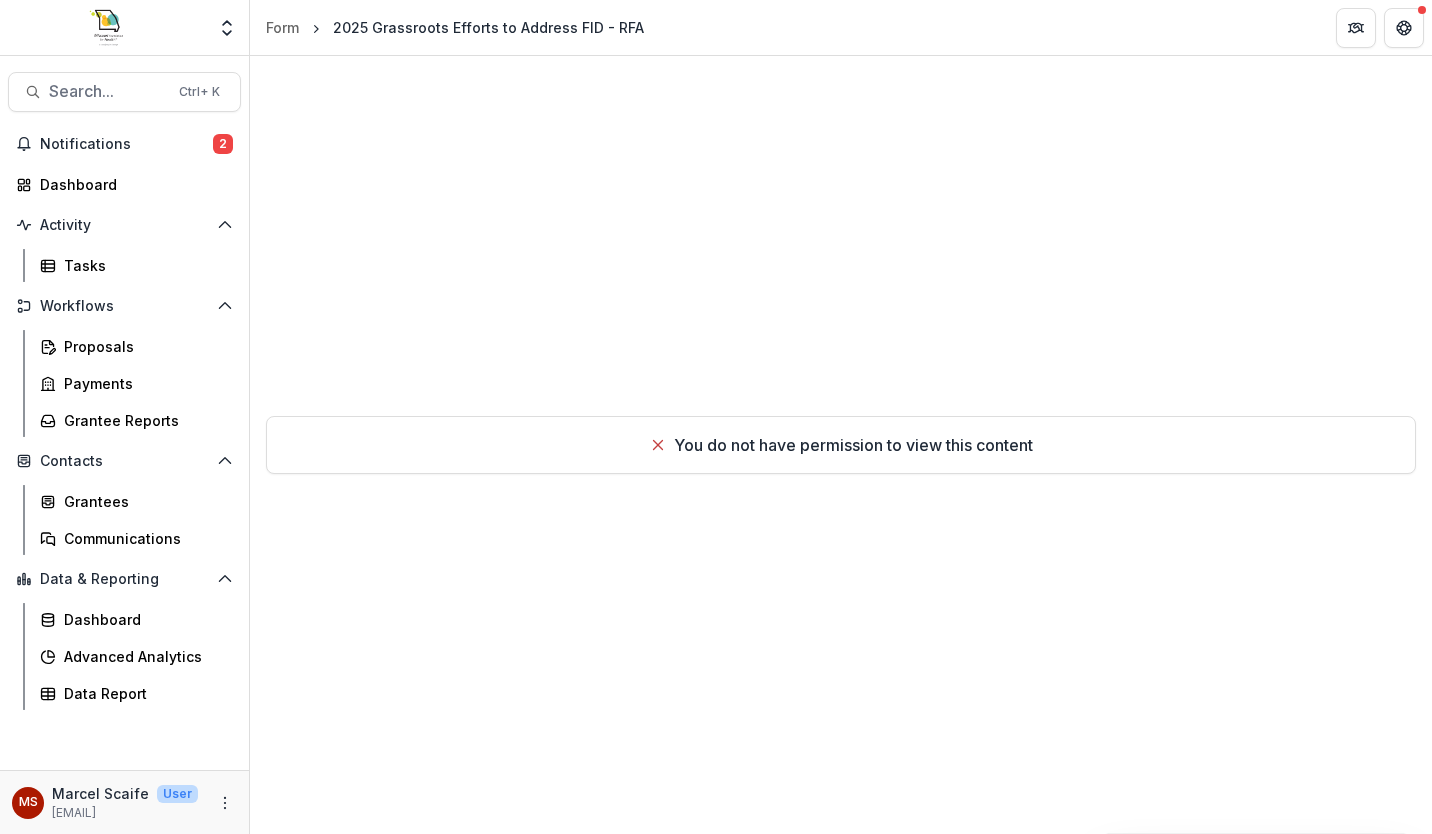 click 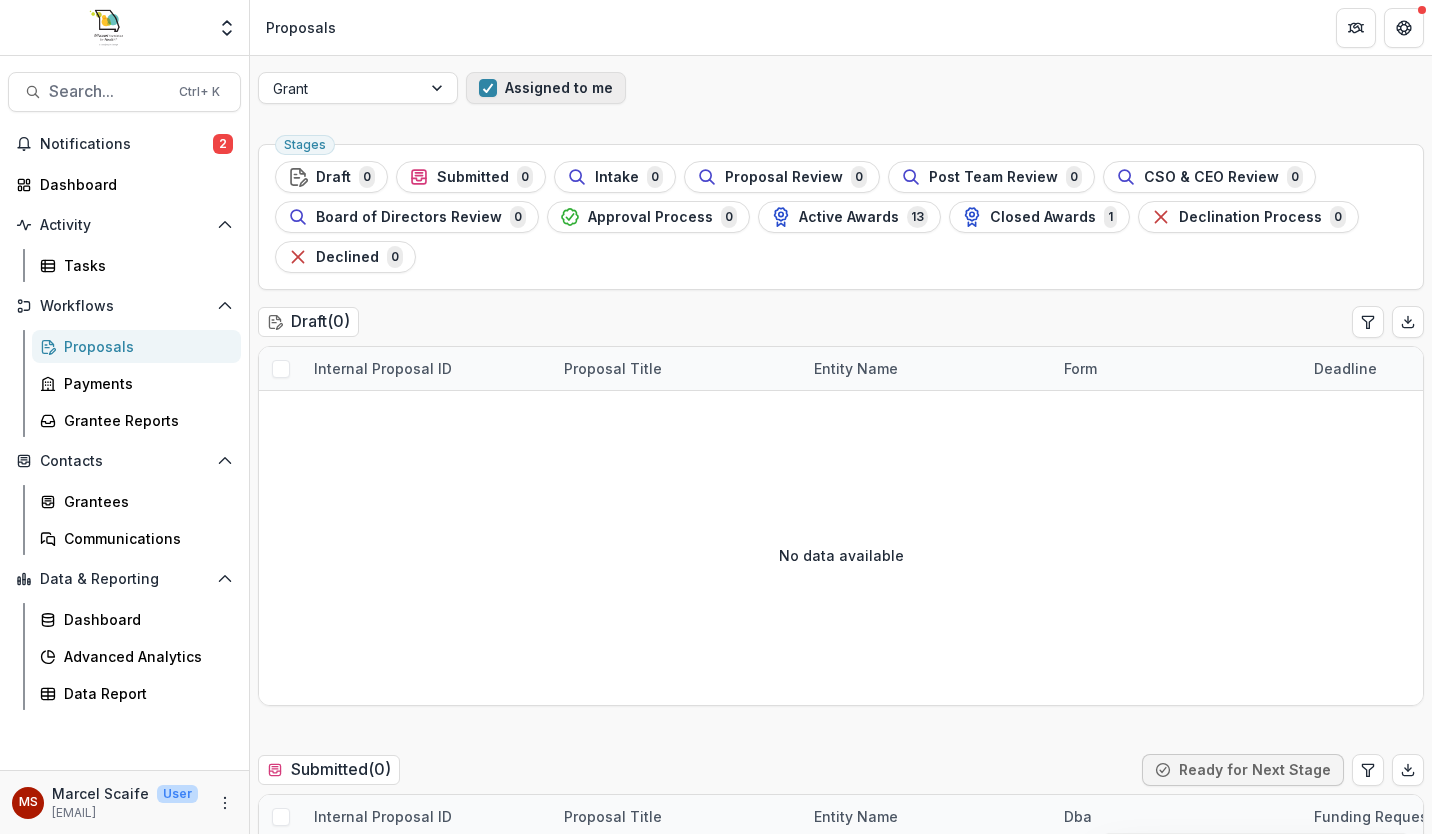 click at bounding box center [488, 88] 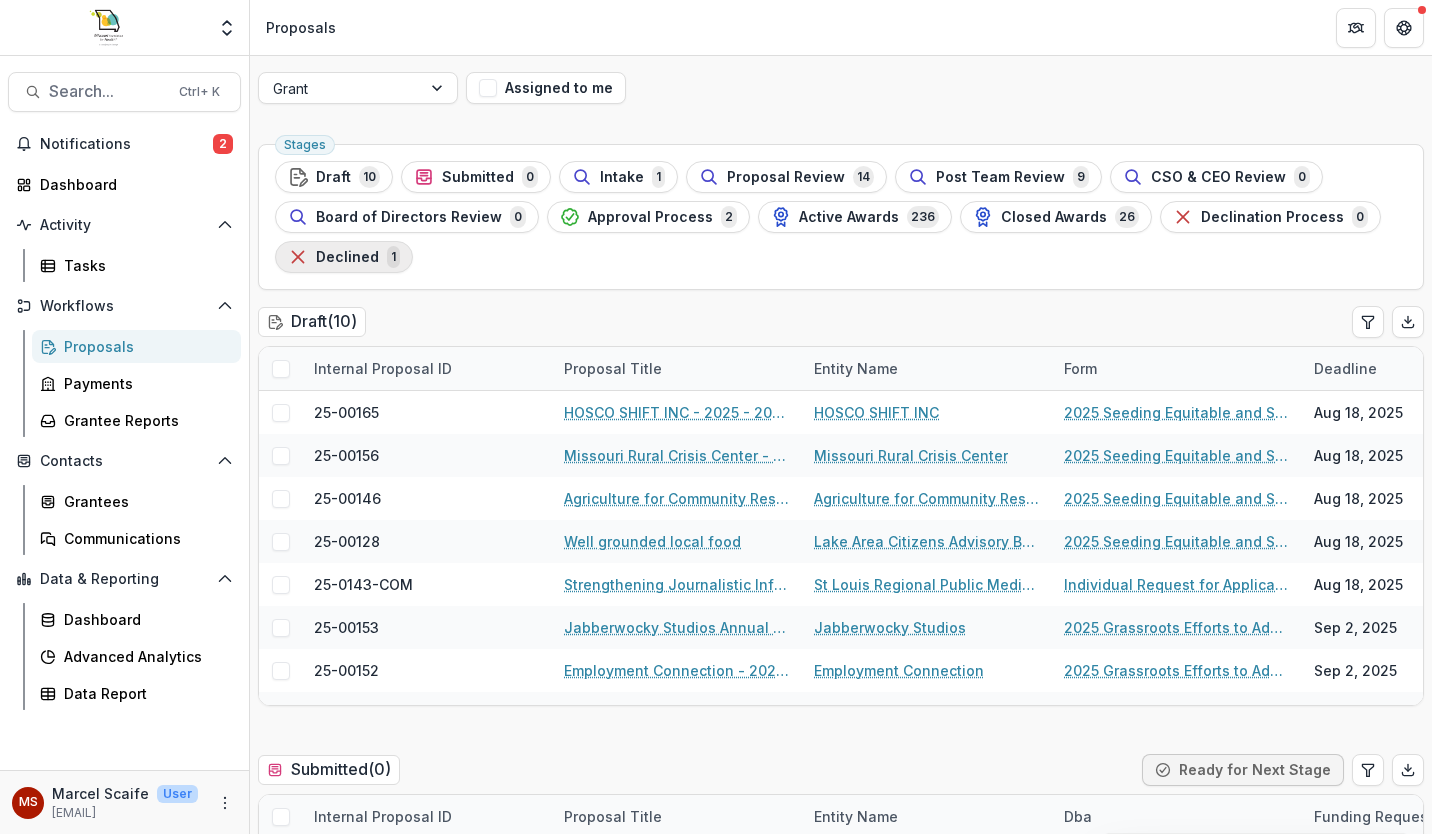click on "Declined" at bounding box center [347, 257] 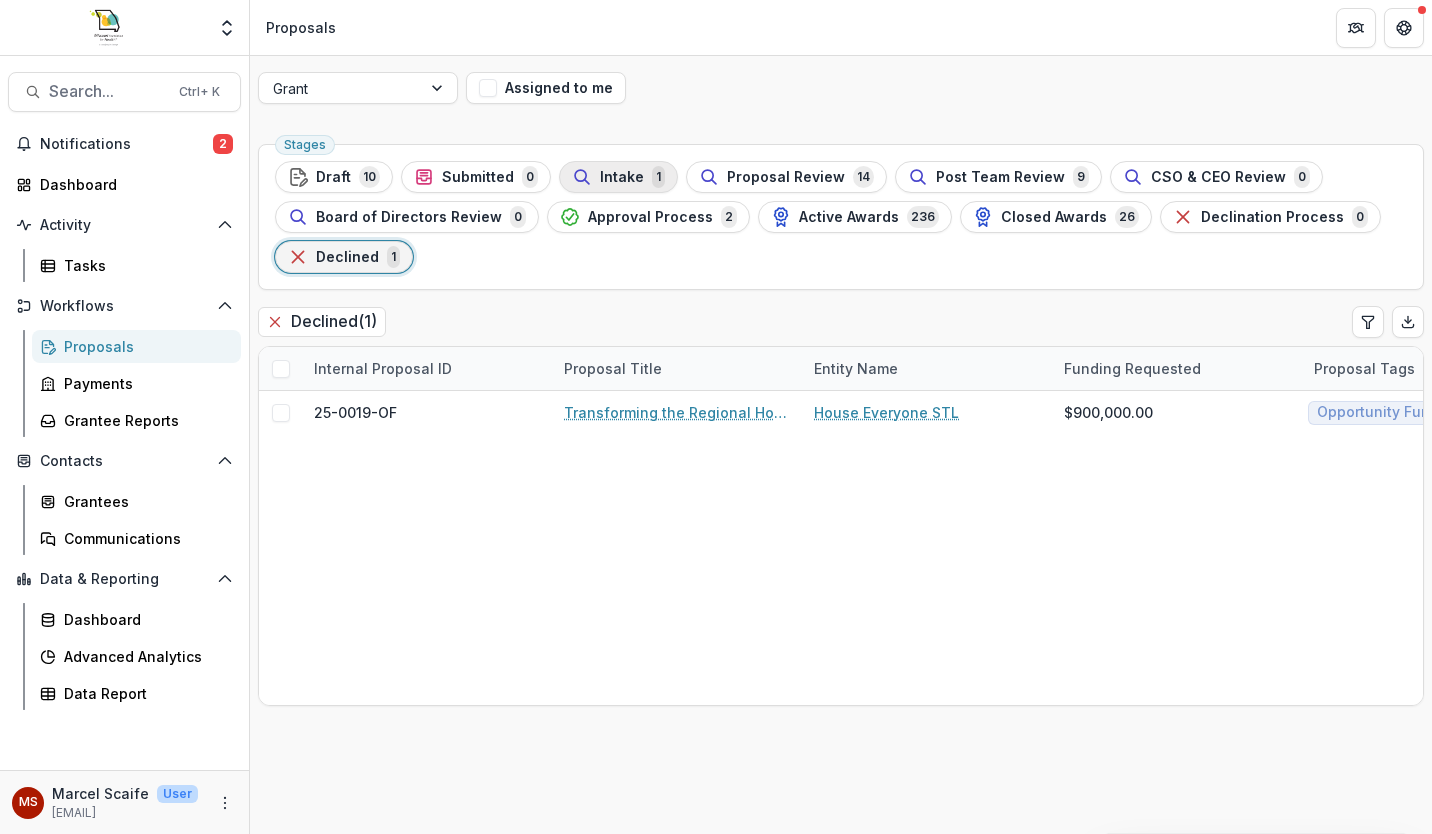 click on "Intake 1" at bounding box center [618, 177] 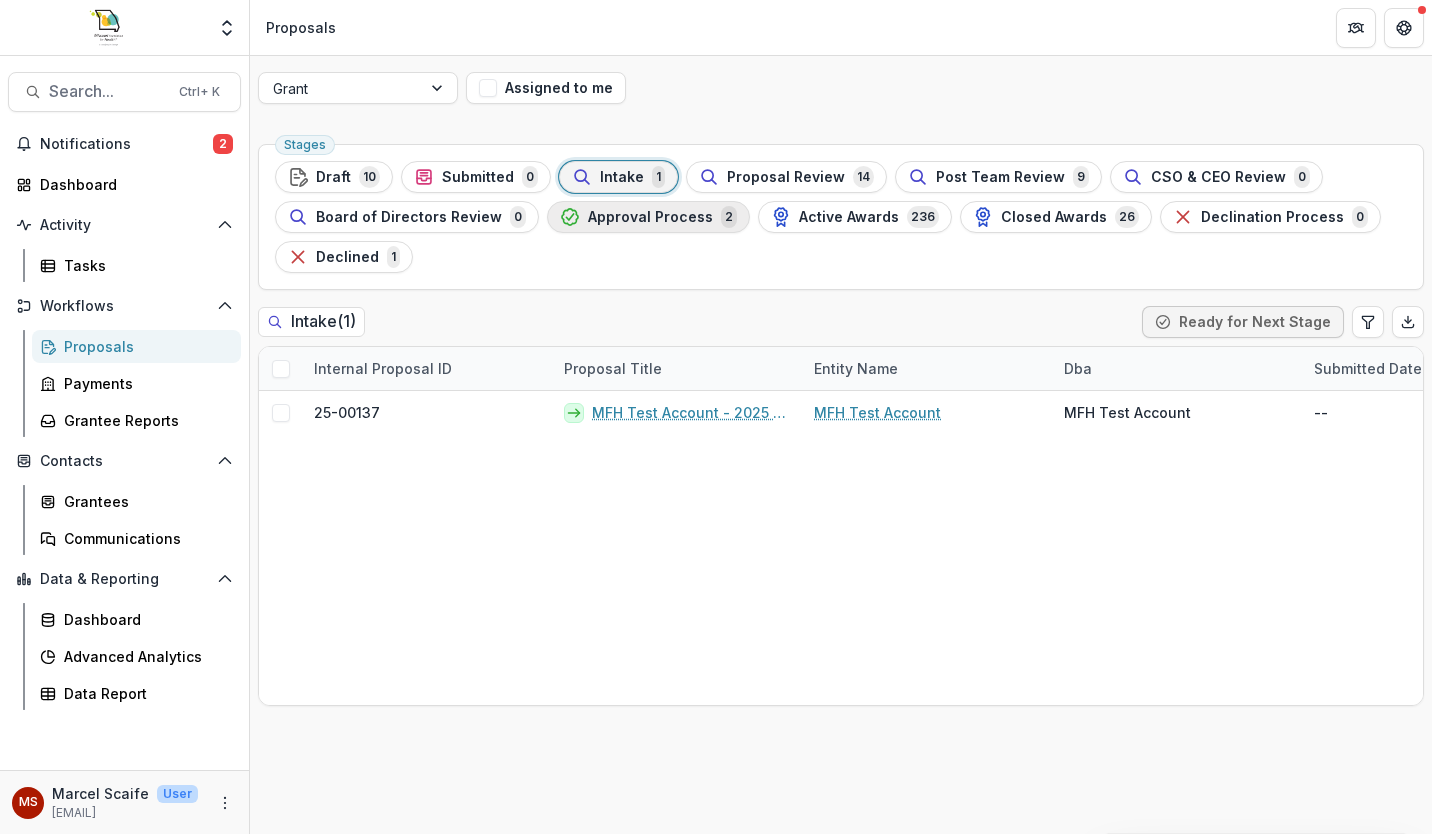 click on "Approval Process" at bounding box center [650, 217] 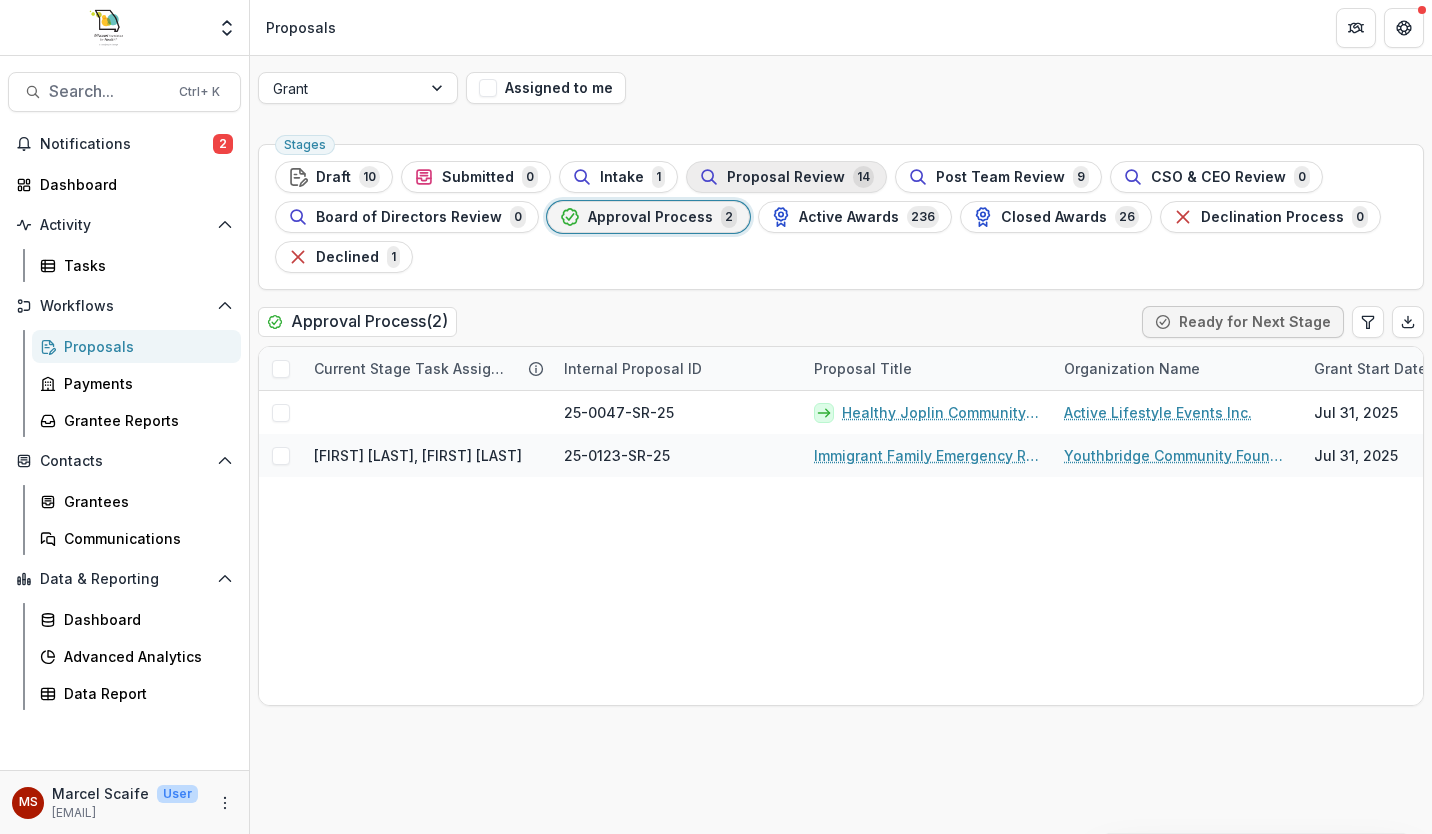 click on "Proposal Review" at bounding box center (786, 177) 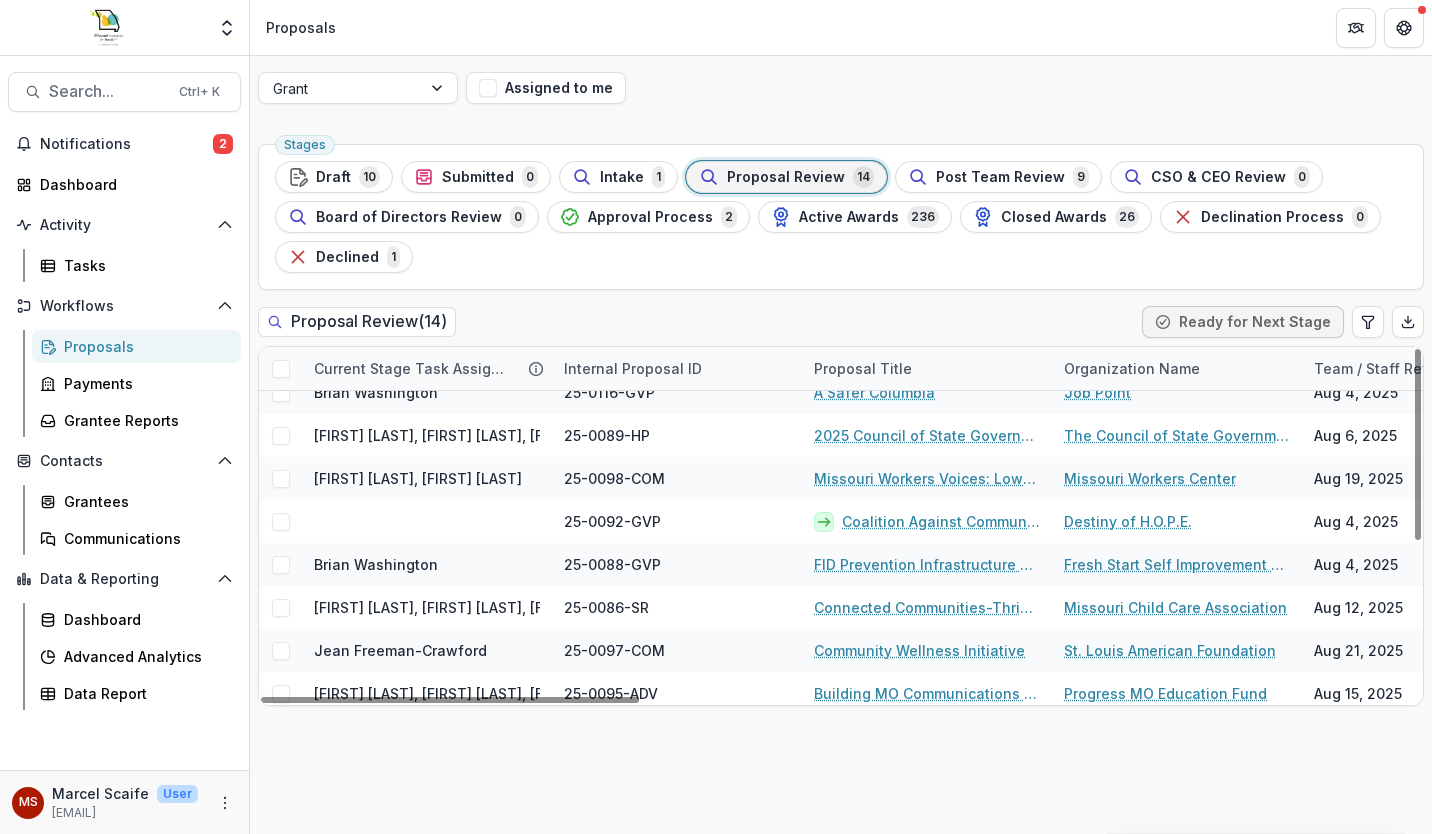 scroll, scrollTop: 288, scrollLeft: 0, axis: vertical 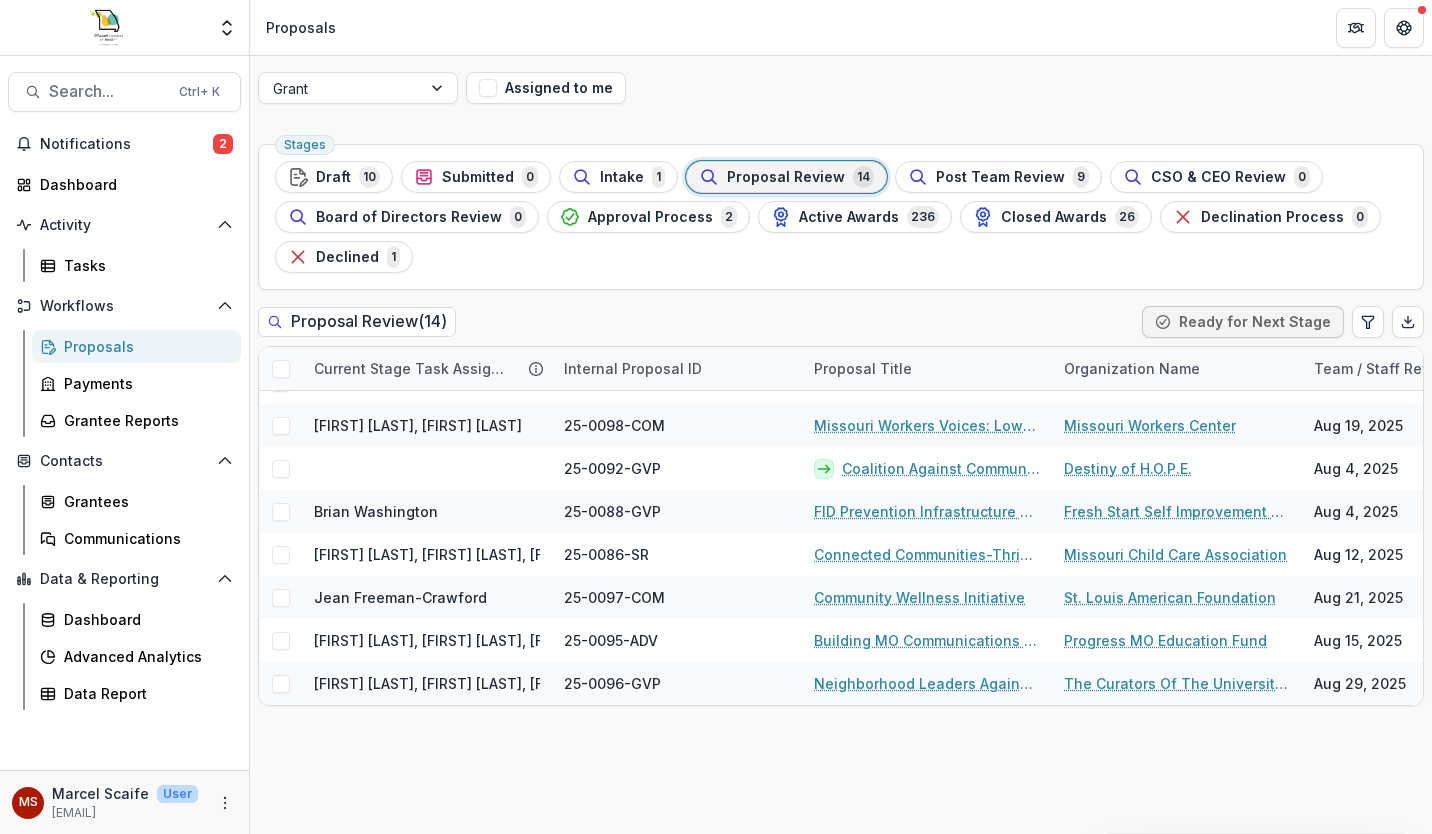 click on "Organization Name" at bounding box center (1177, 368) 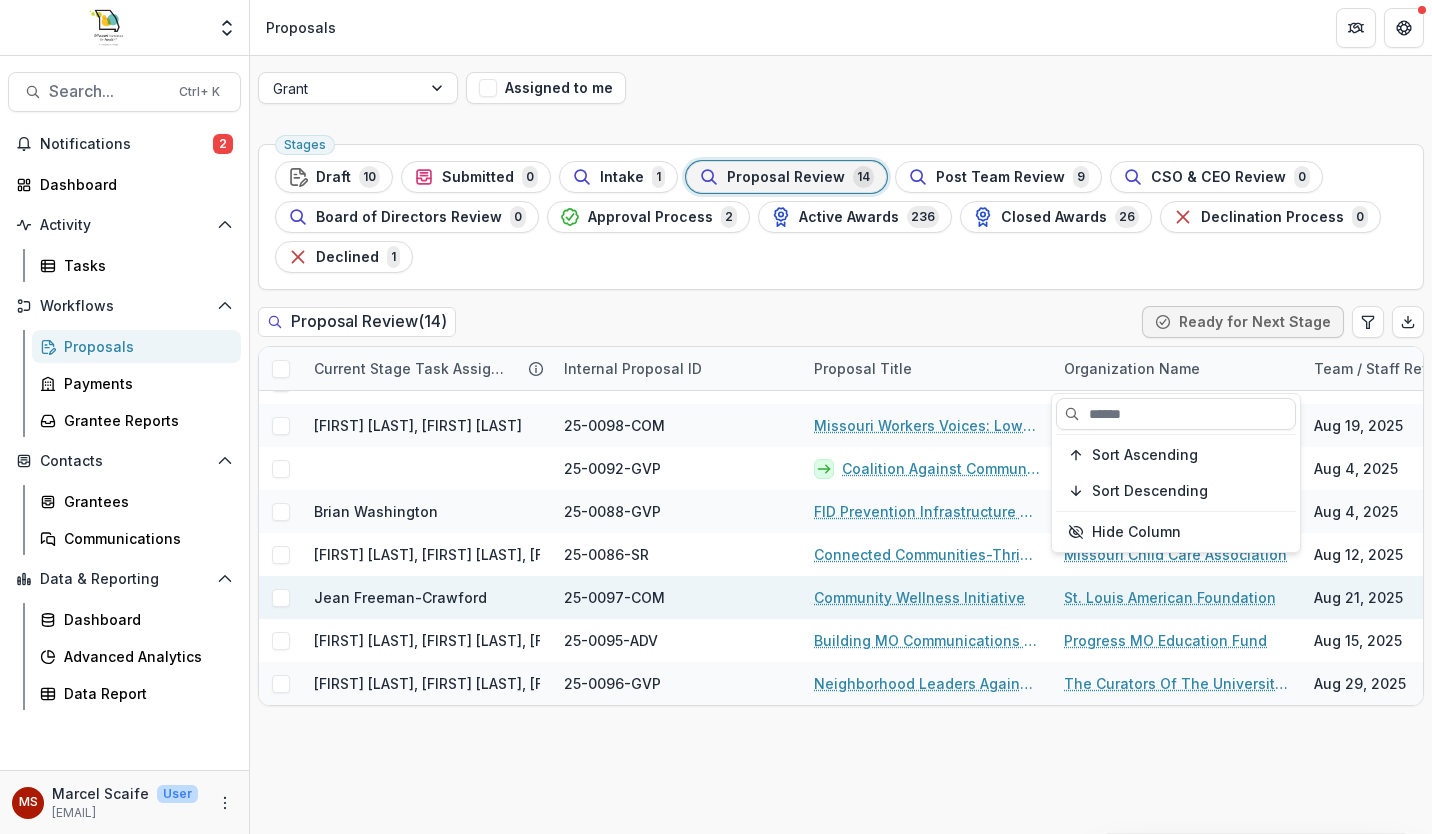 click on "25-0097-COM" at bounding box center (677, 597) 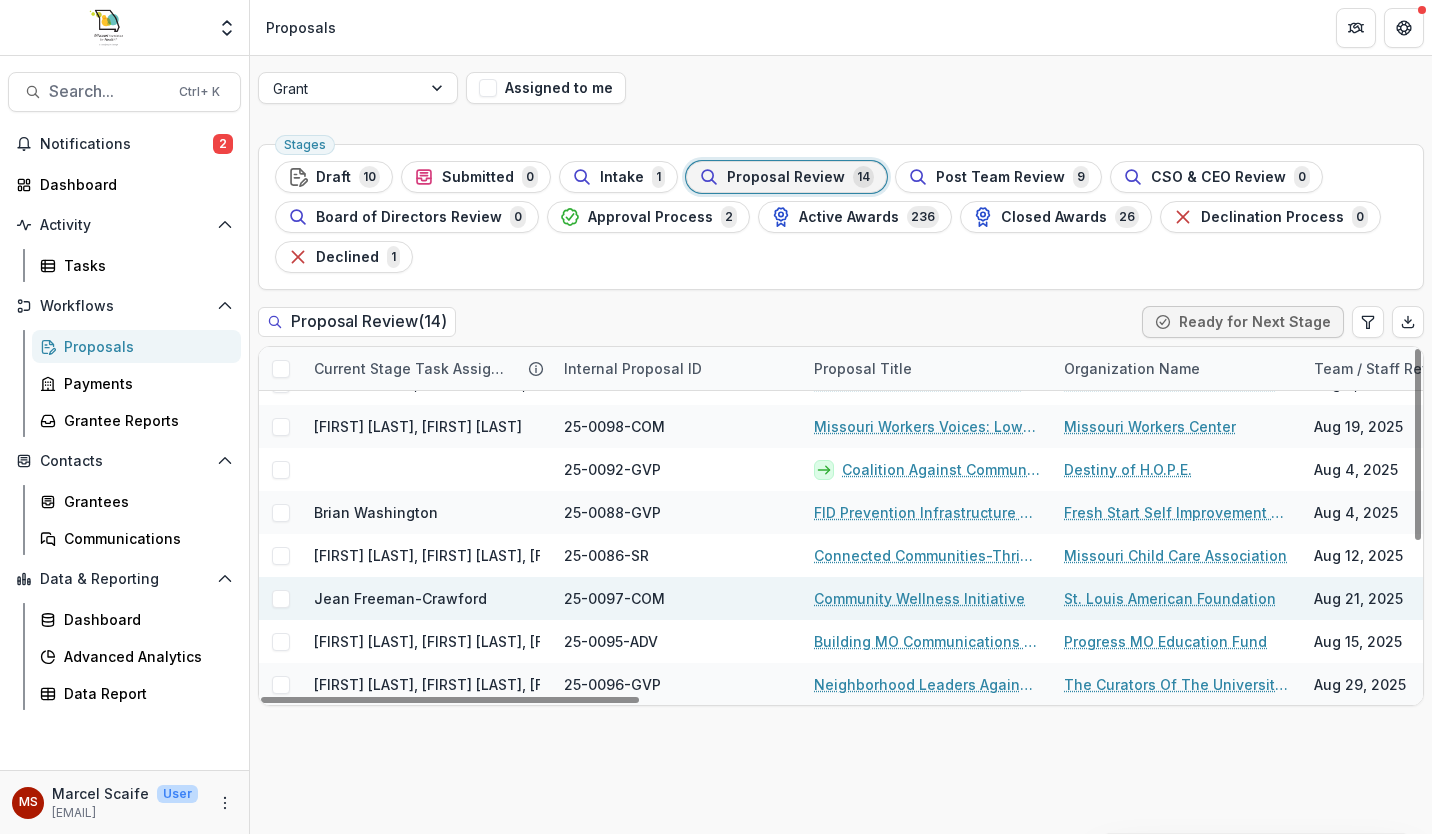scroll, scrollTop: 288, scrollLeft: 0, axis: vertical 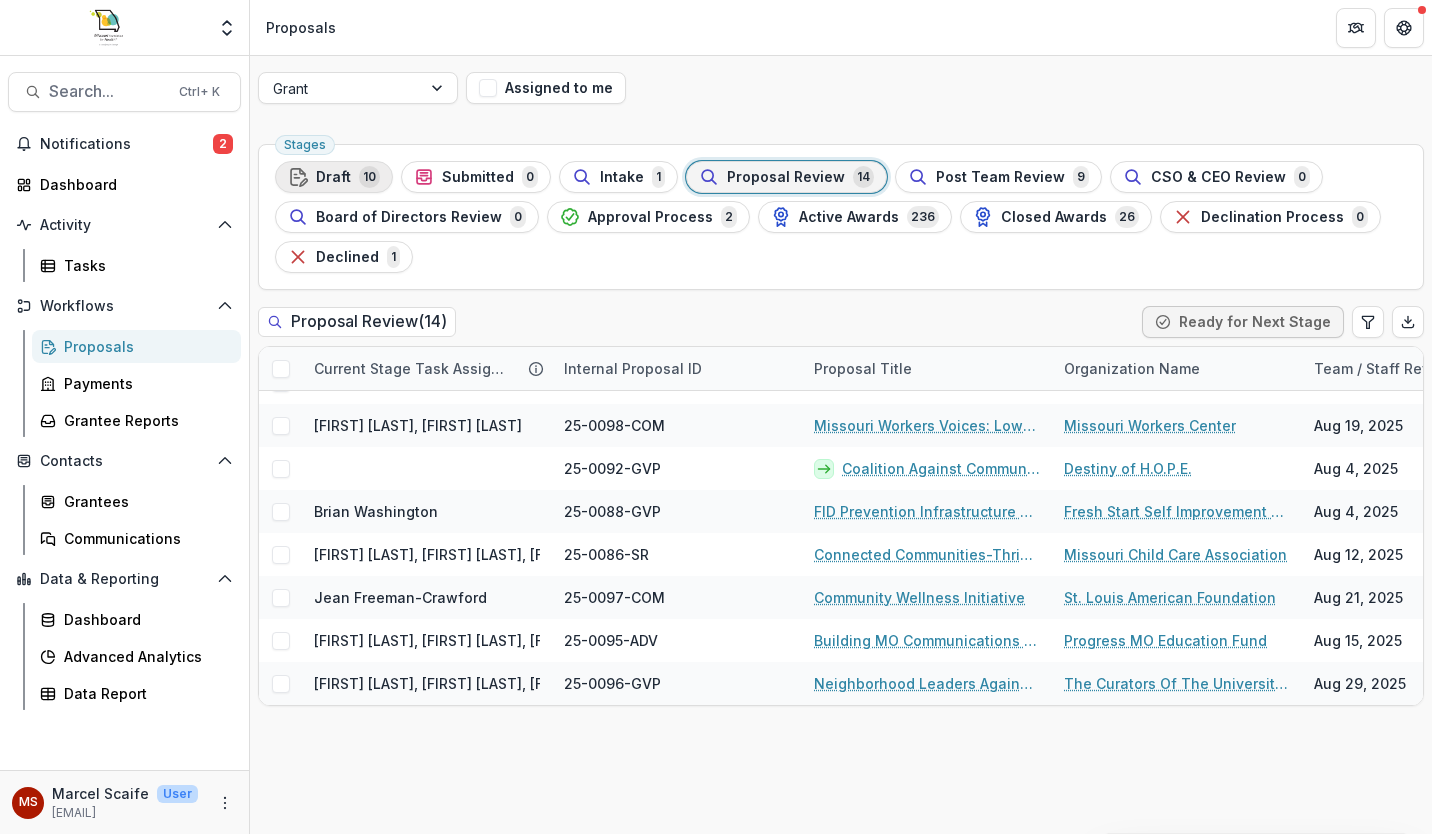 click on "Draft 10" at bounding box center [334, 177] 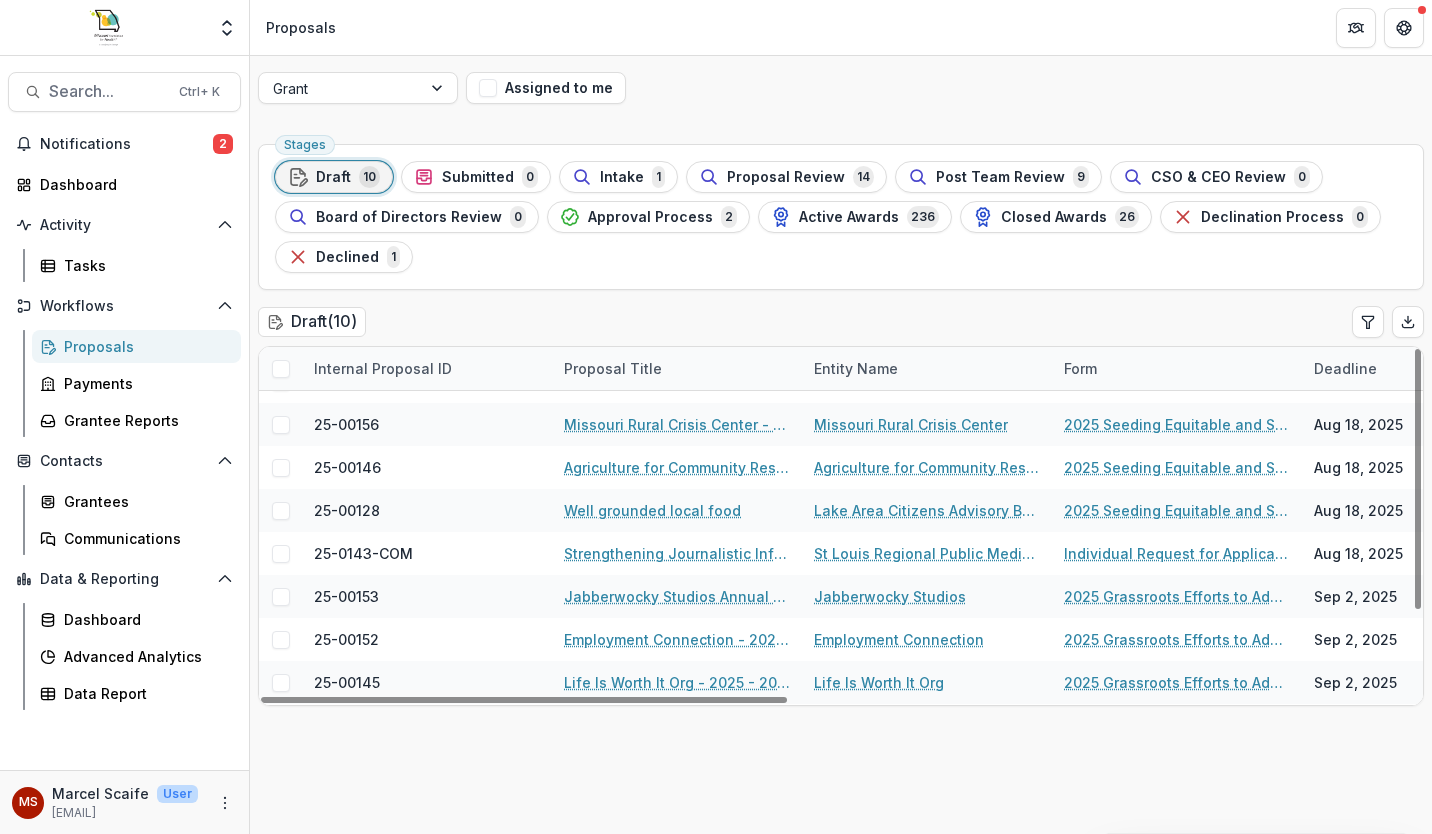 scroll, scrollTop: 0, scrollLeft: 0, axis: both 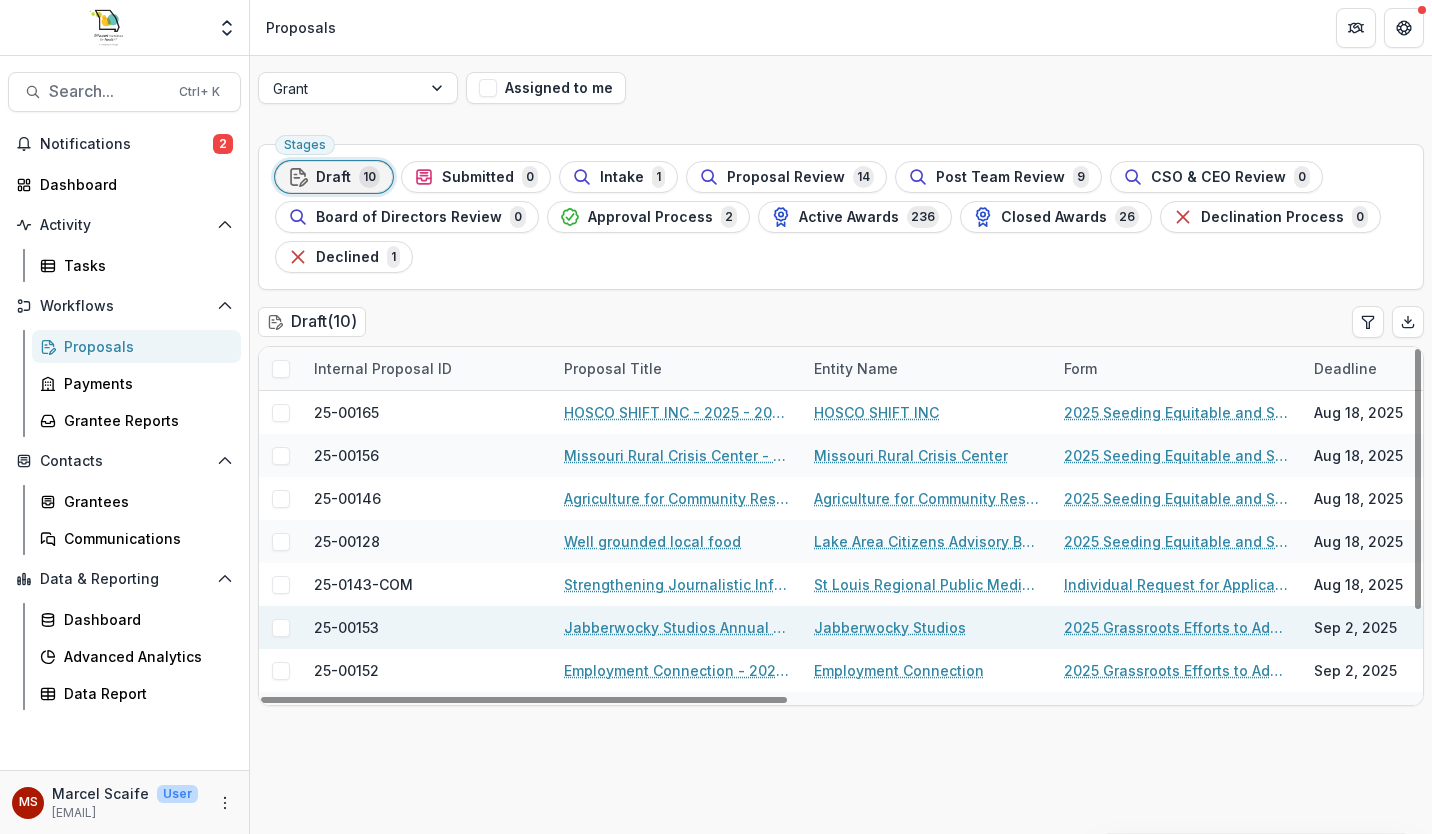 click on "Sep 2, 2025" at bounding box center [1427, 627] 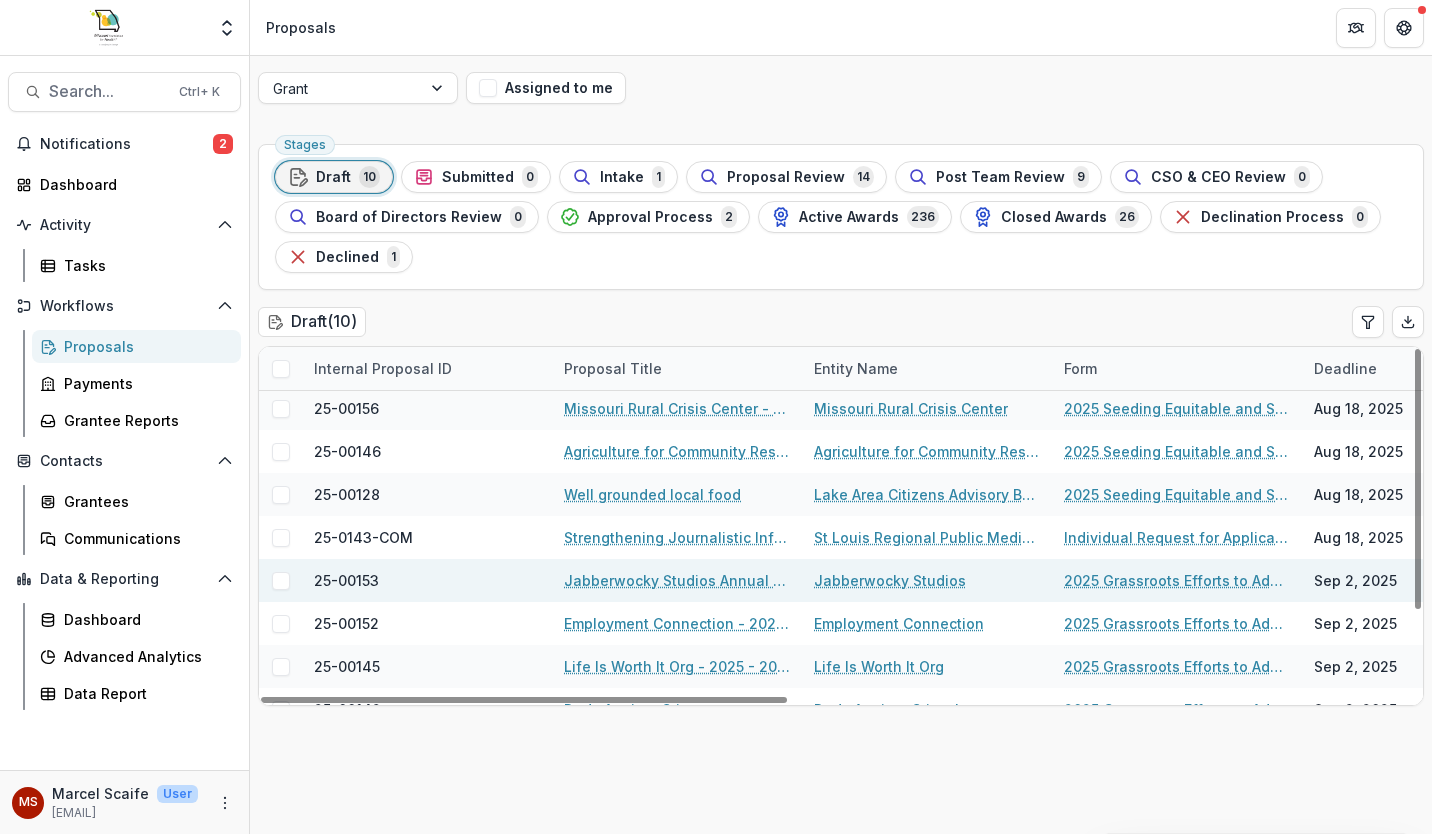 scroll, scrollTop: 116, scrollLeft: 0, axis: vertical 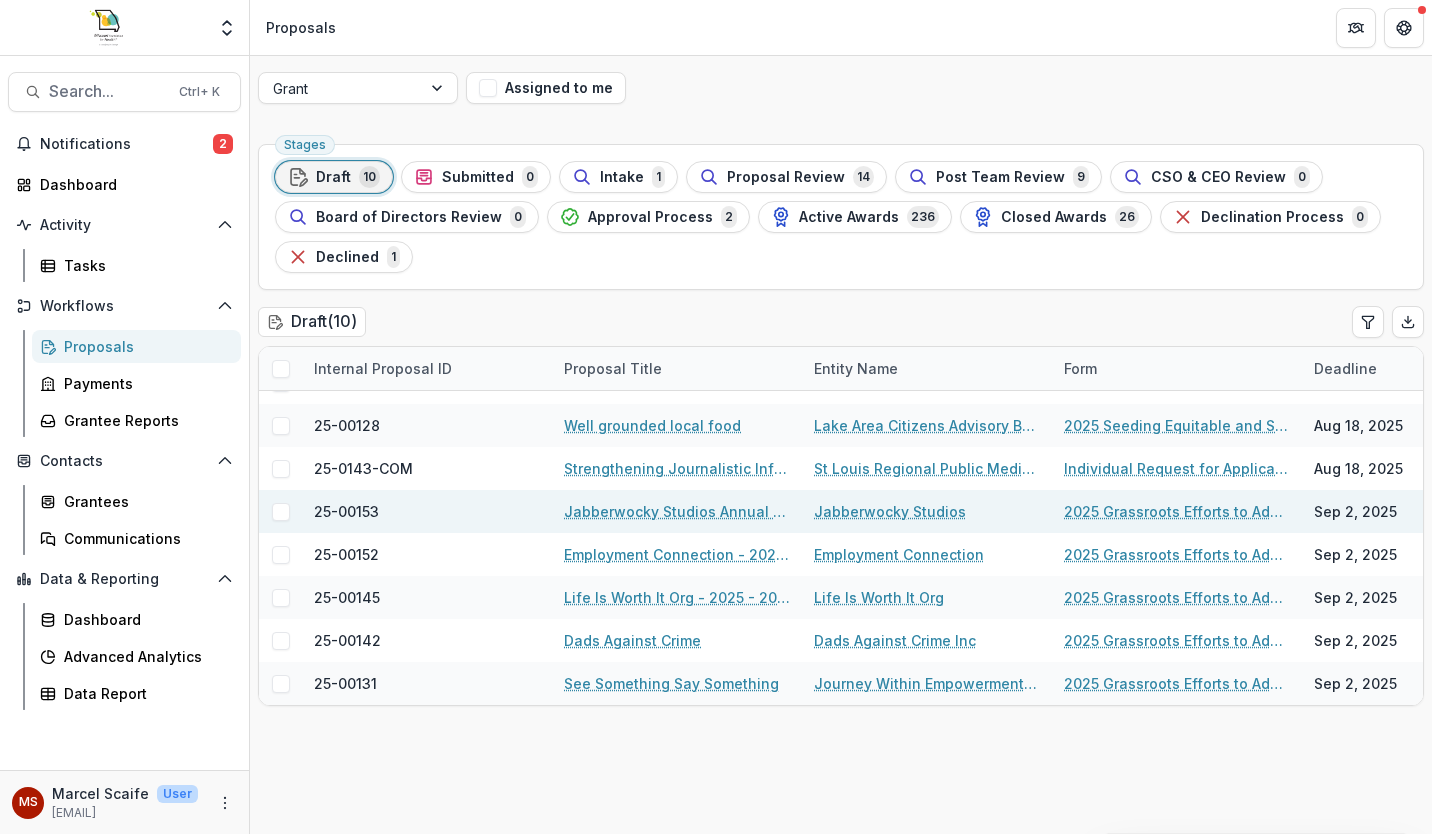 click on "Jabberwocky Studios Annual Arts and STEAM Education 2026-2028" at bounding box center (677, 511) 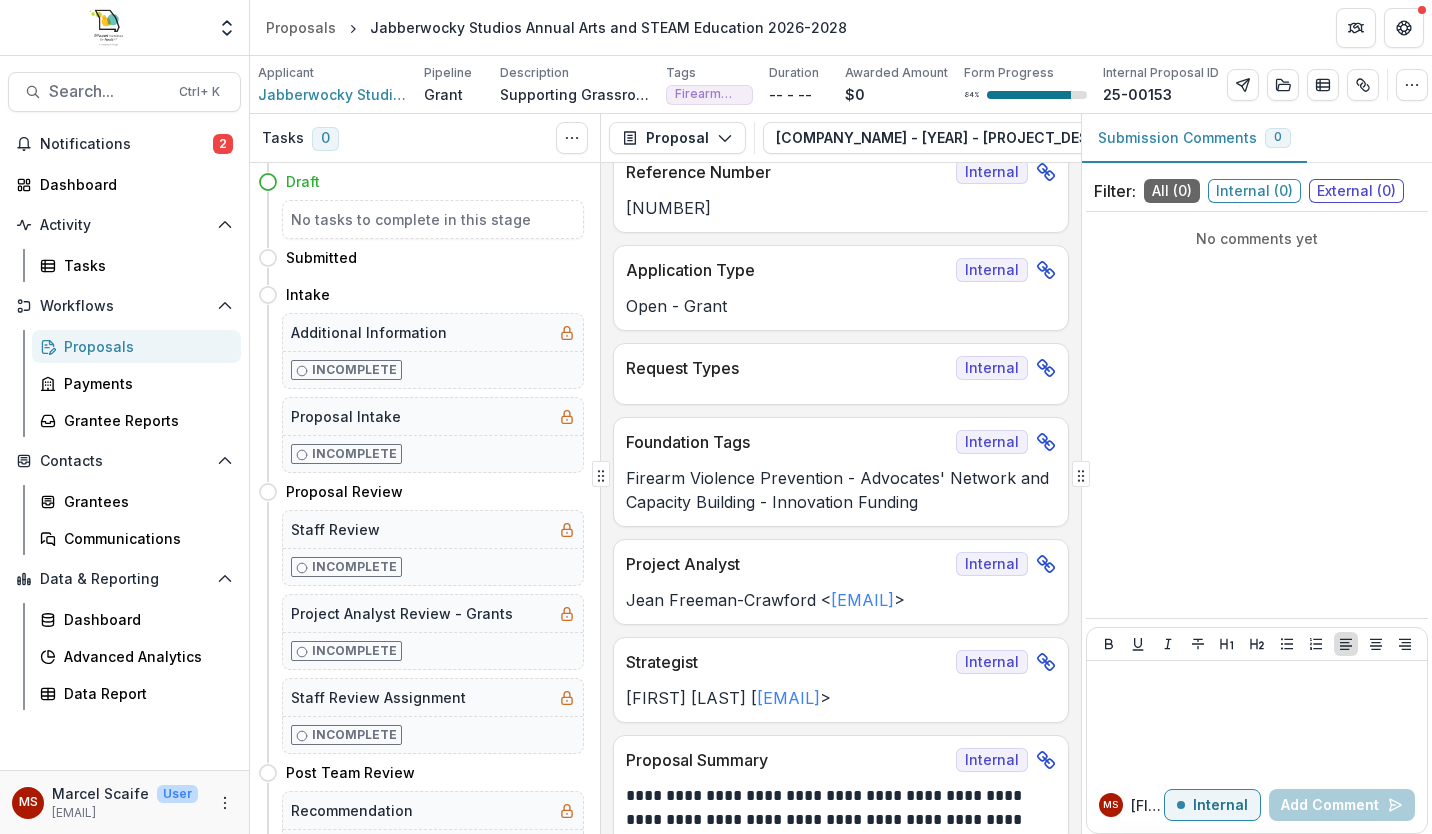 scroll, scrollTop: 0, scrollLeft: 0, axis: both 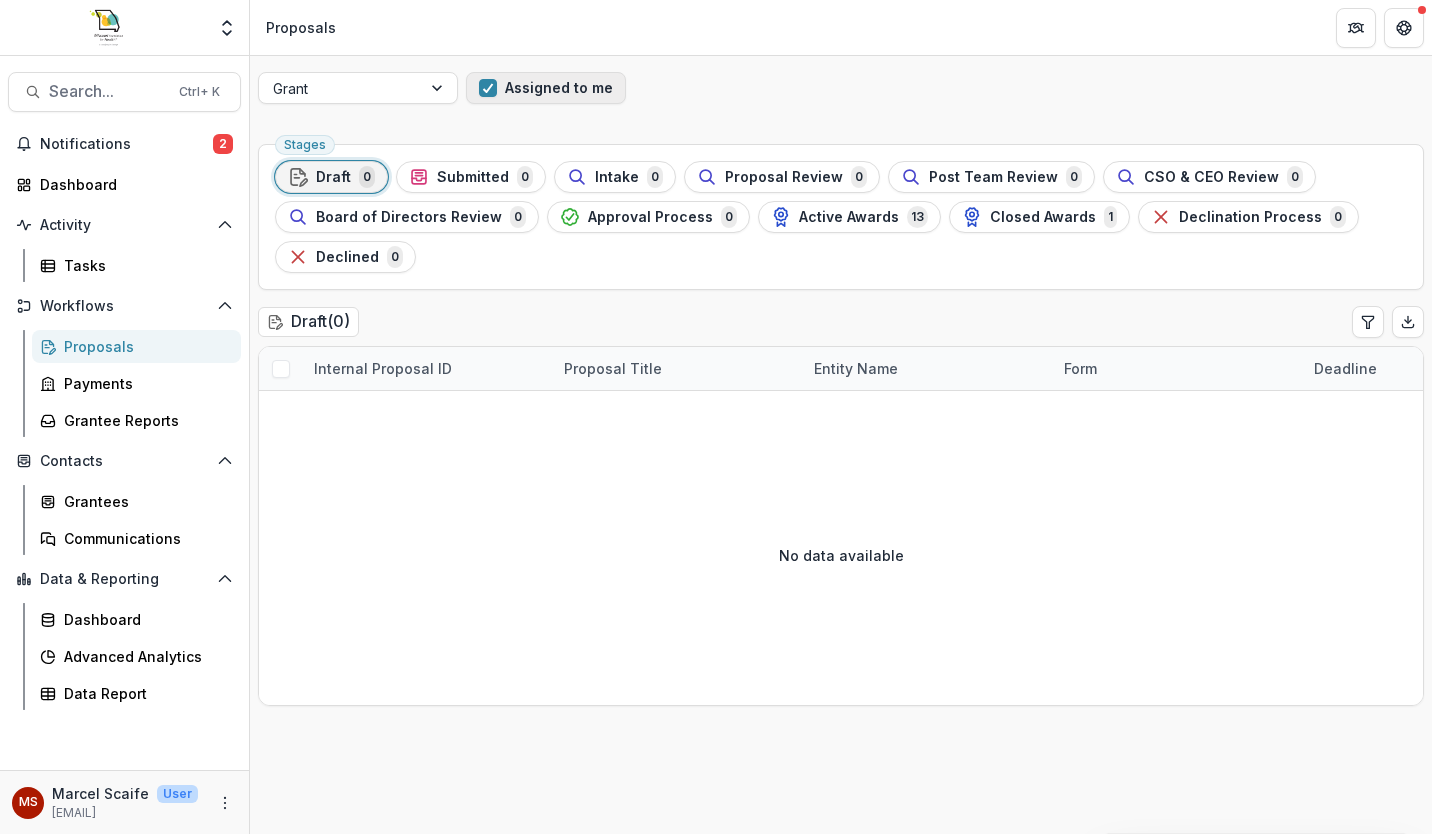 click at bounding box center (488, 88) 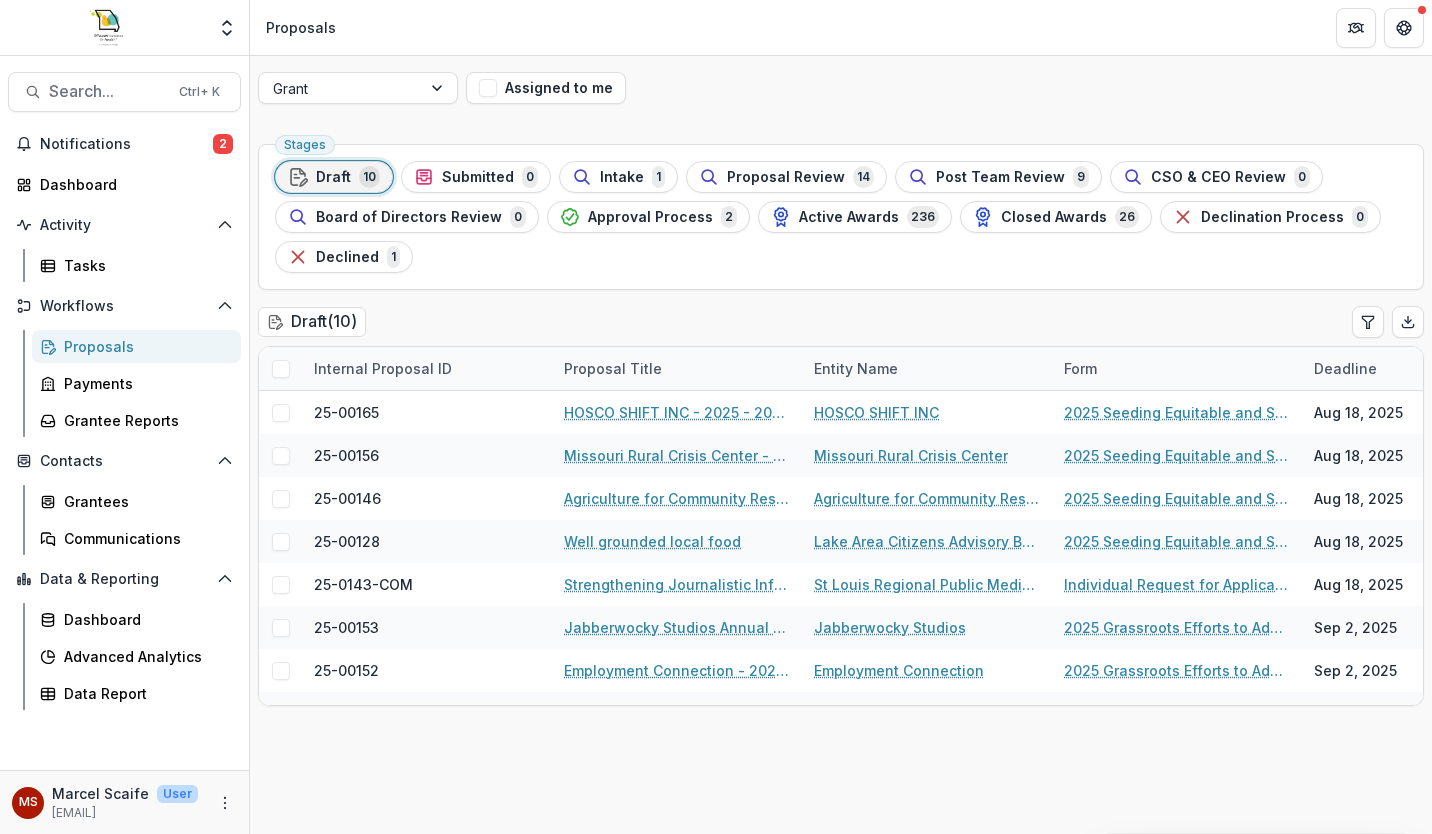 click on "Draft" at bounding box center (333, 177) 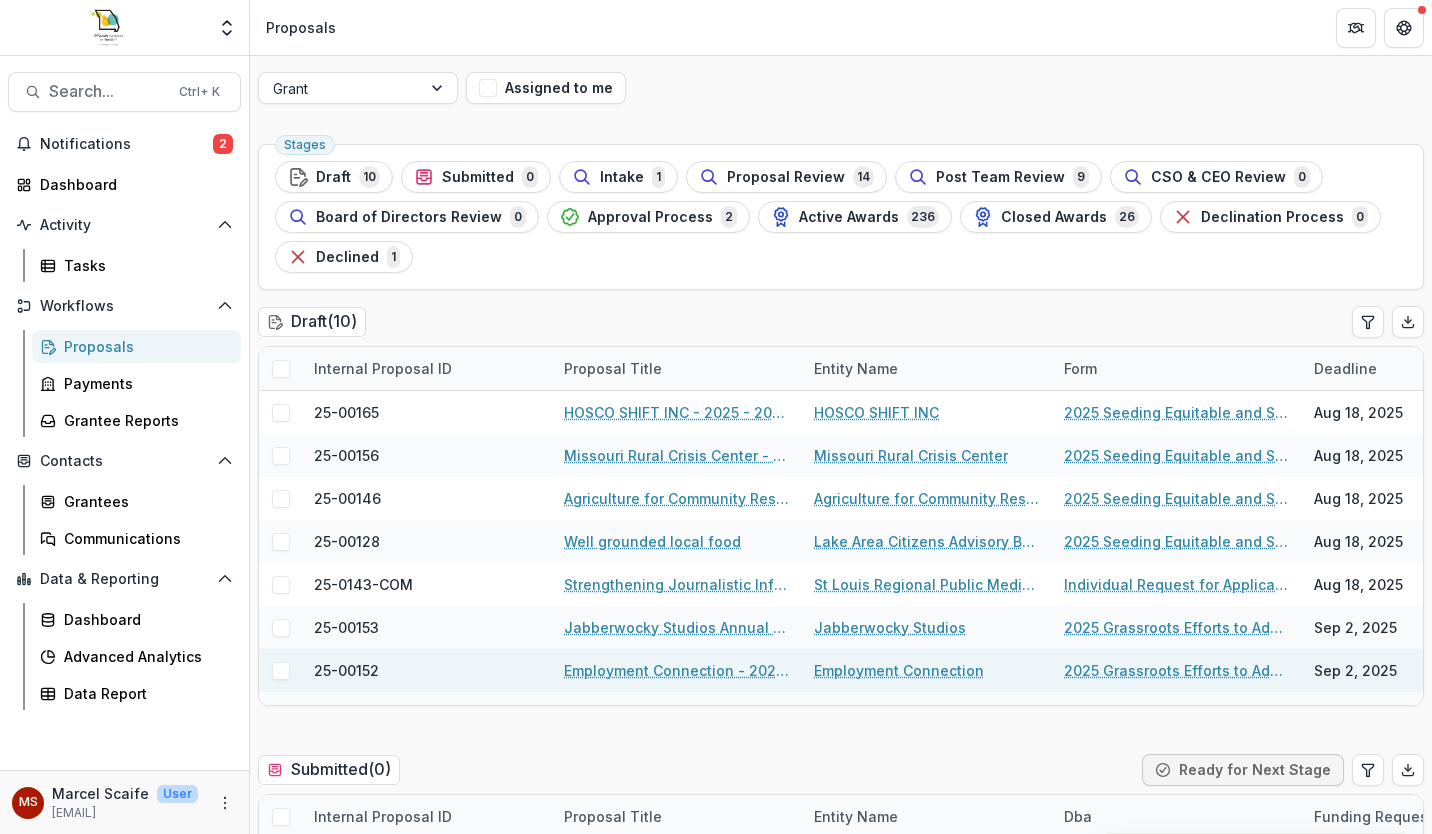 click on "Employment Connection - 2025 - 2025 Supporting Grassroots Efforts and Capacity to Address Firearm Injury and Death (FID) RFA" at bounding box center [677, 670] 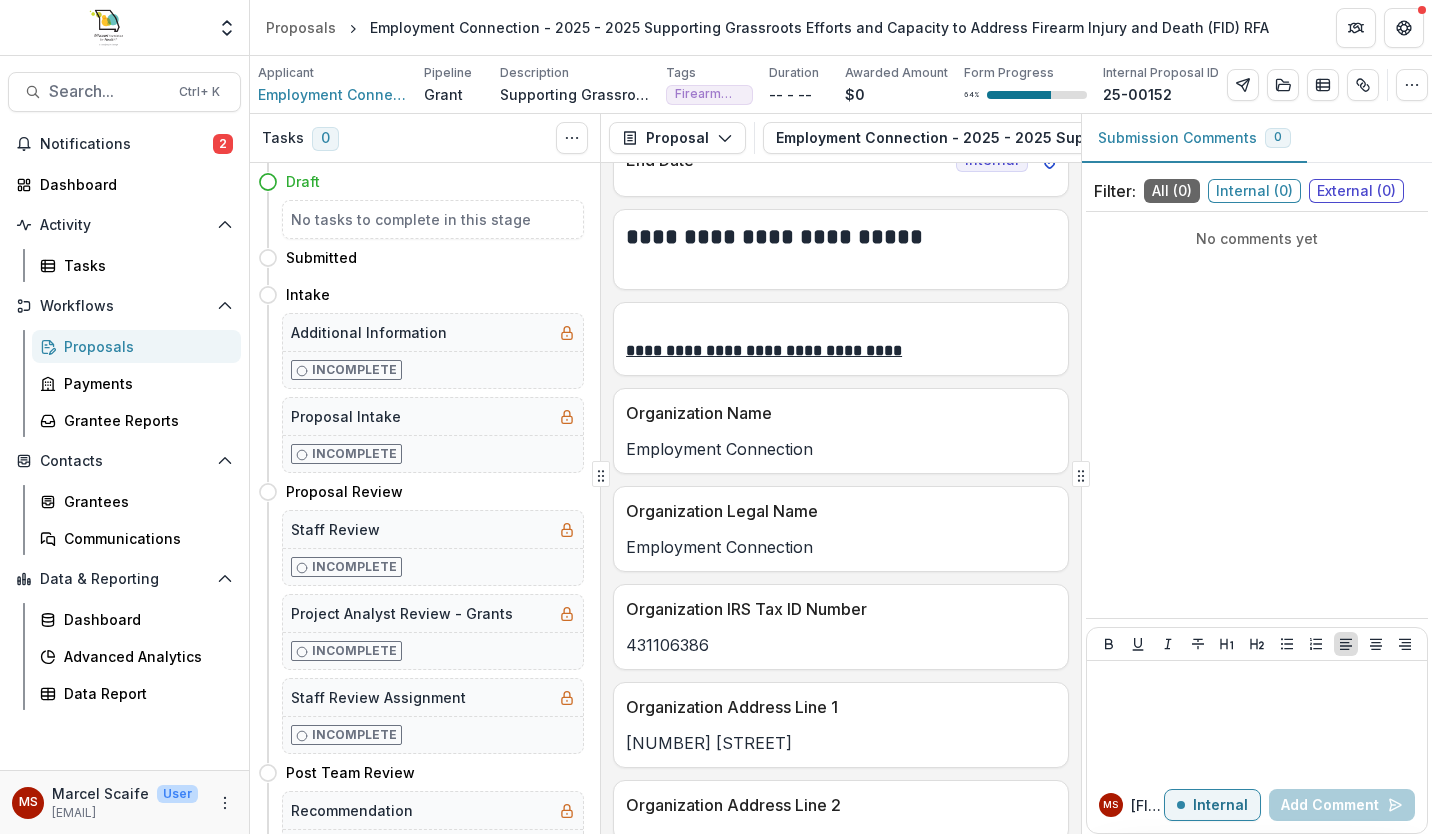 scroll, scrollTop: 1103, scrollLeft: 0, axis: vertical 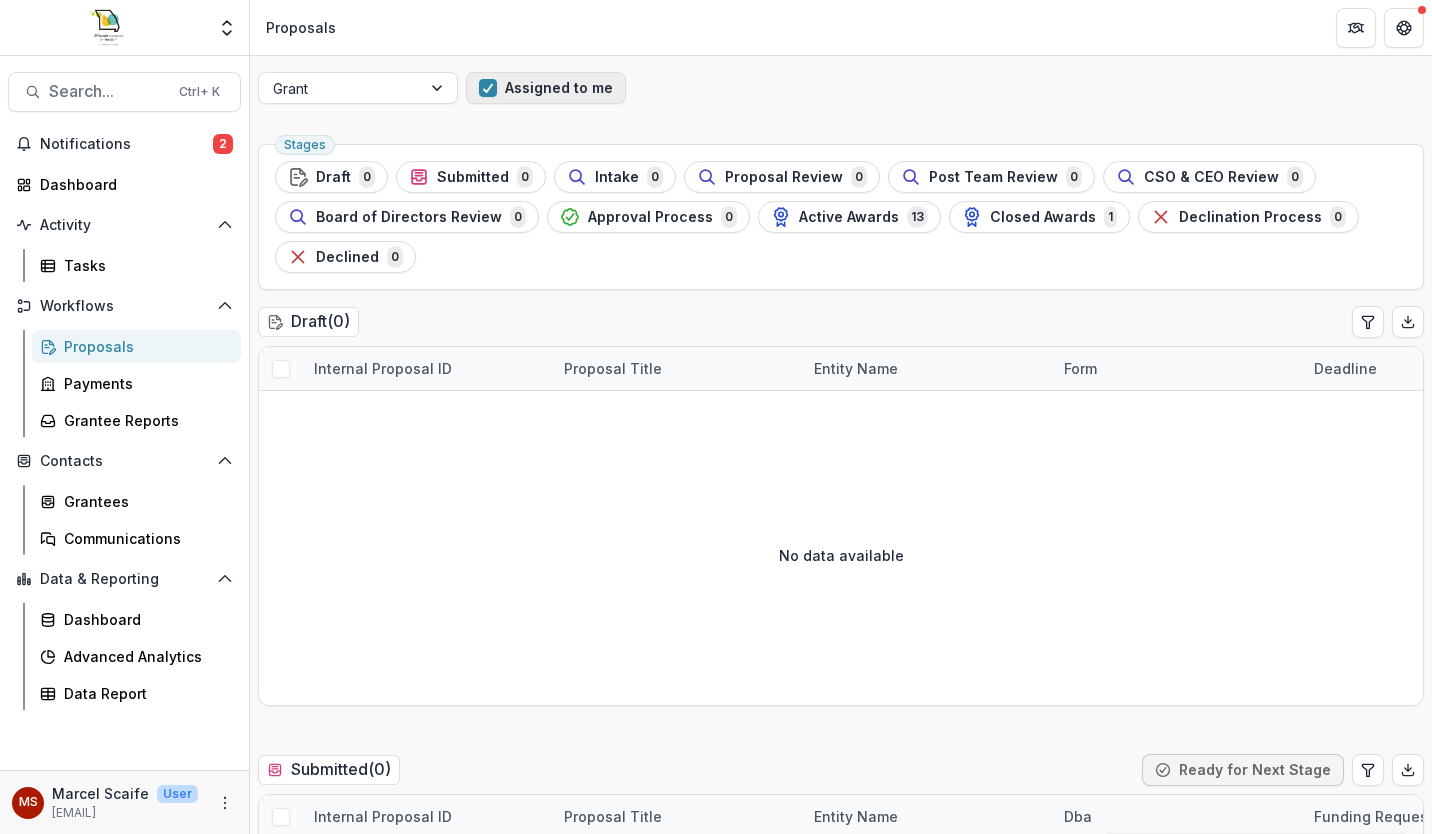 click at bounding box center [488, 88] 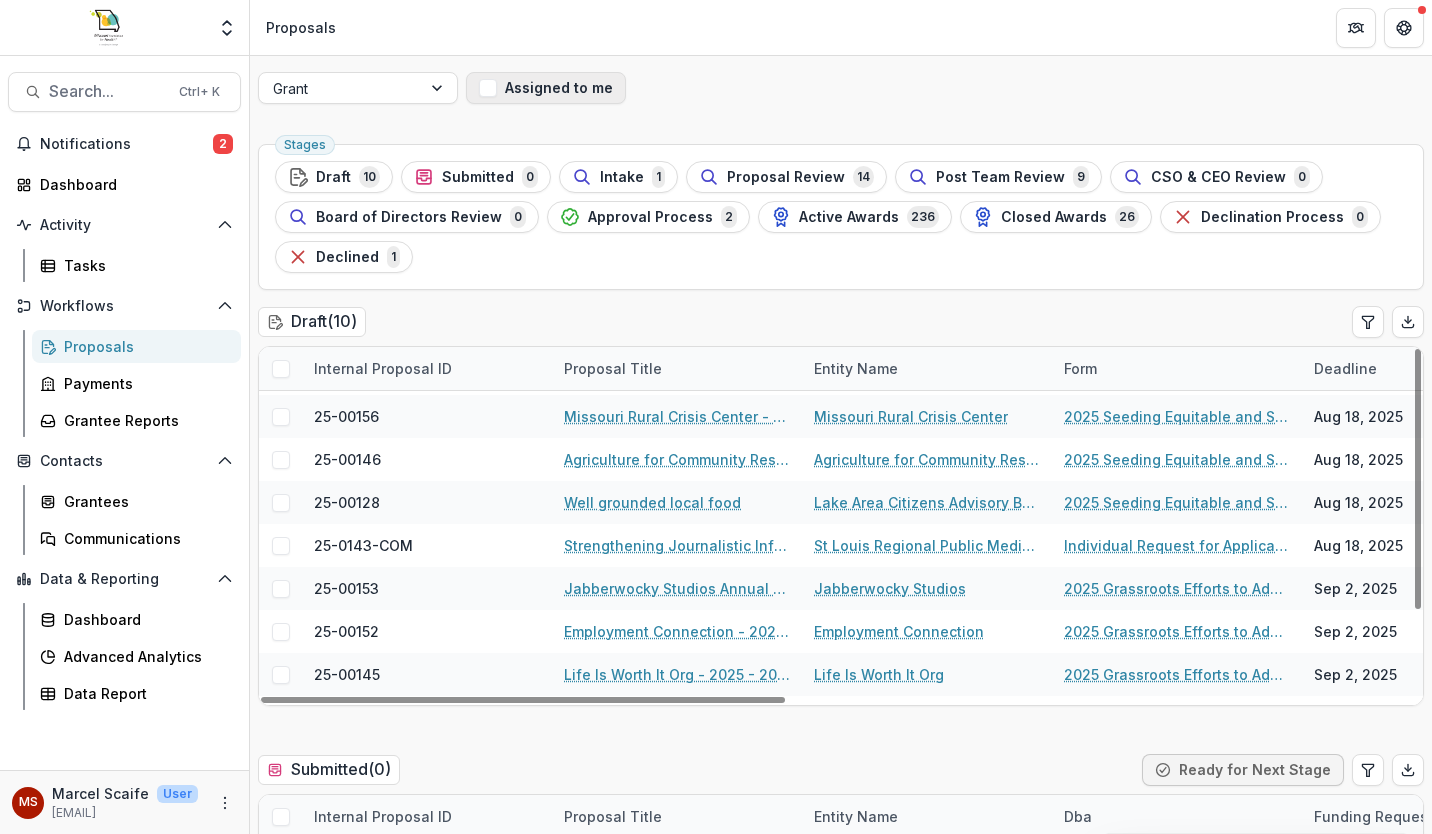 scroll, scrollTop: 116, scrollLeft: 0, axis: vertical 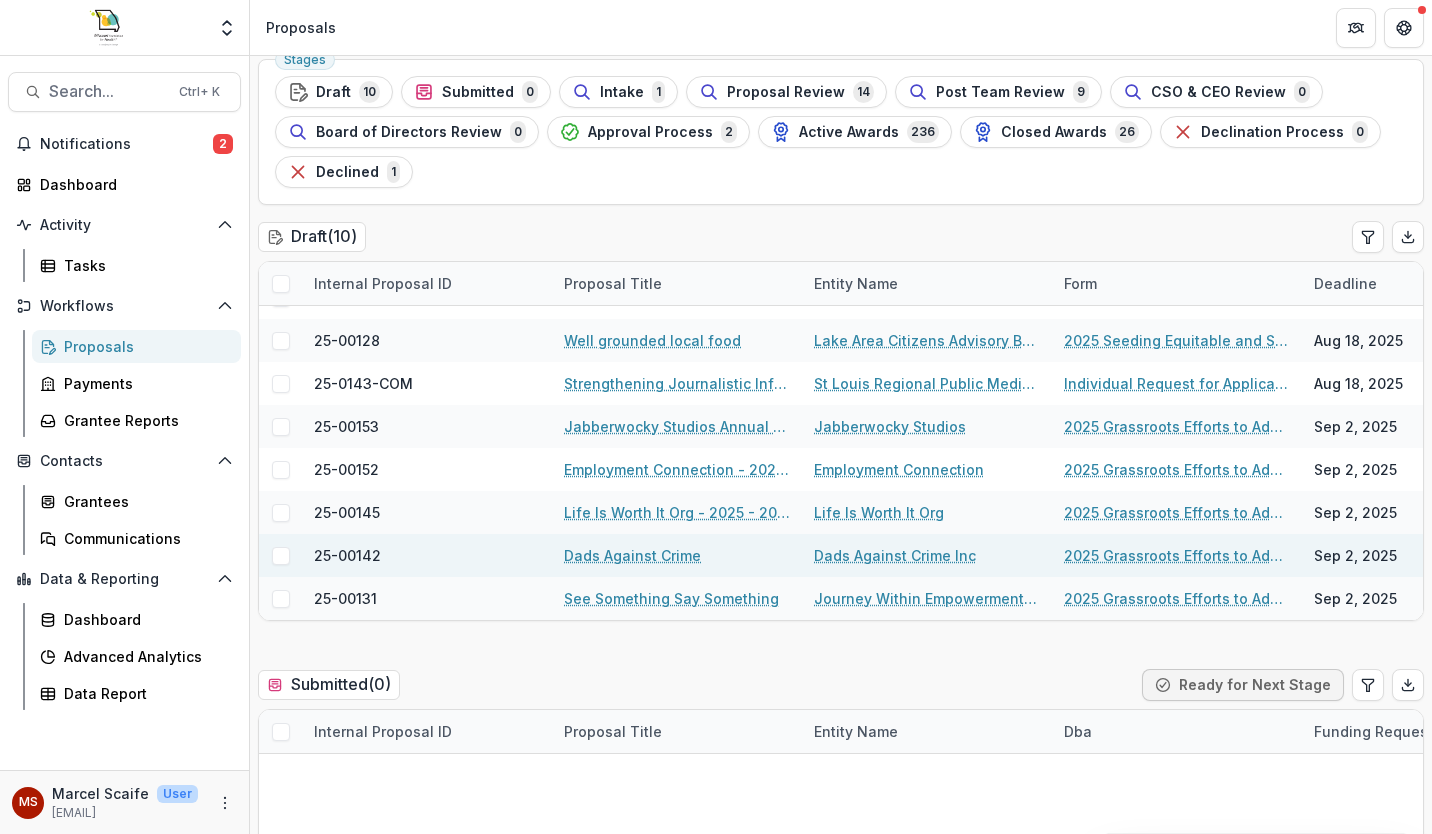 click on "2025 Grassroots Efforts to Address FID - RFA" at bounding box center (1177, 555) 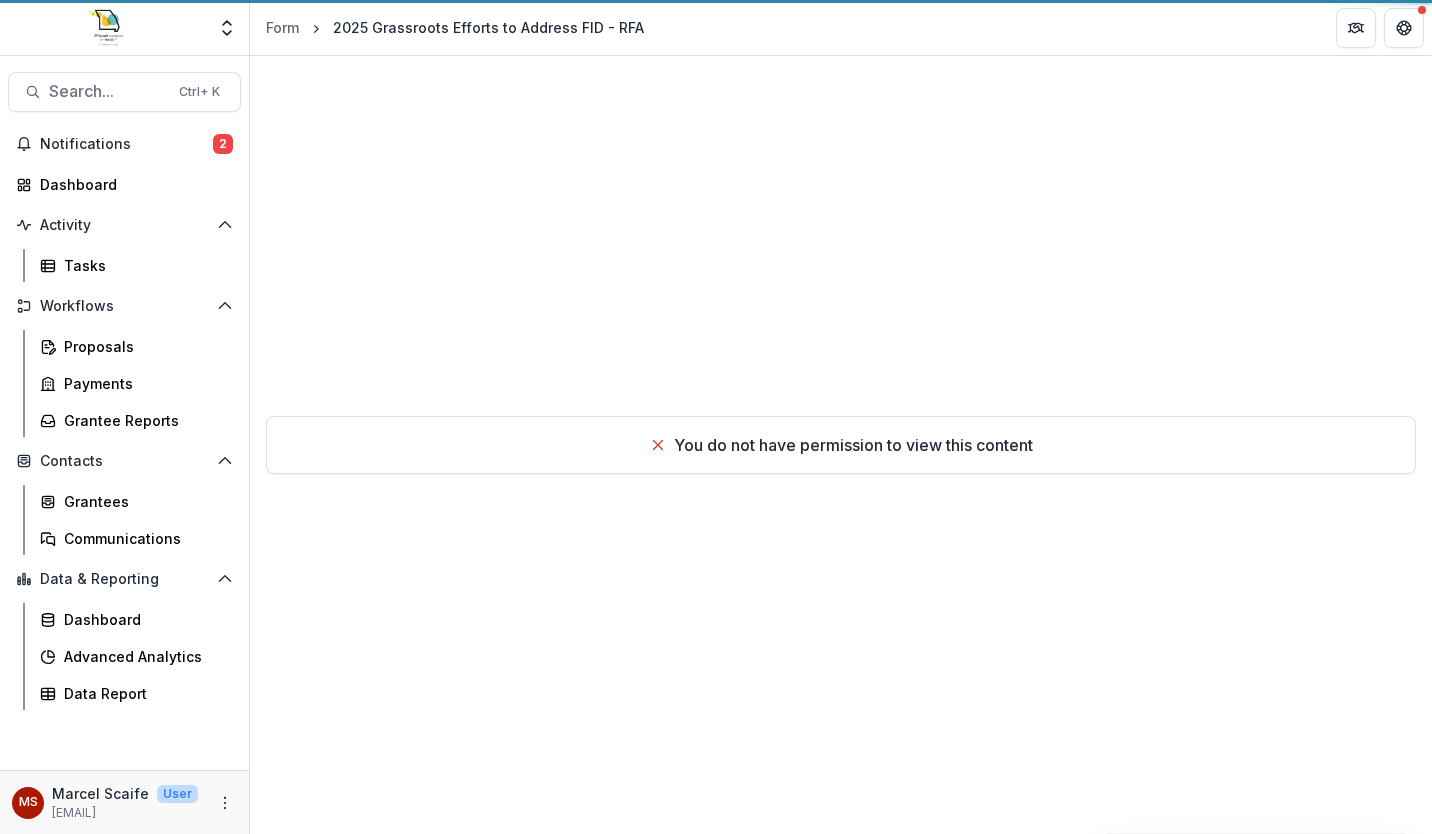 scroll, scrollTop: 0, scrollLeft: 0, axis: both 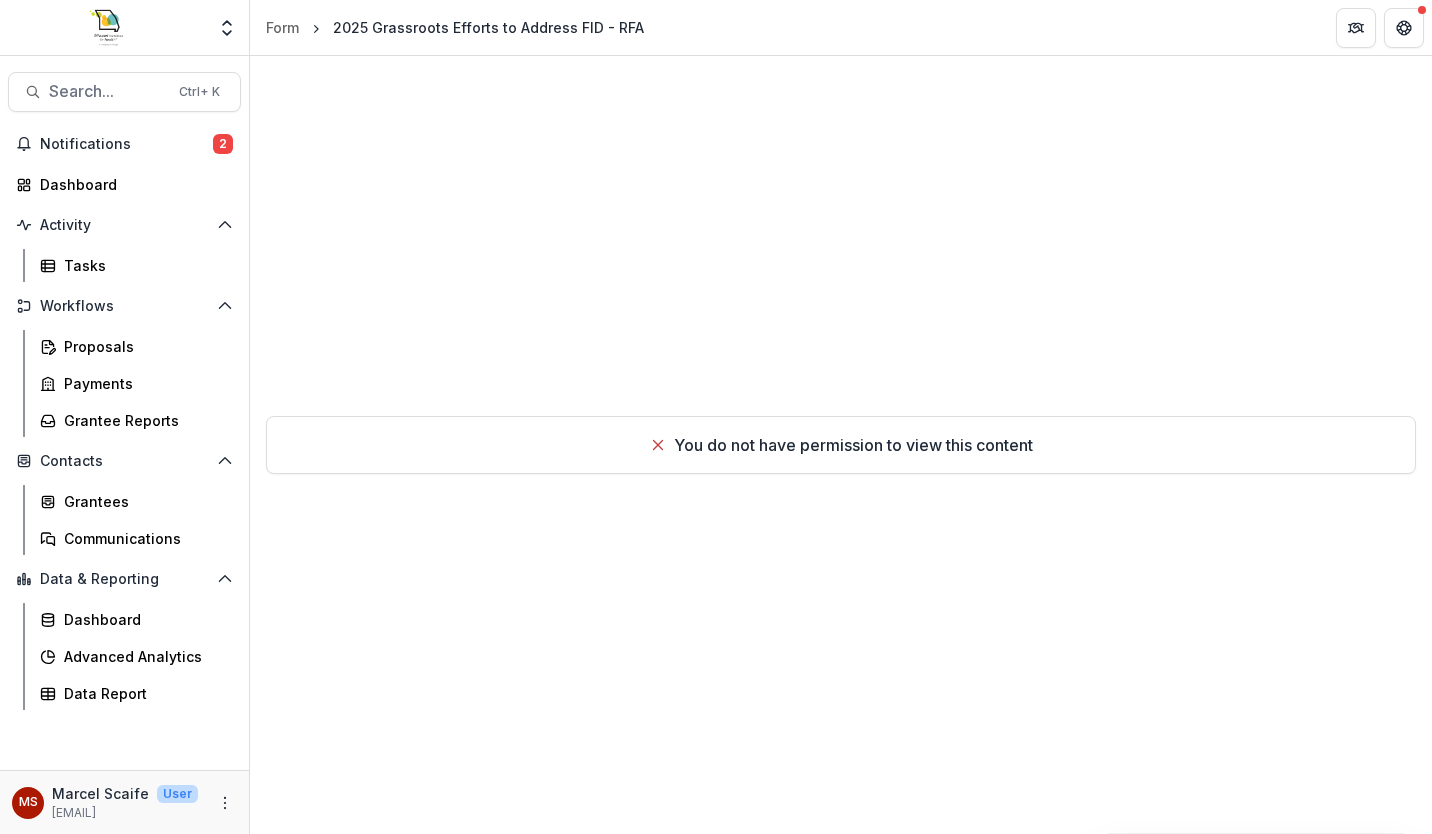click 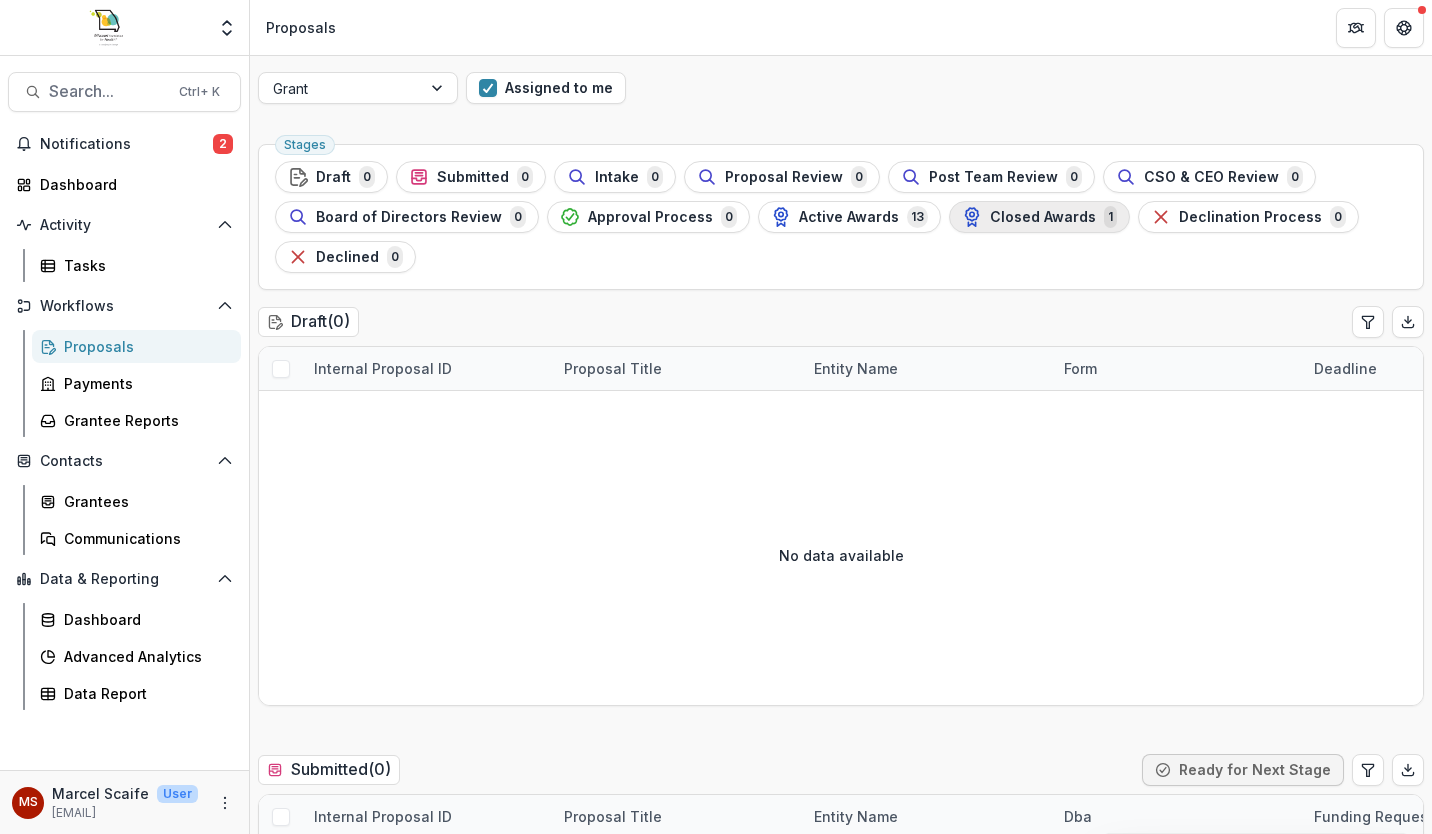 click on "Closed Awards" at bounding box center (1043, 217) 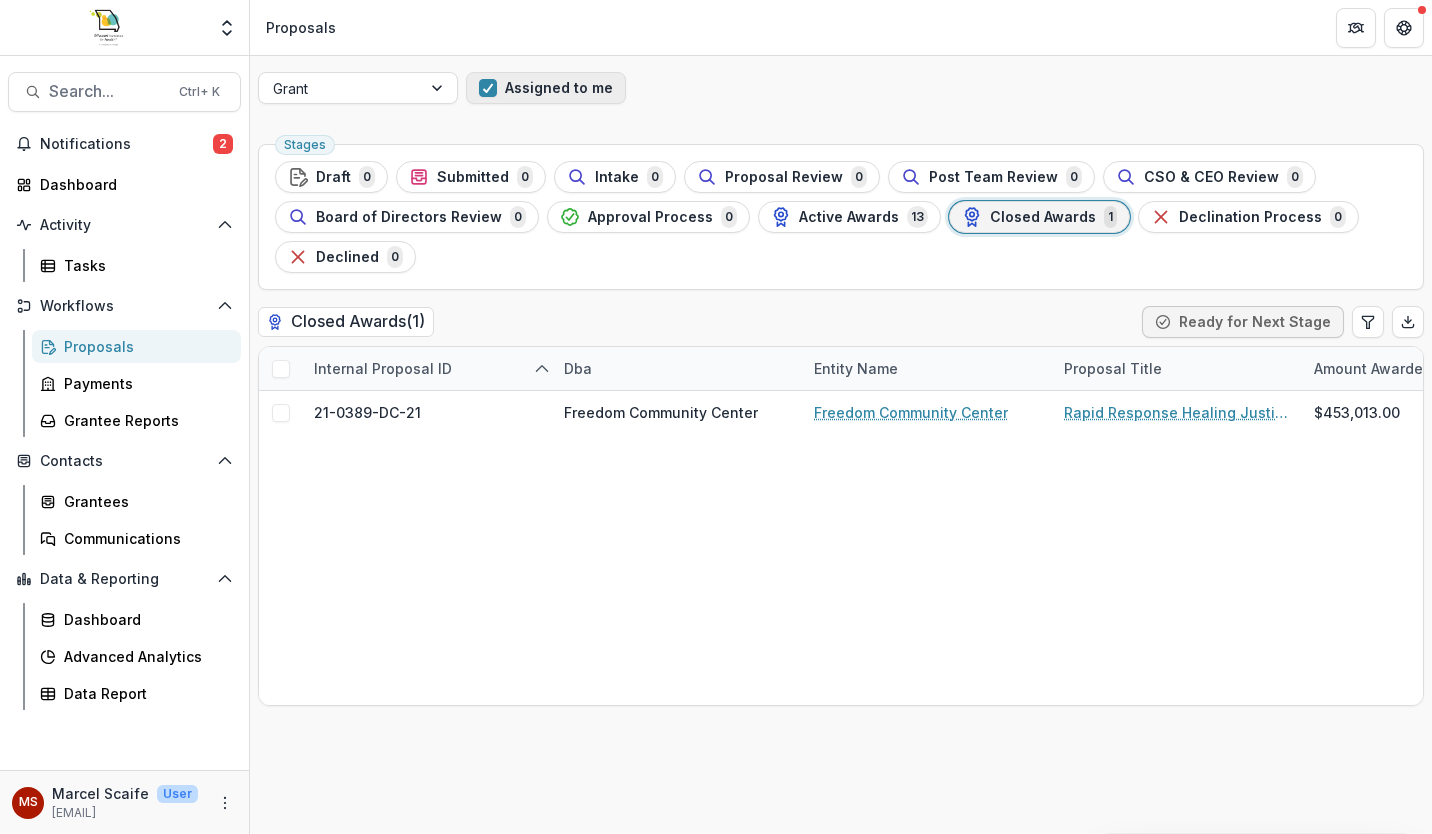click on "Assigned to me" at bounding box center (546, 88) 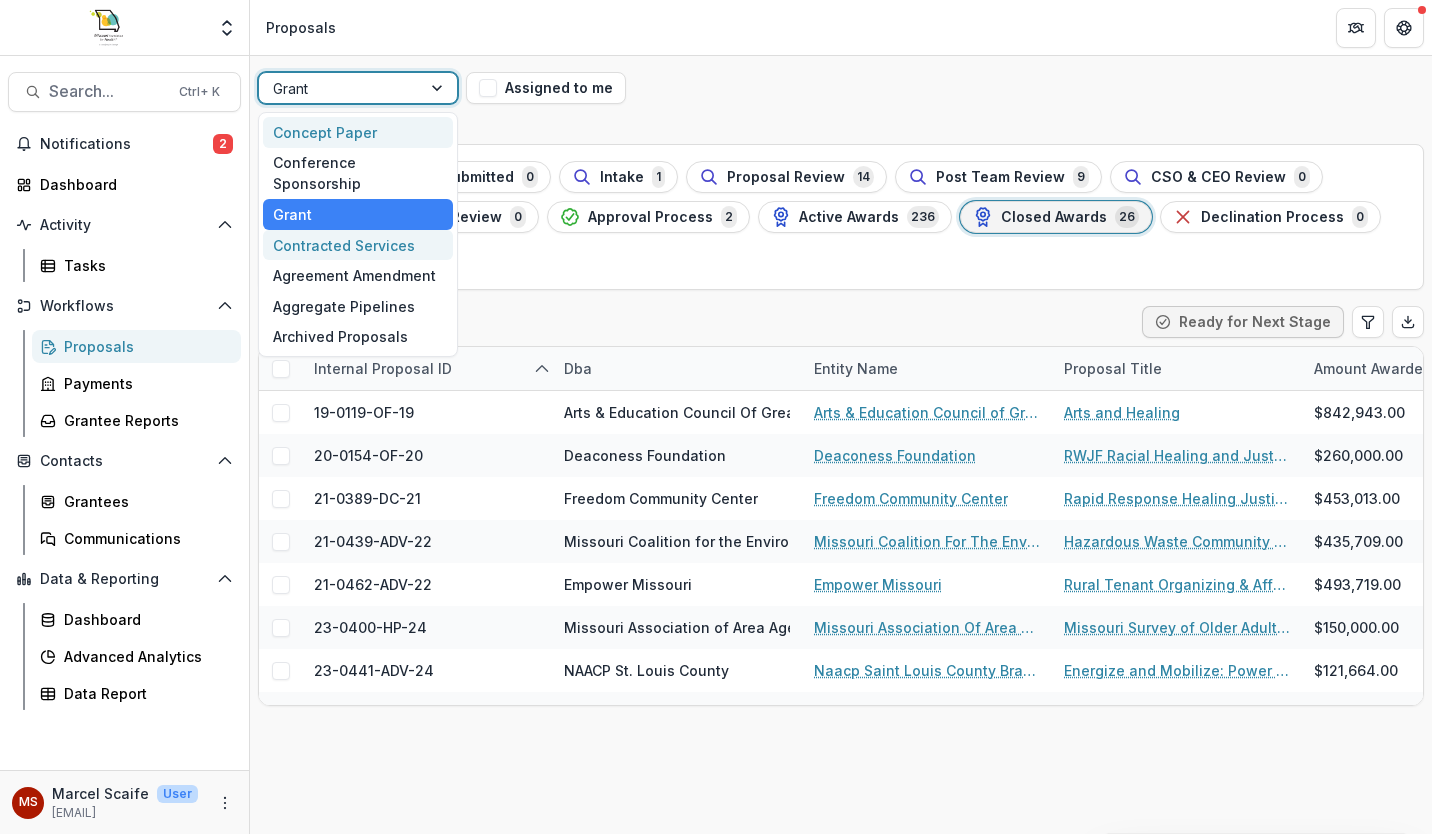 click on "Contracted Services" at bounding box center [358, 245] 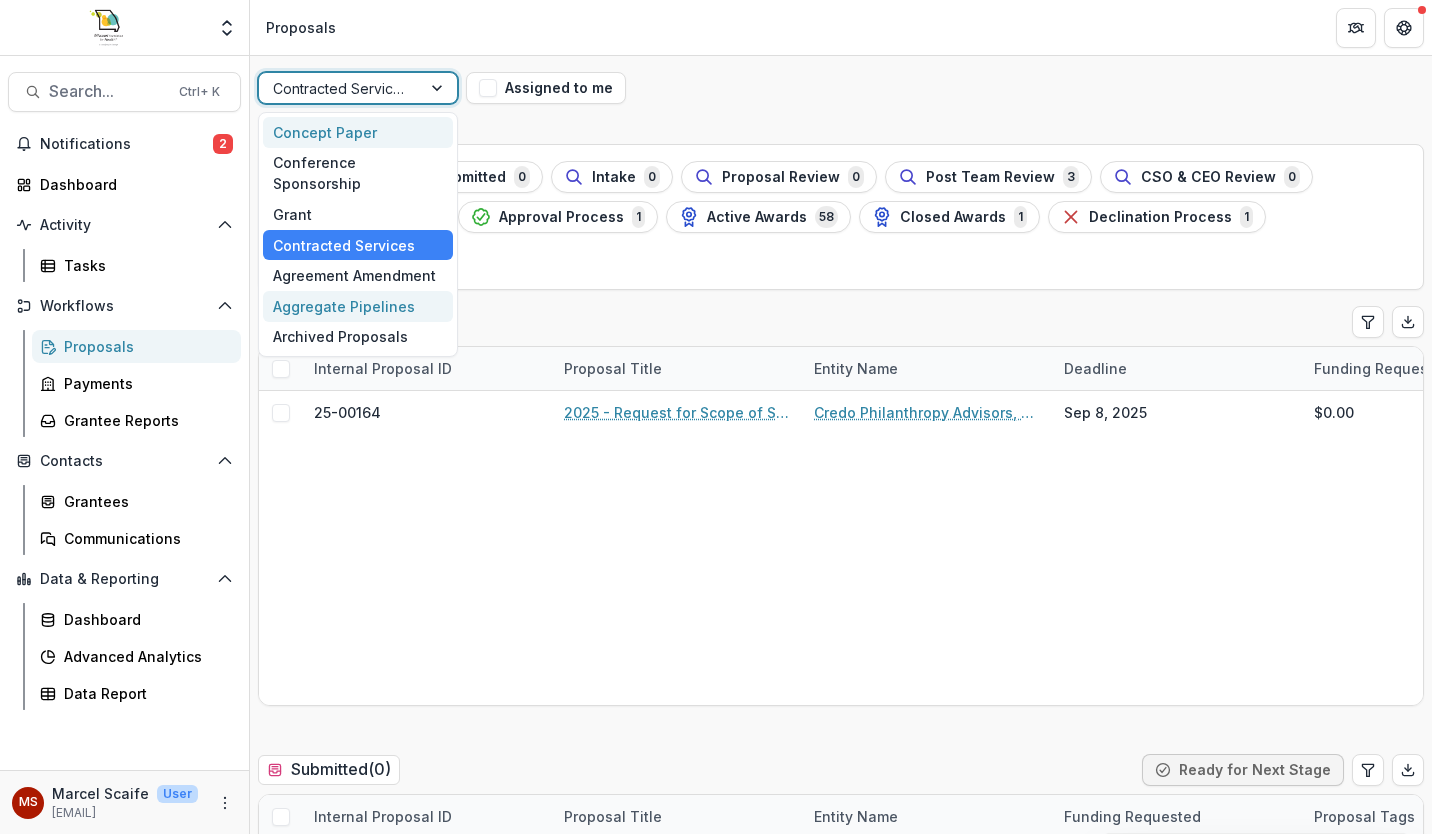 click on "Aggregate Pipelines" at bounding box center [358, 306] 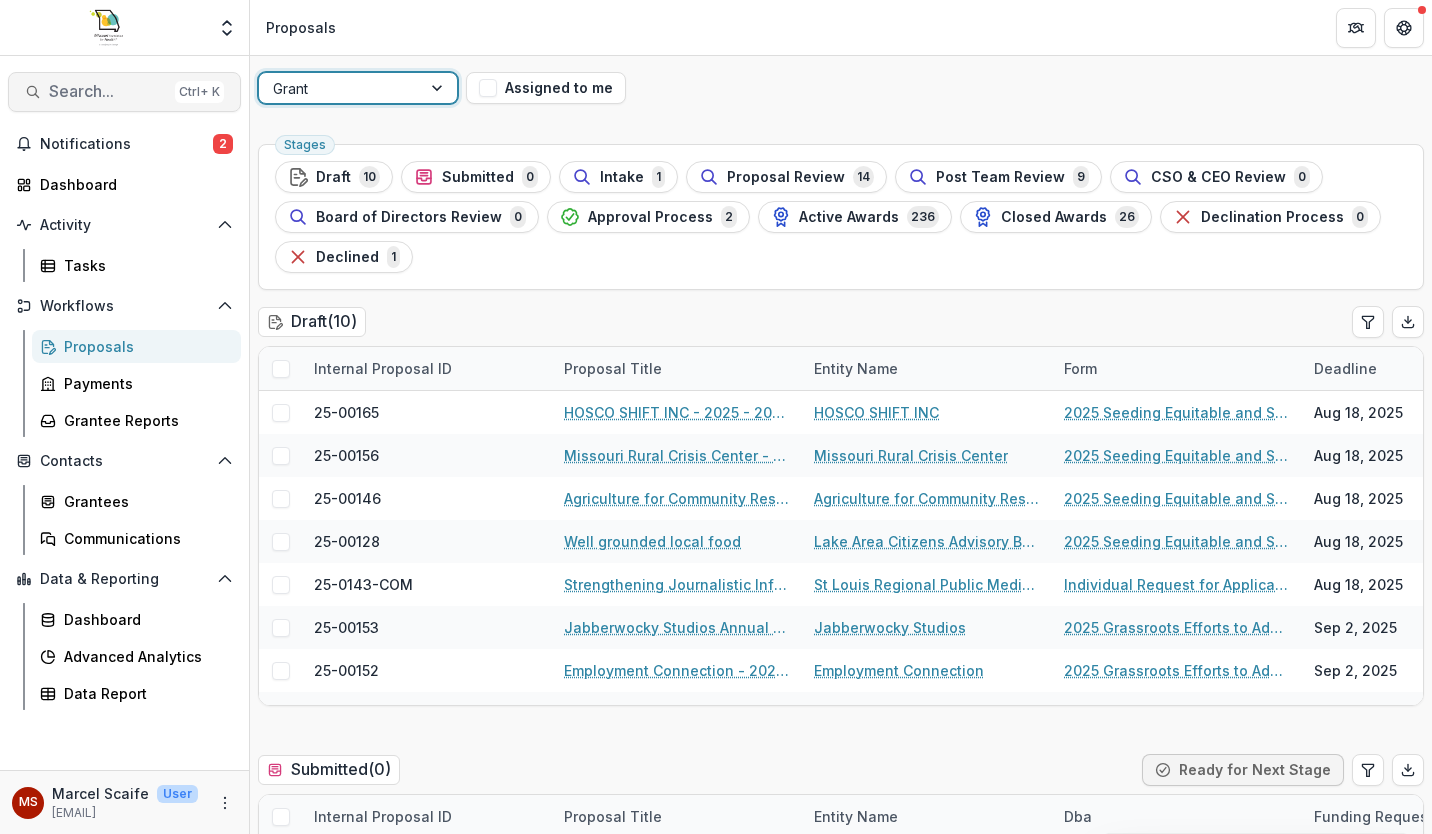 click on "Search..." at bounding box center [108, 91] 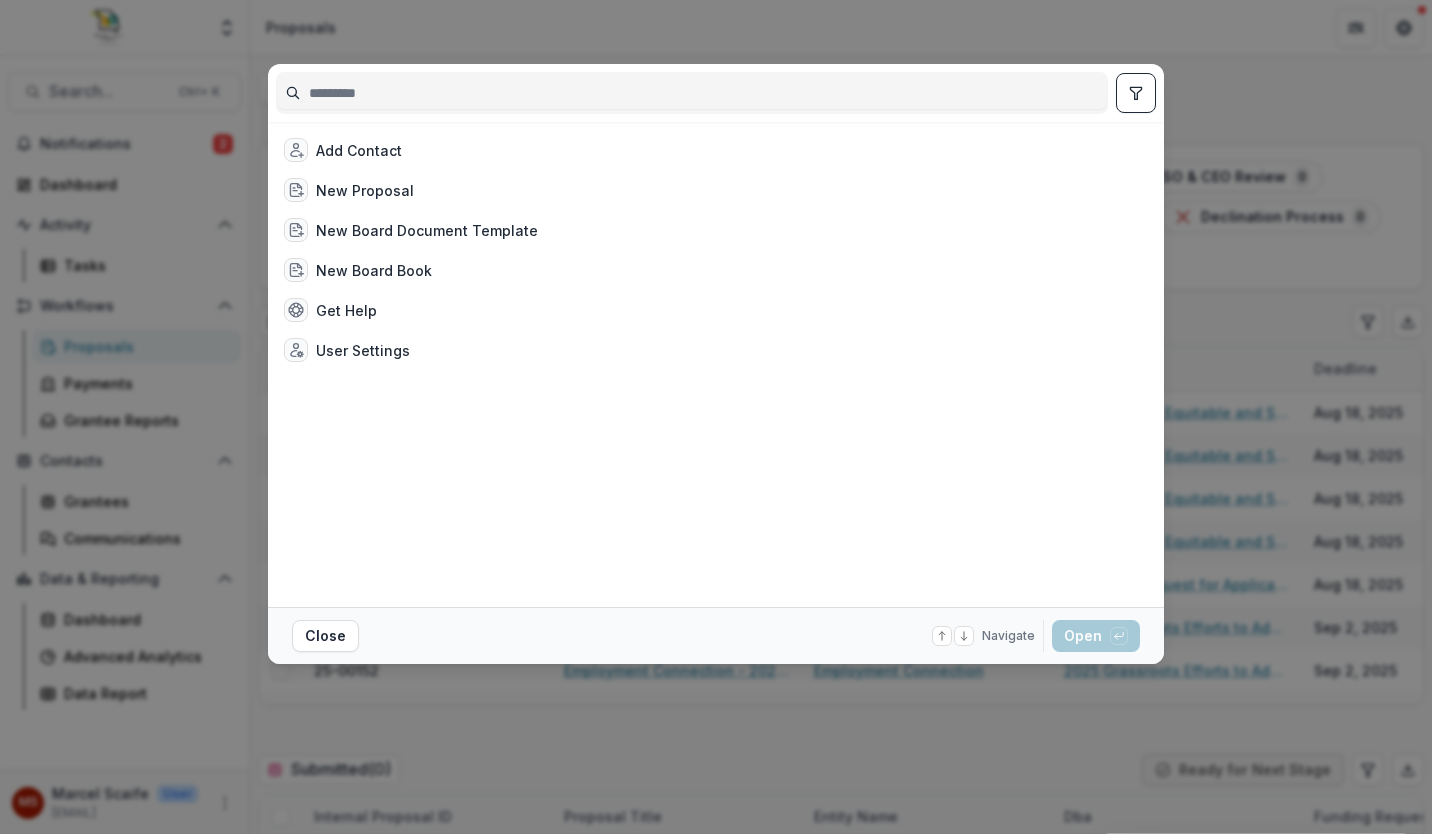 click at bounding box center (692, 93) 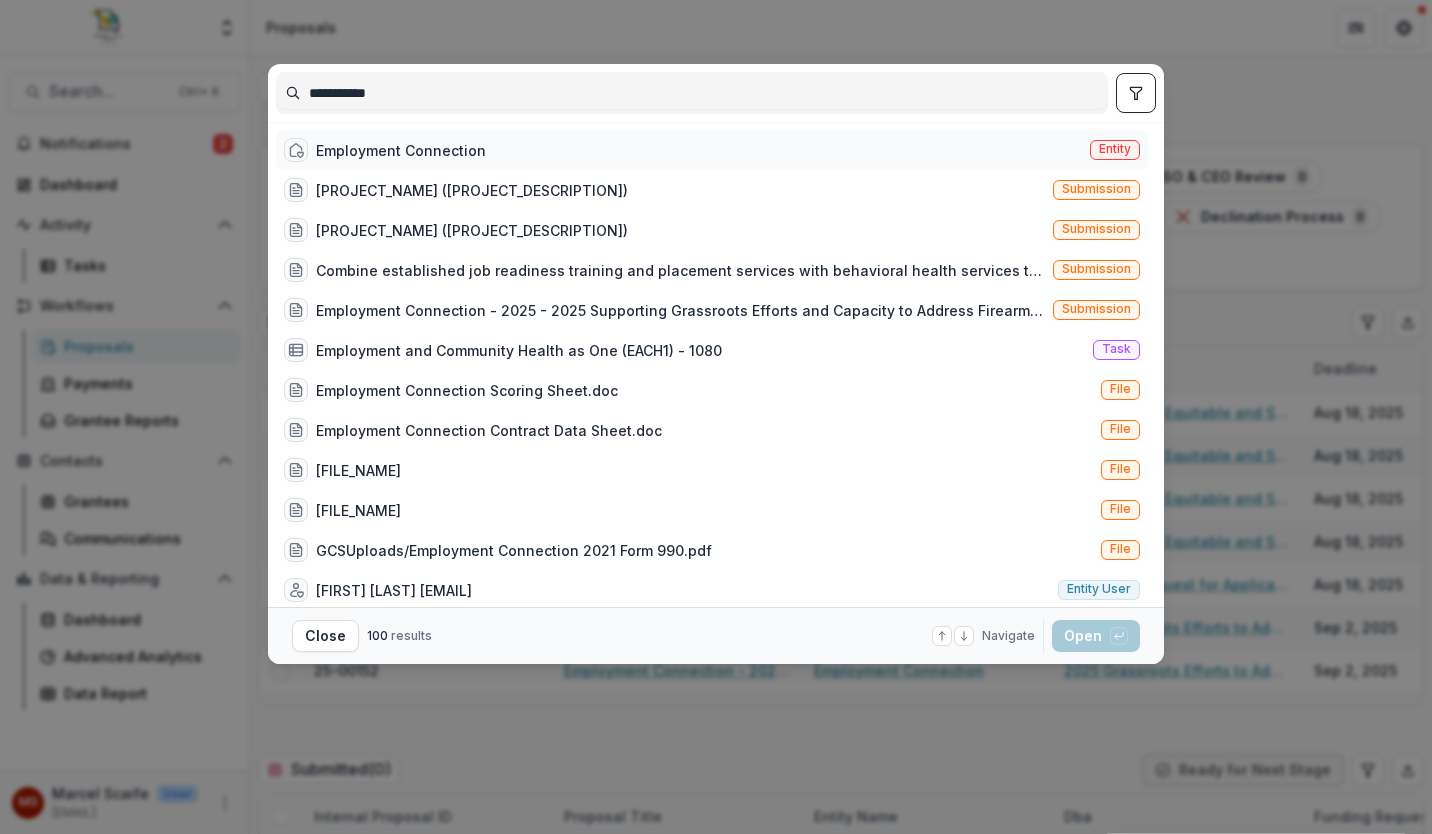 type on "**********" 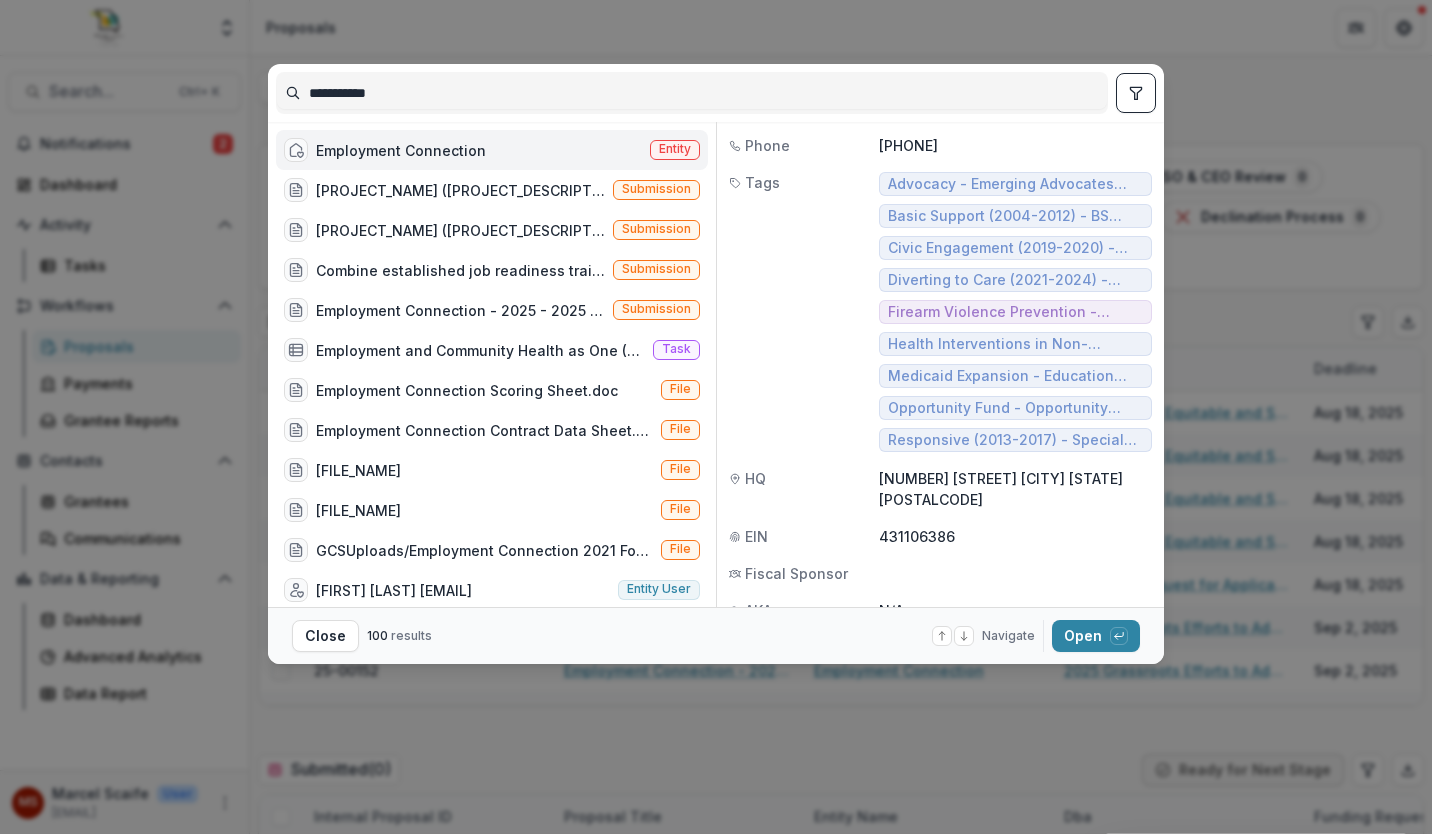 scroll, scrollTop: 86, scrollLeft: 0, axis: vertical 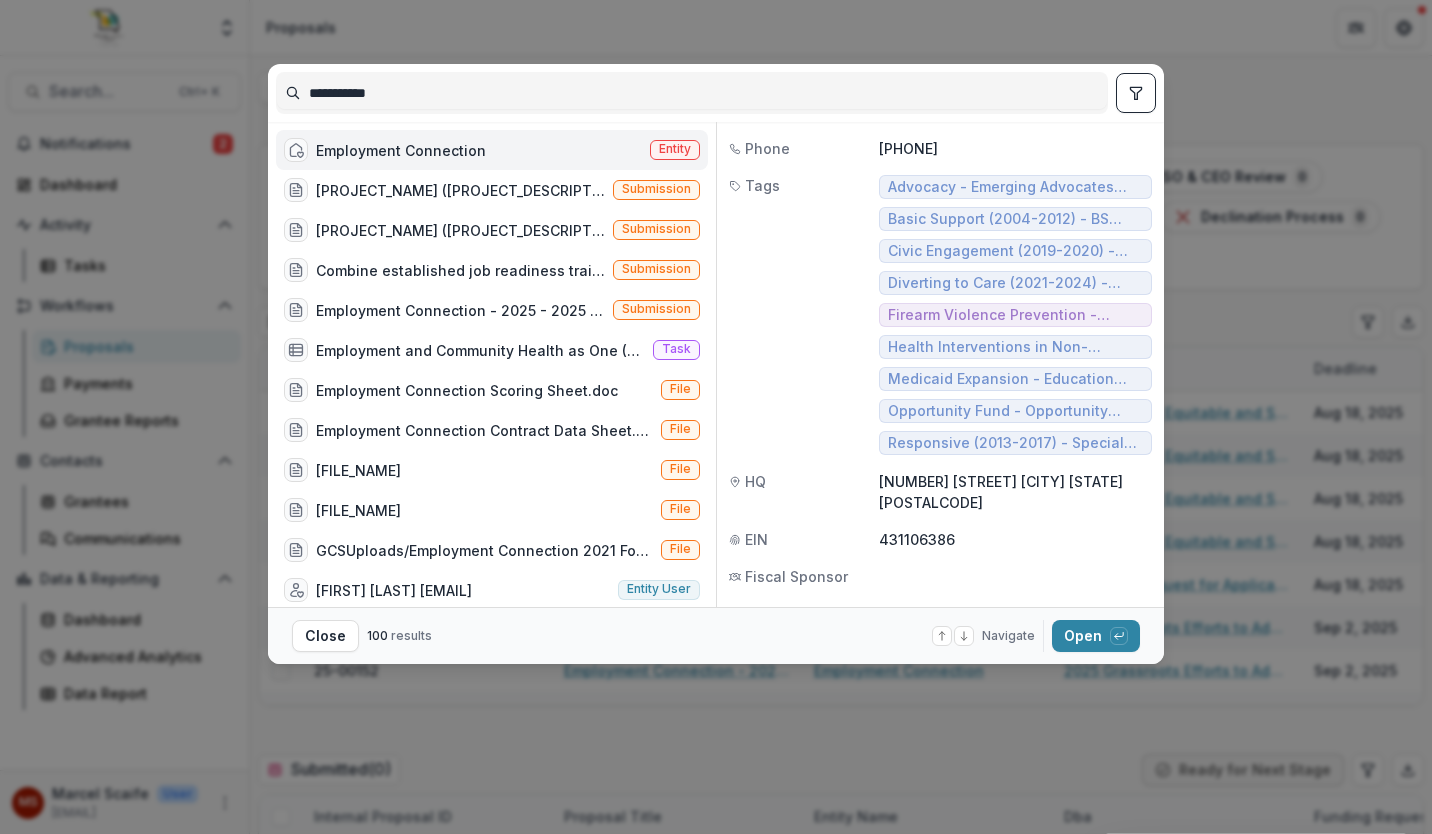 click on "Diverting to Care (2021-2024) - Community-based - Strategy Implementation" at bounding box center [1015, 283] 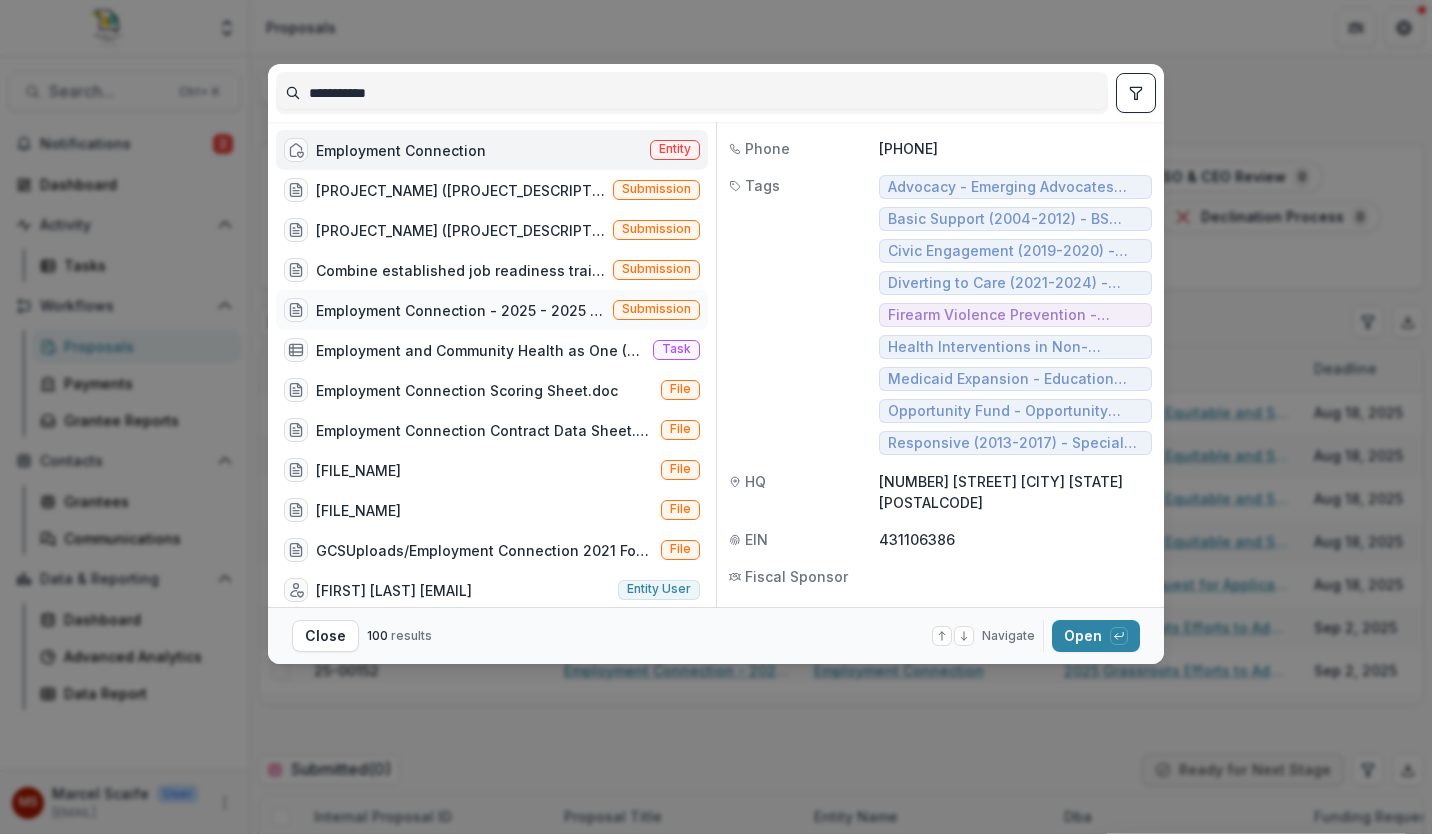 click on "Submission" at bounding box center [656, 309] 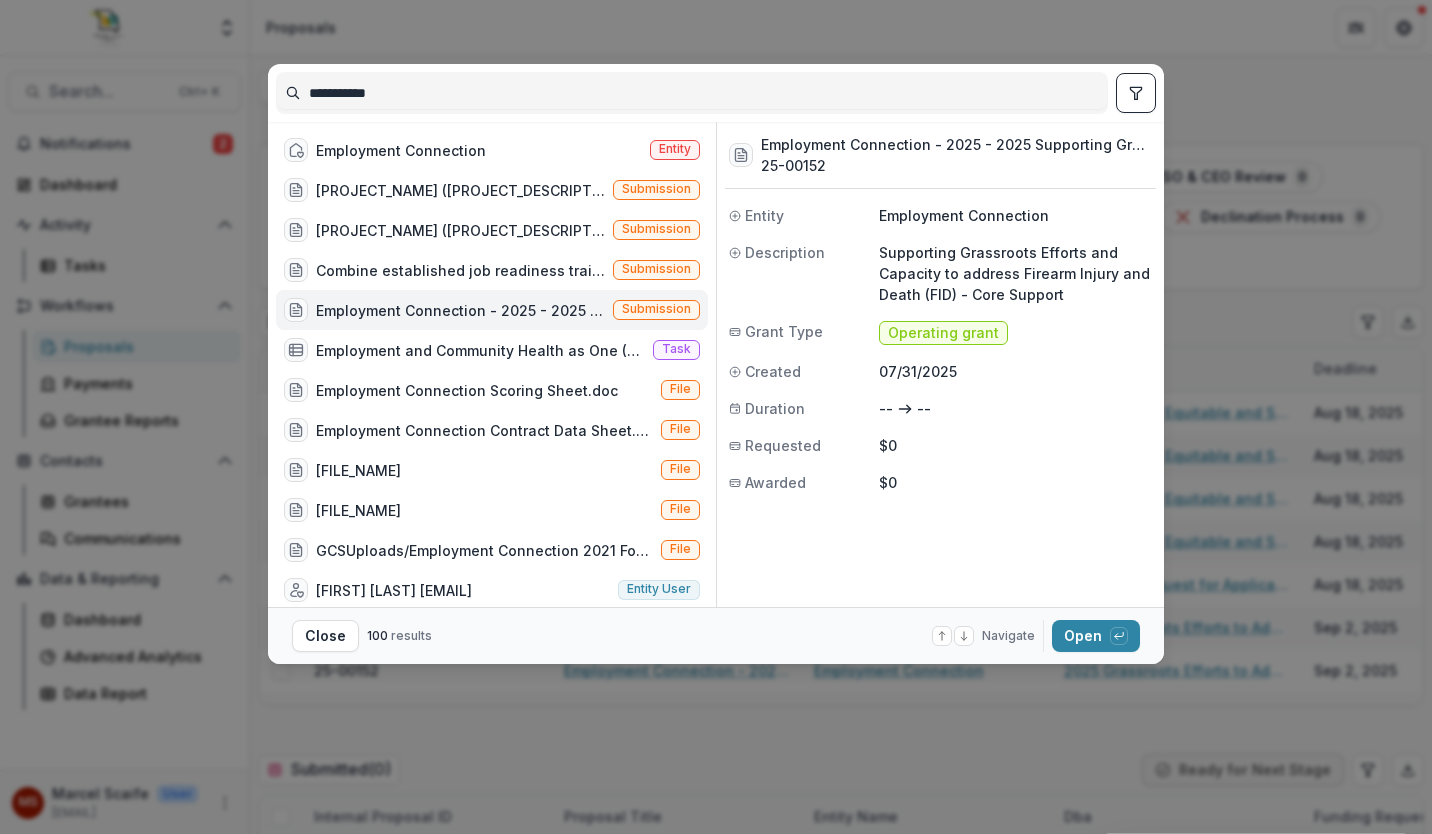scroll, scrollTop: 0, scrollLeft: 0, axis: both 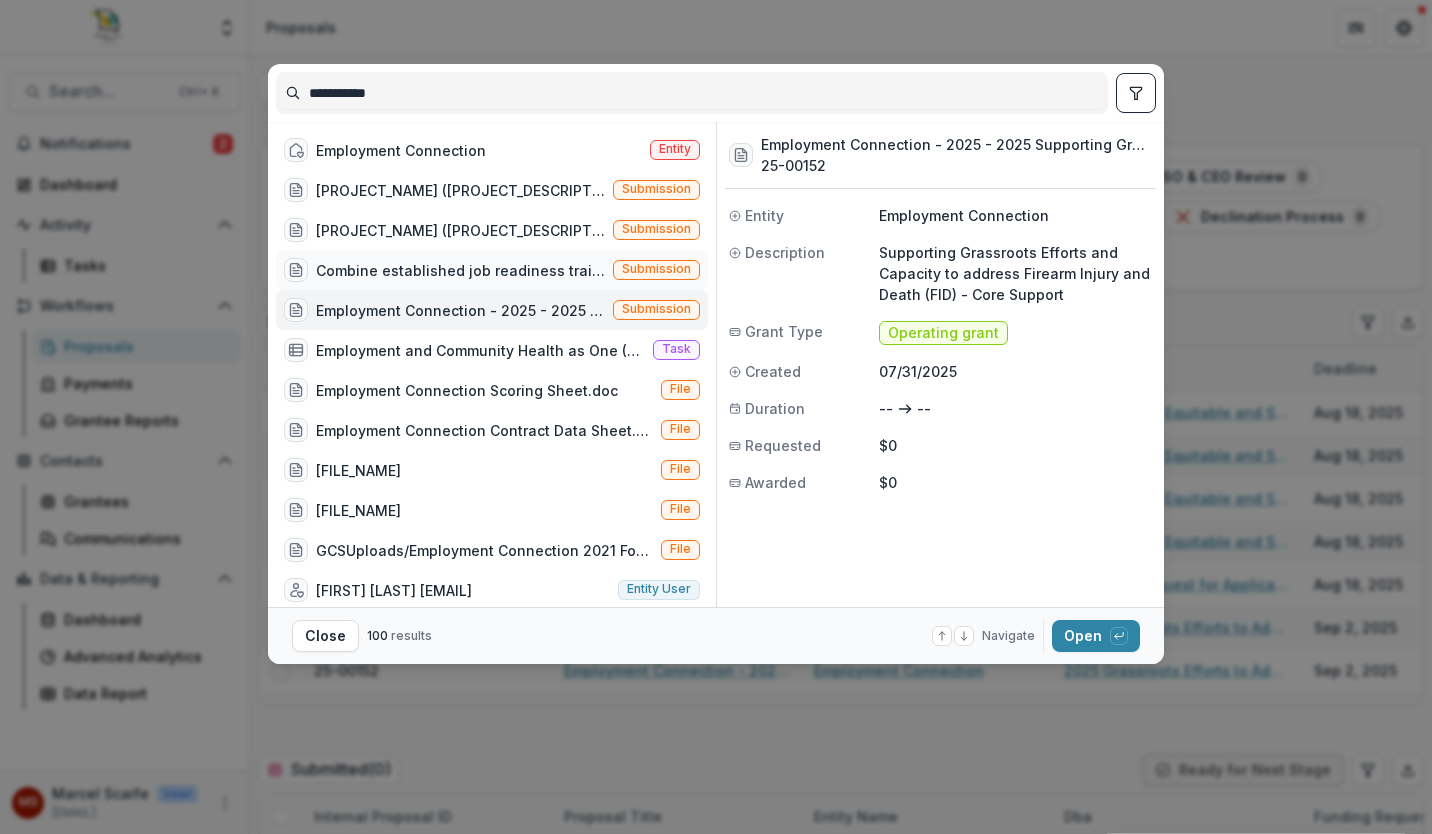click on "Submission" at bounding box center [656, 269] 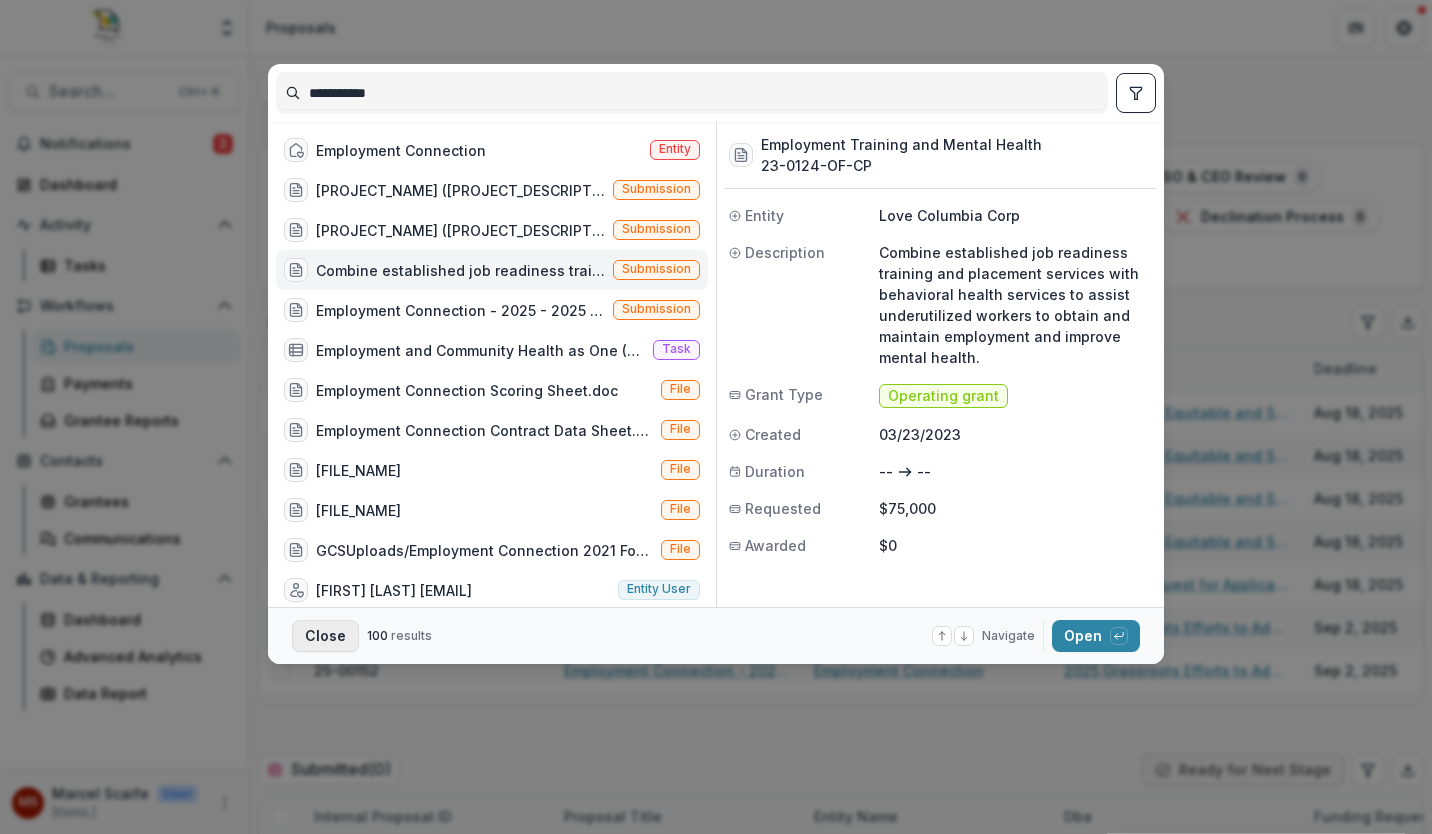 click on "Close" at bounding box center (325, 636) 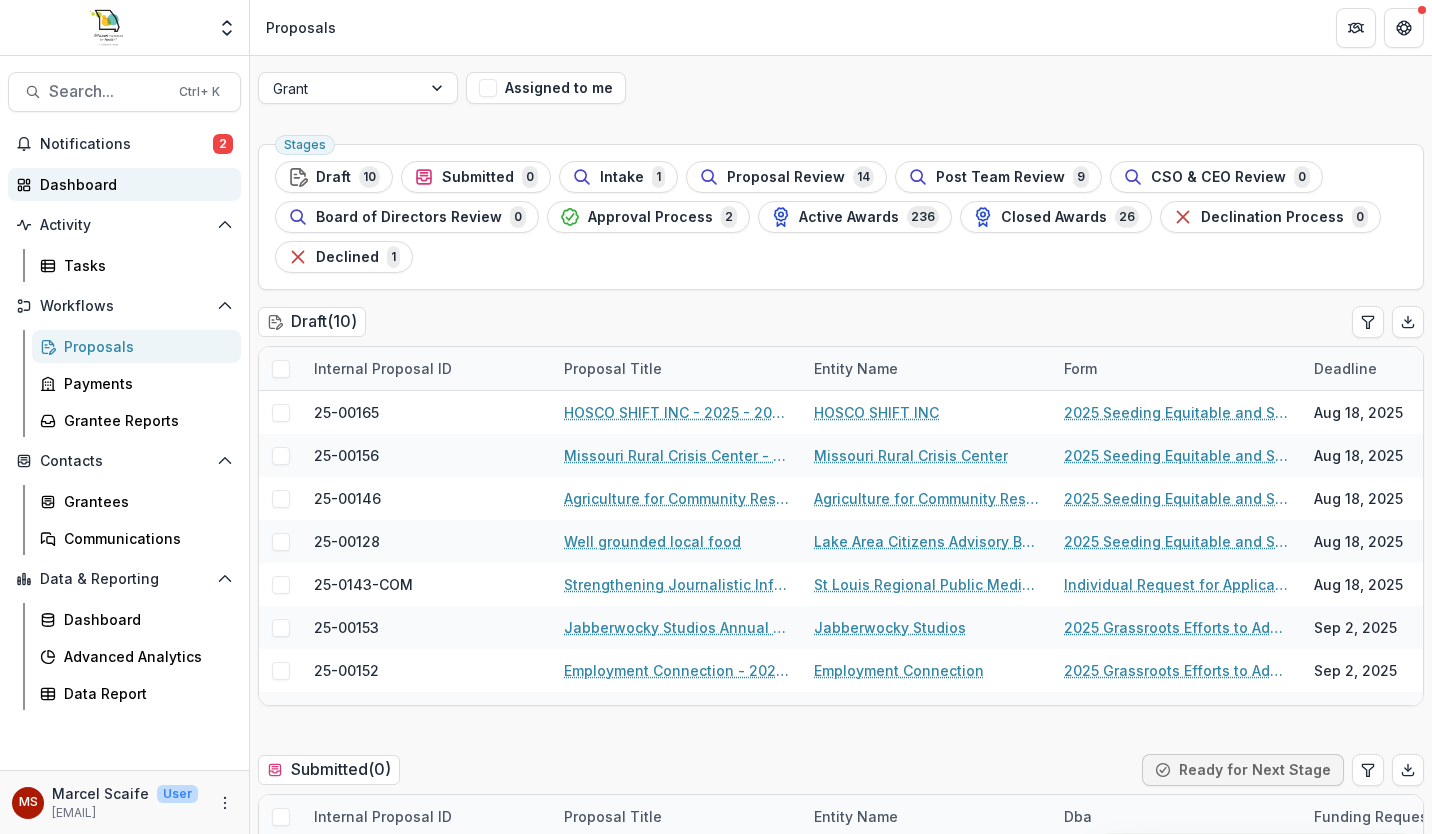 click on "Dashboard" at bounding box center (124, 184) 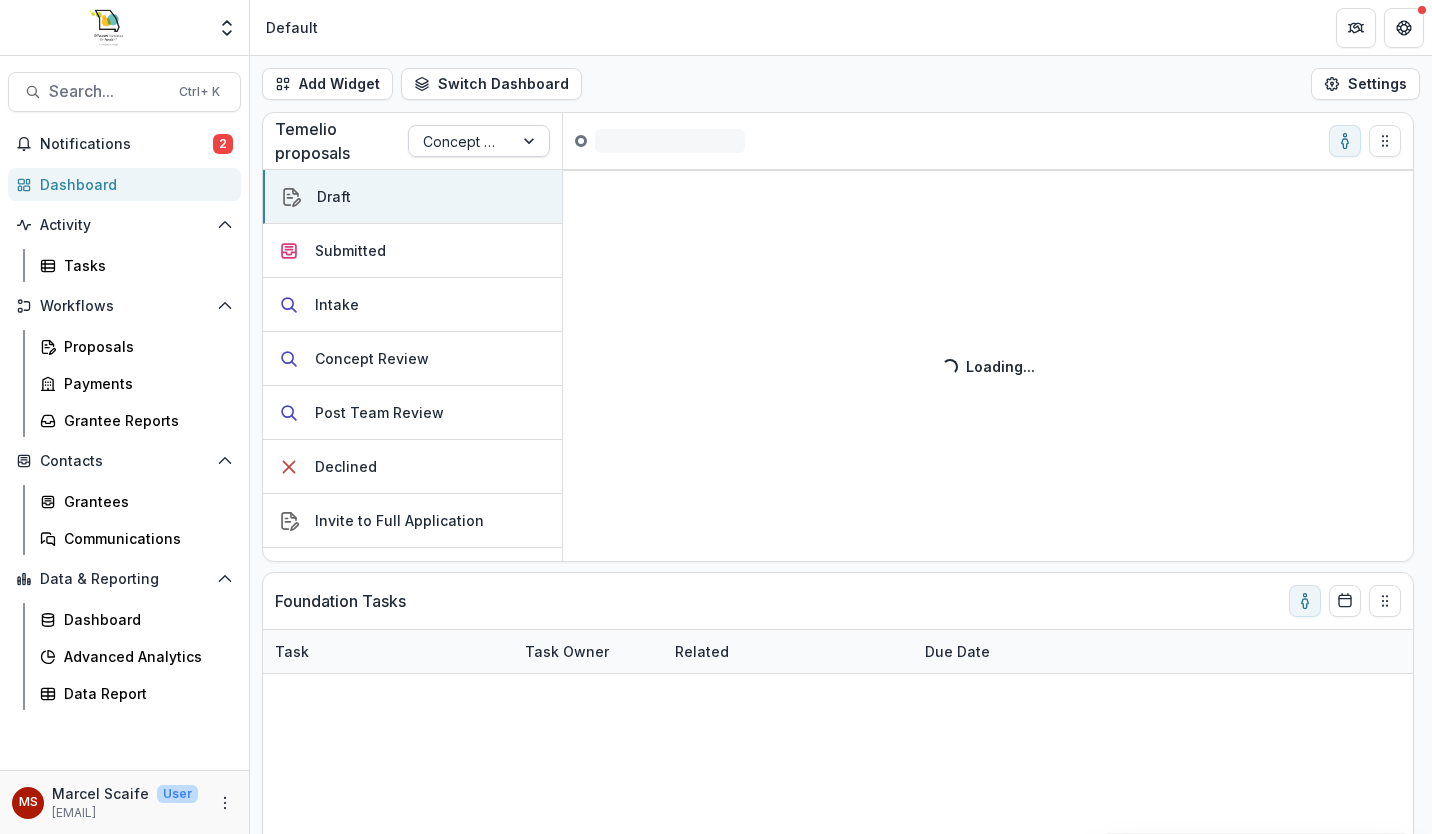 click at bounding box center (461, 141) 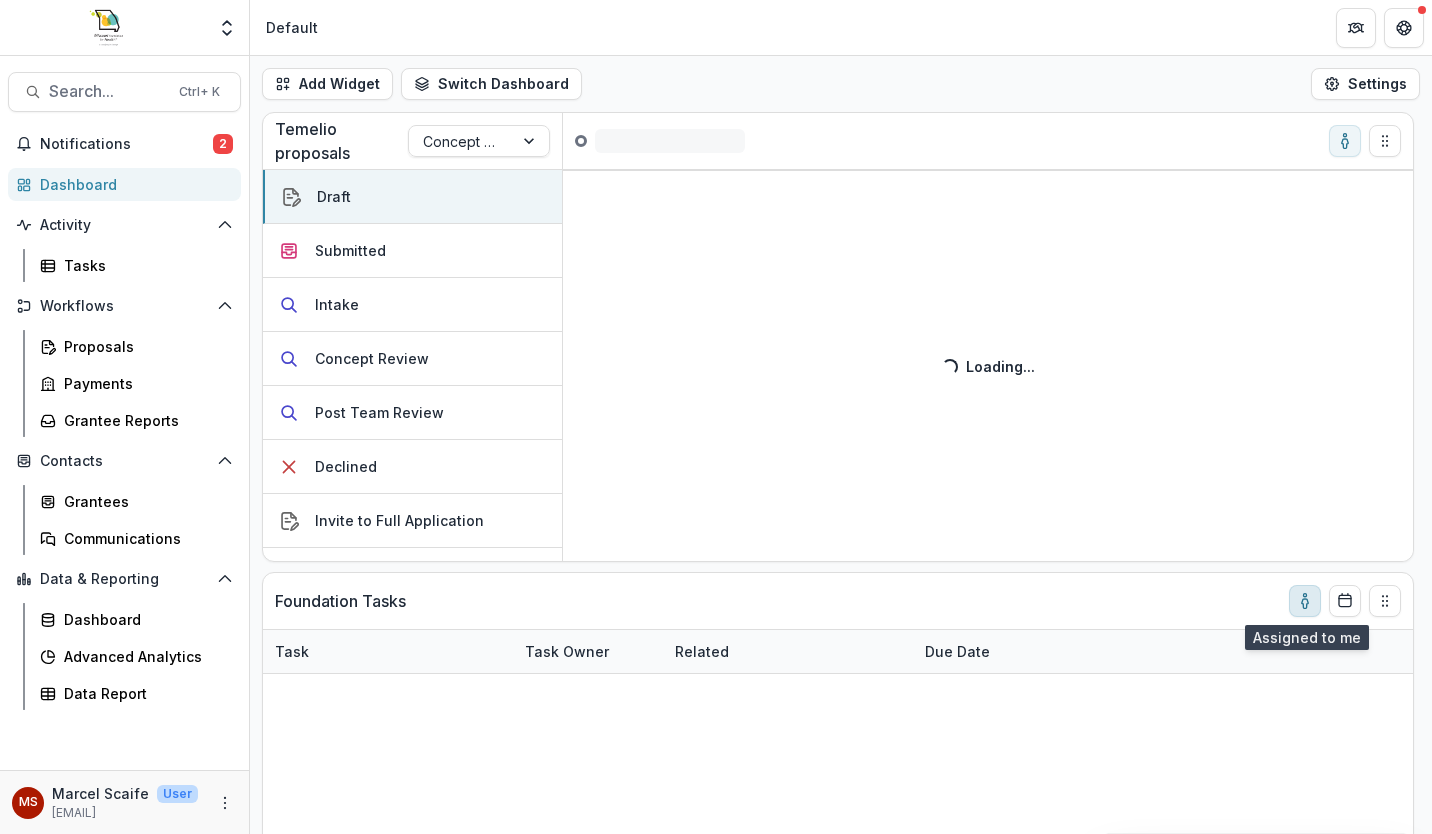 click at bounding box center (1305, 601) 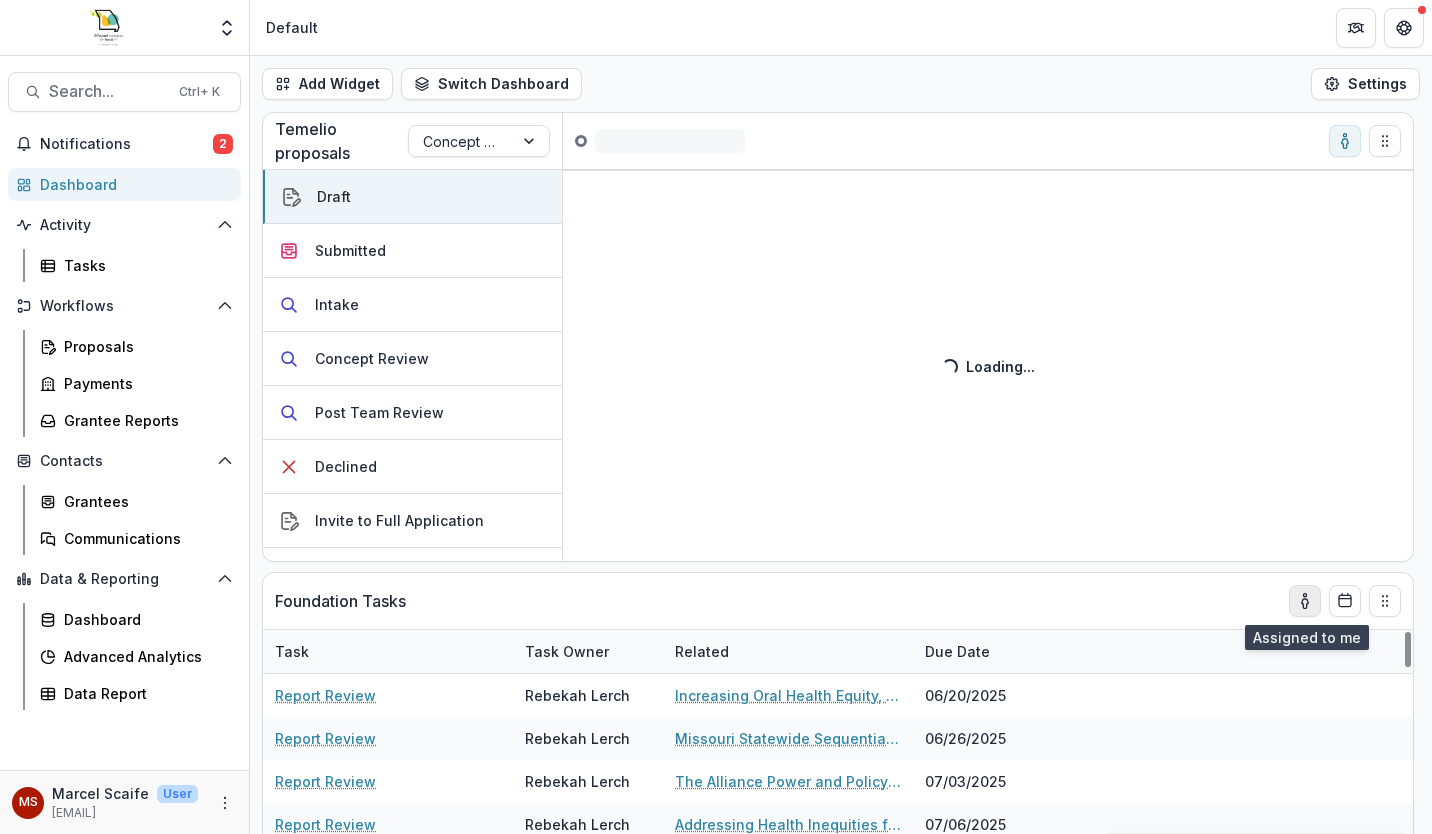 click 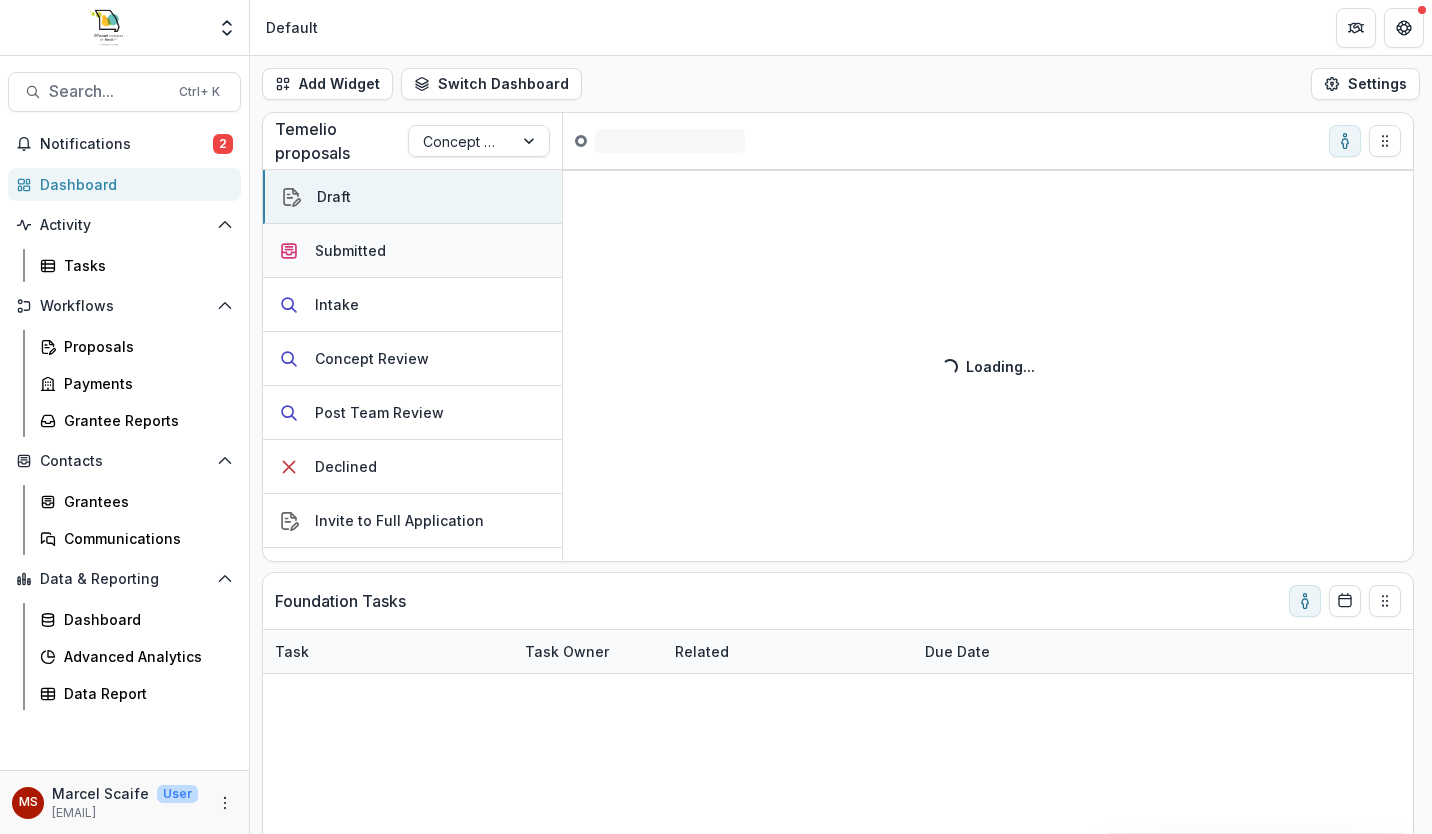 click on "Submitted" at bounding box center (412, 251) 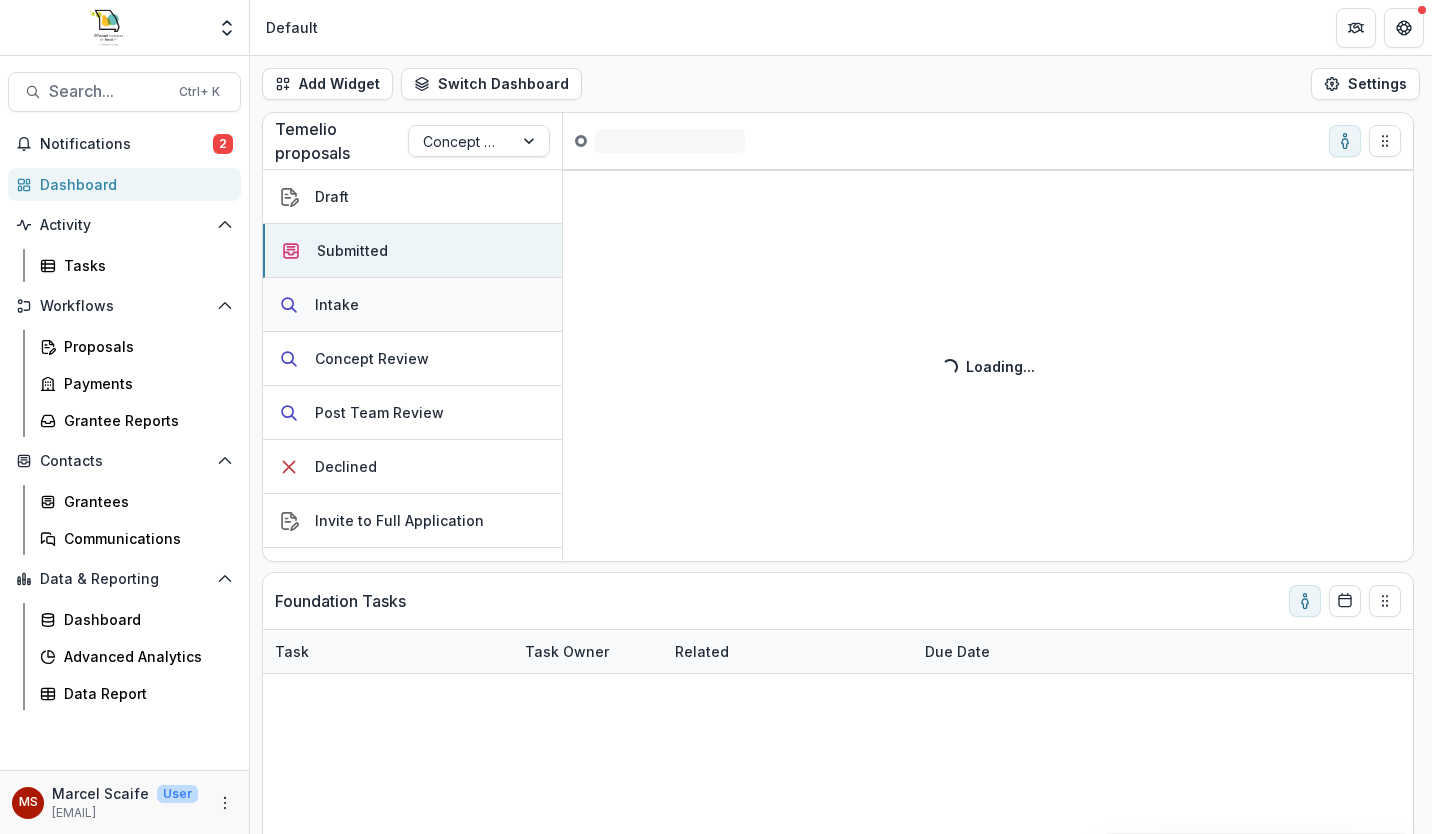 click on "Intake" at bounding box center (412, 305) 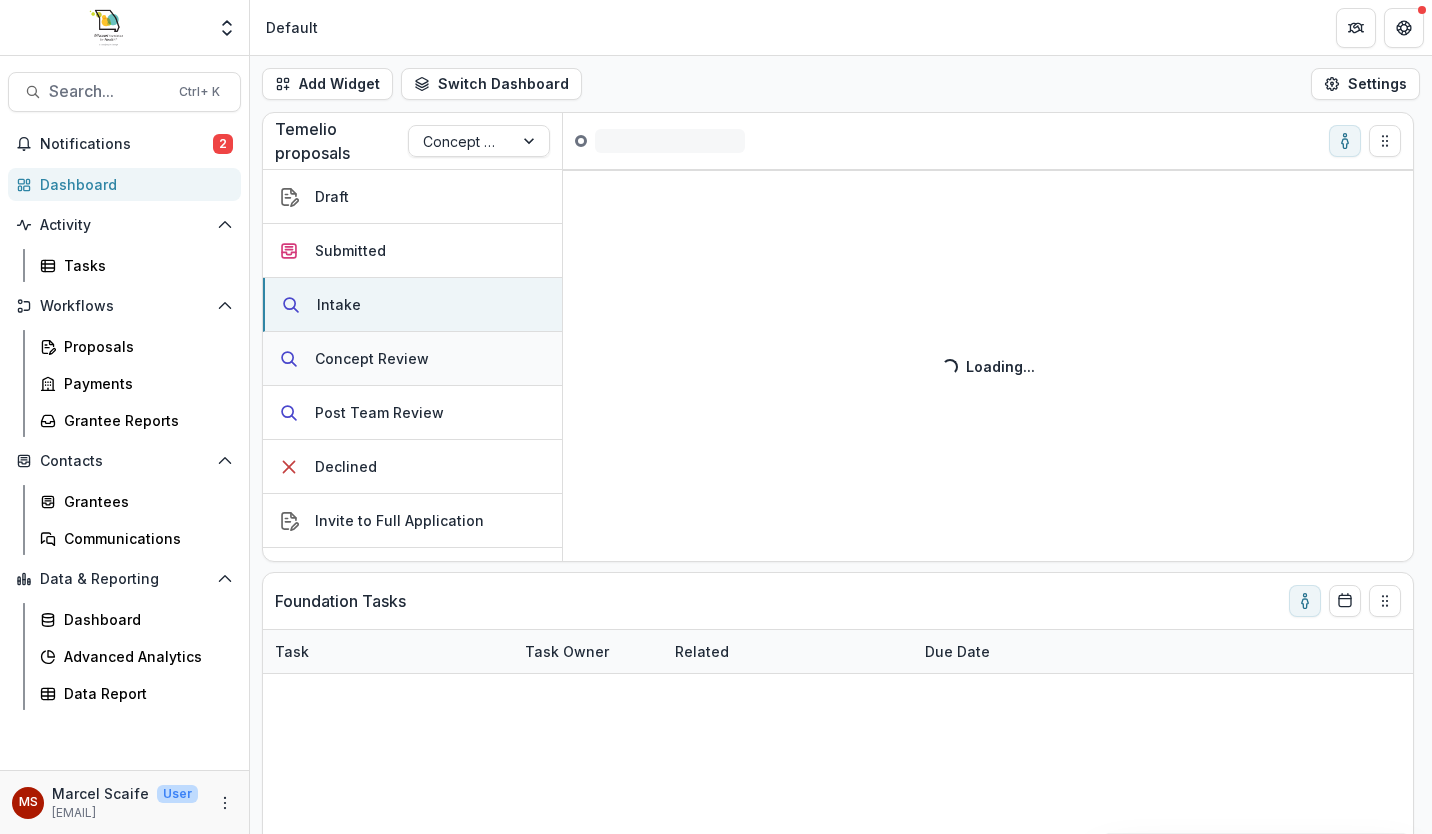 click on "Concept Review" at bounding box center (372, 358) 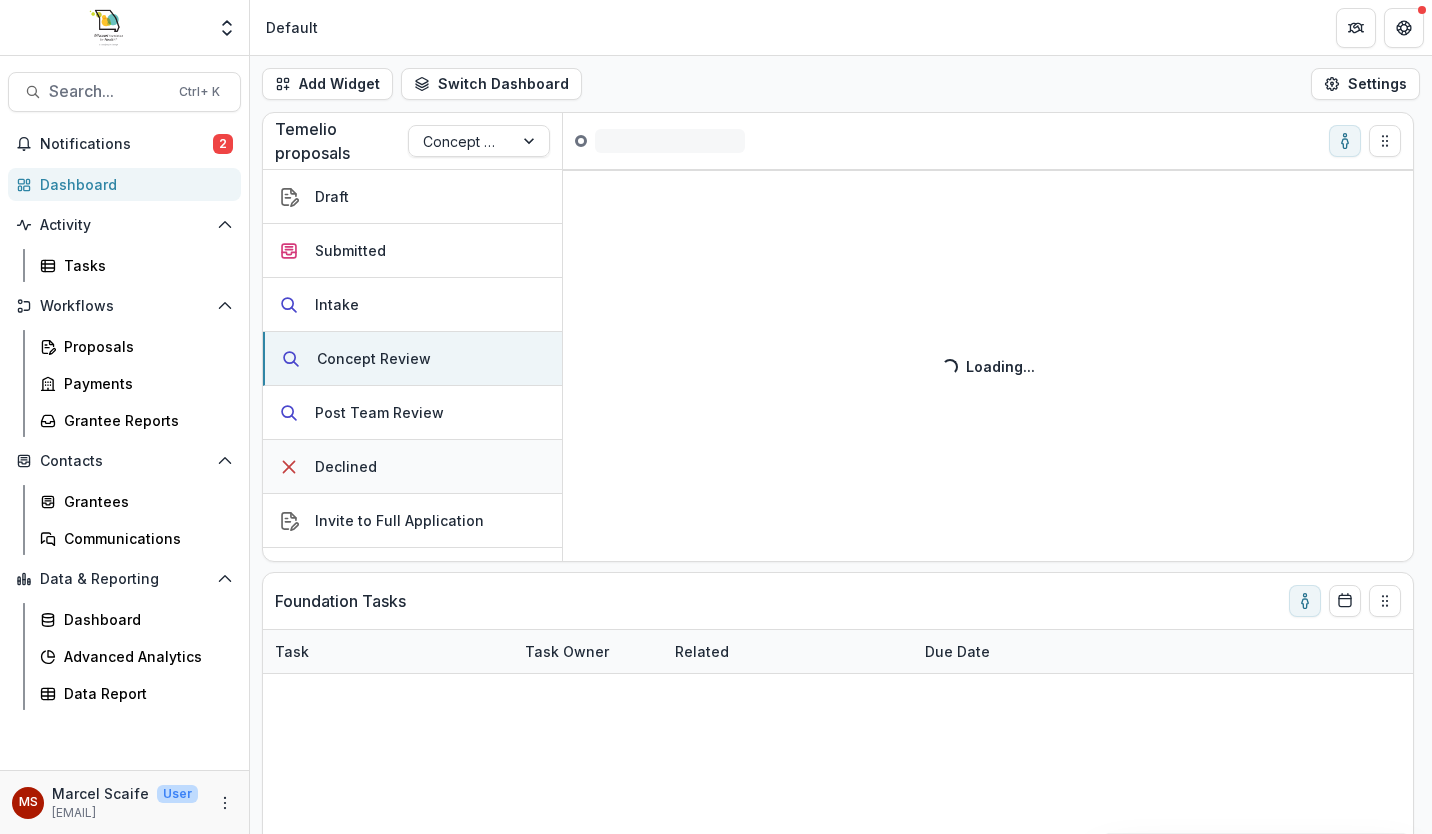click on "Declined" at bounding box center (412, 467) 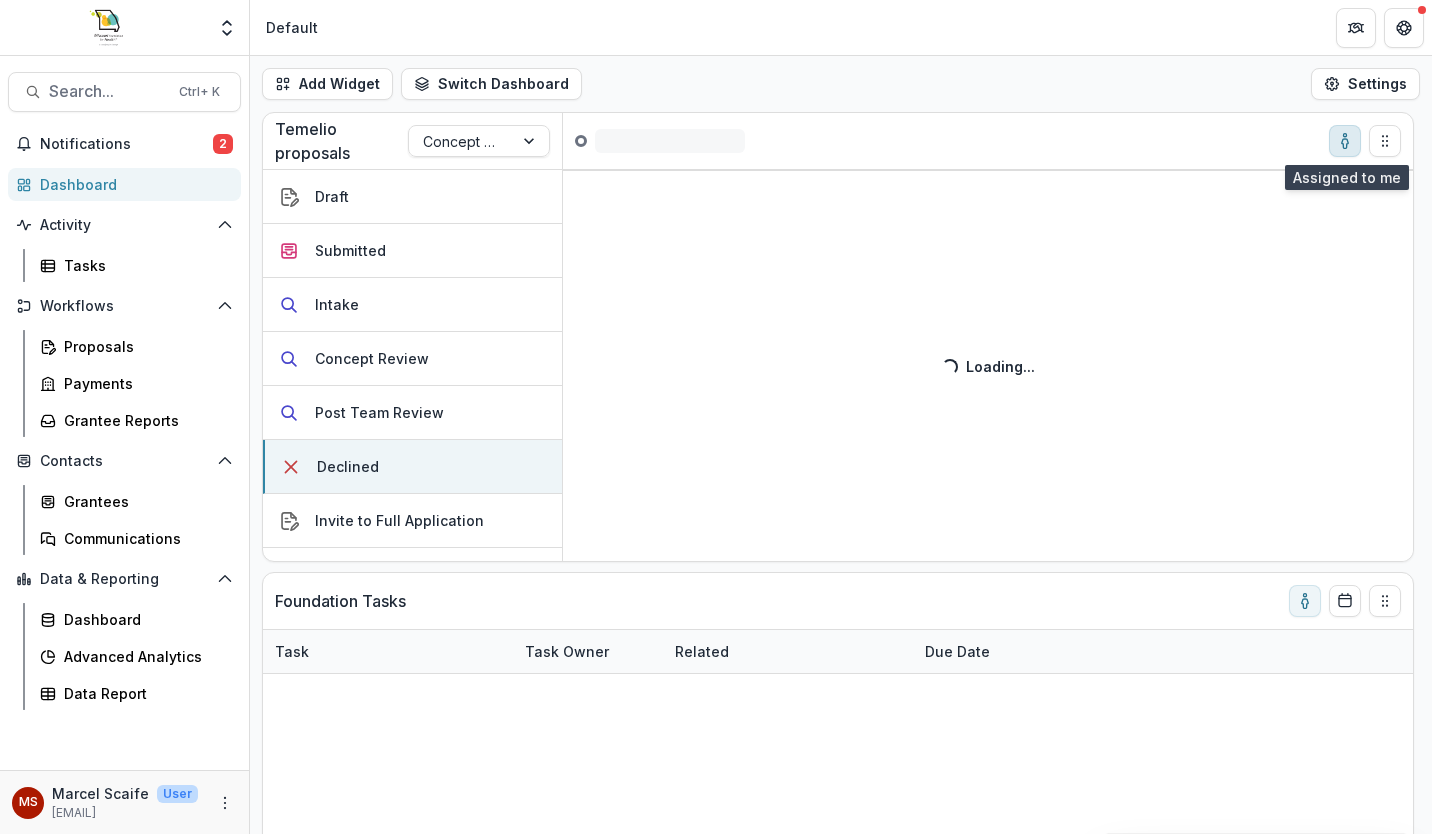 click 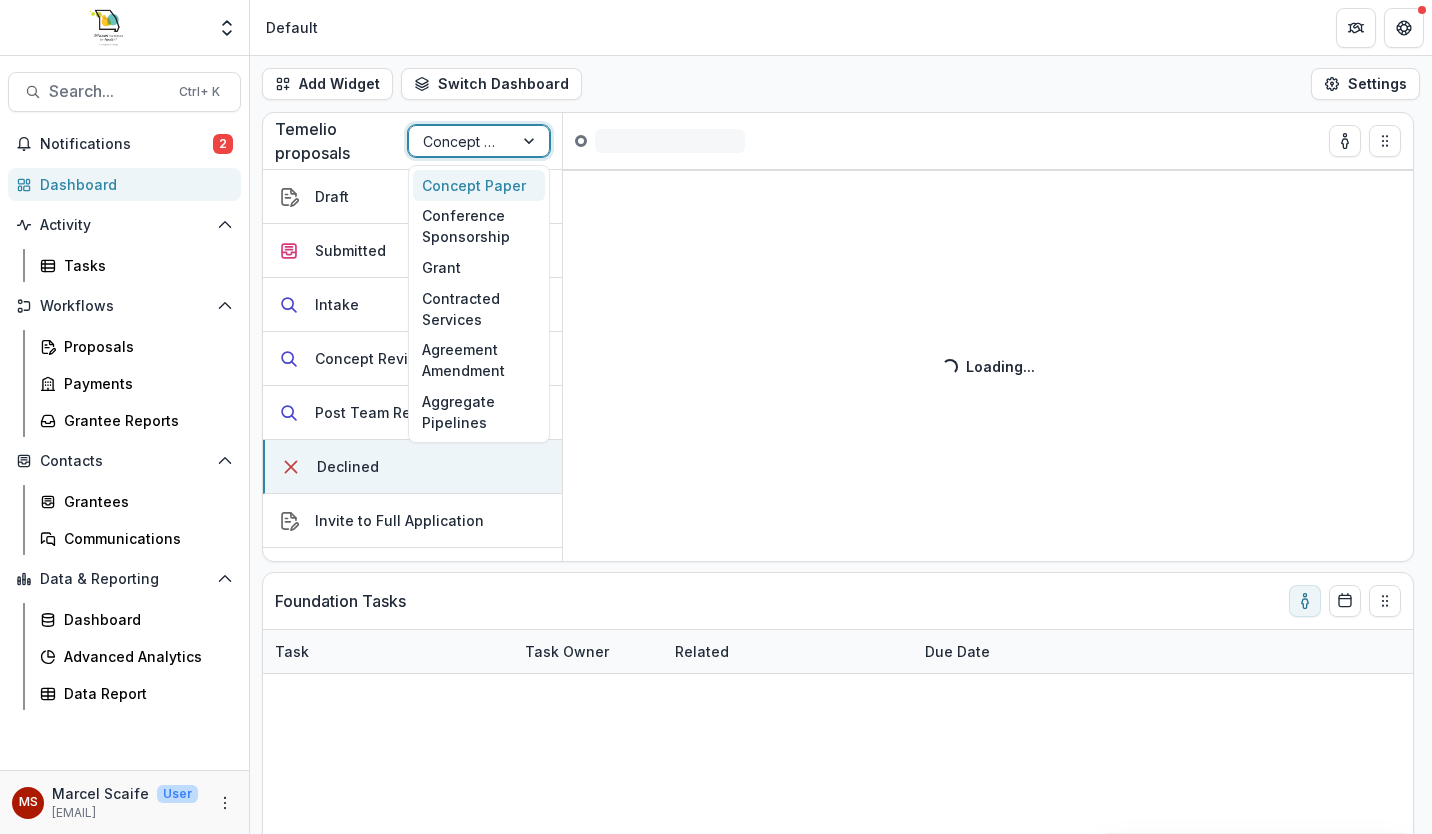 click at bounding box center [531, 141] 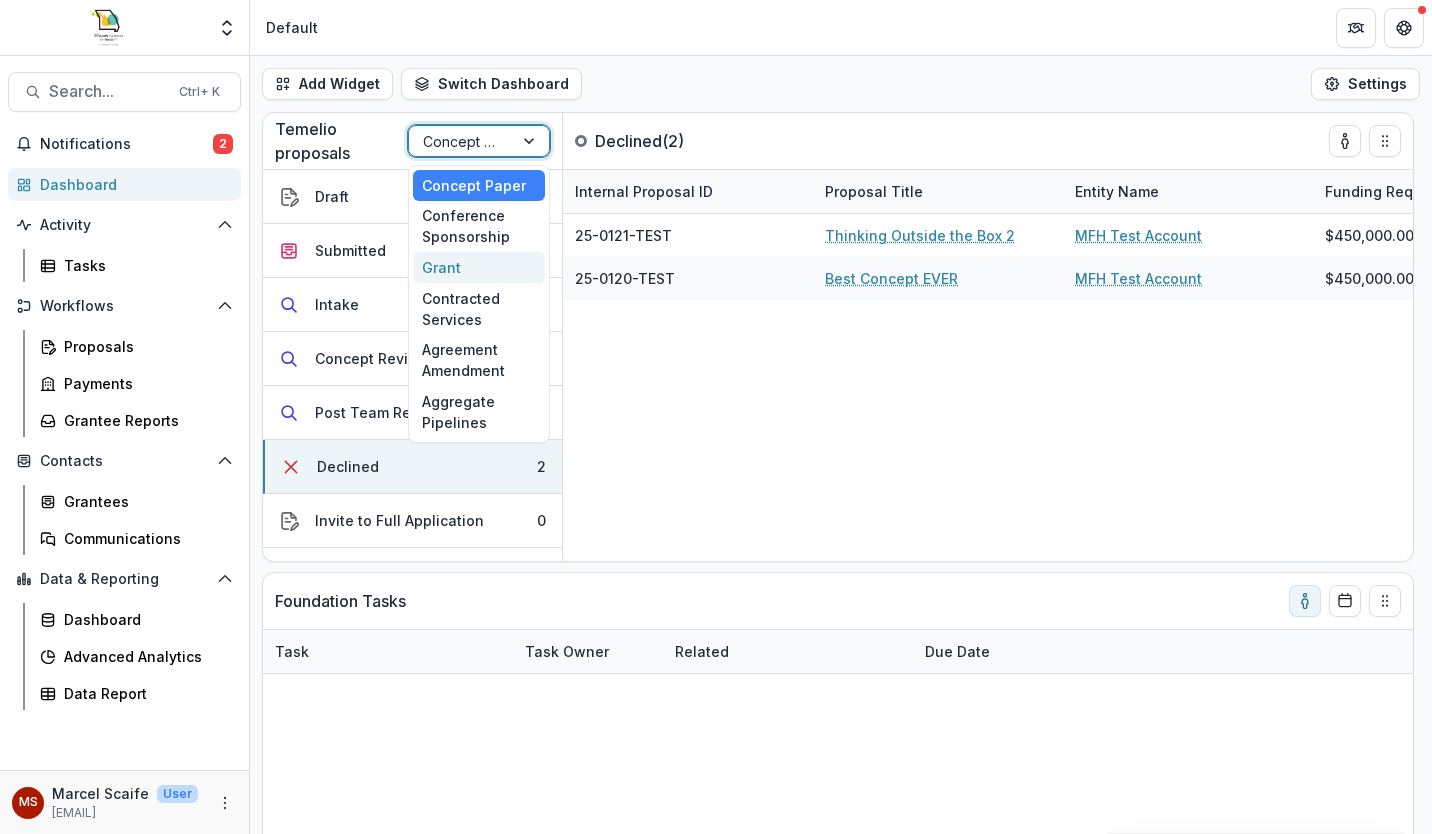 click on "Grant" at bounding box center [479, 267] 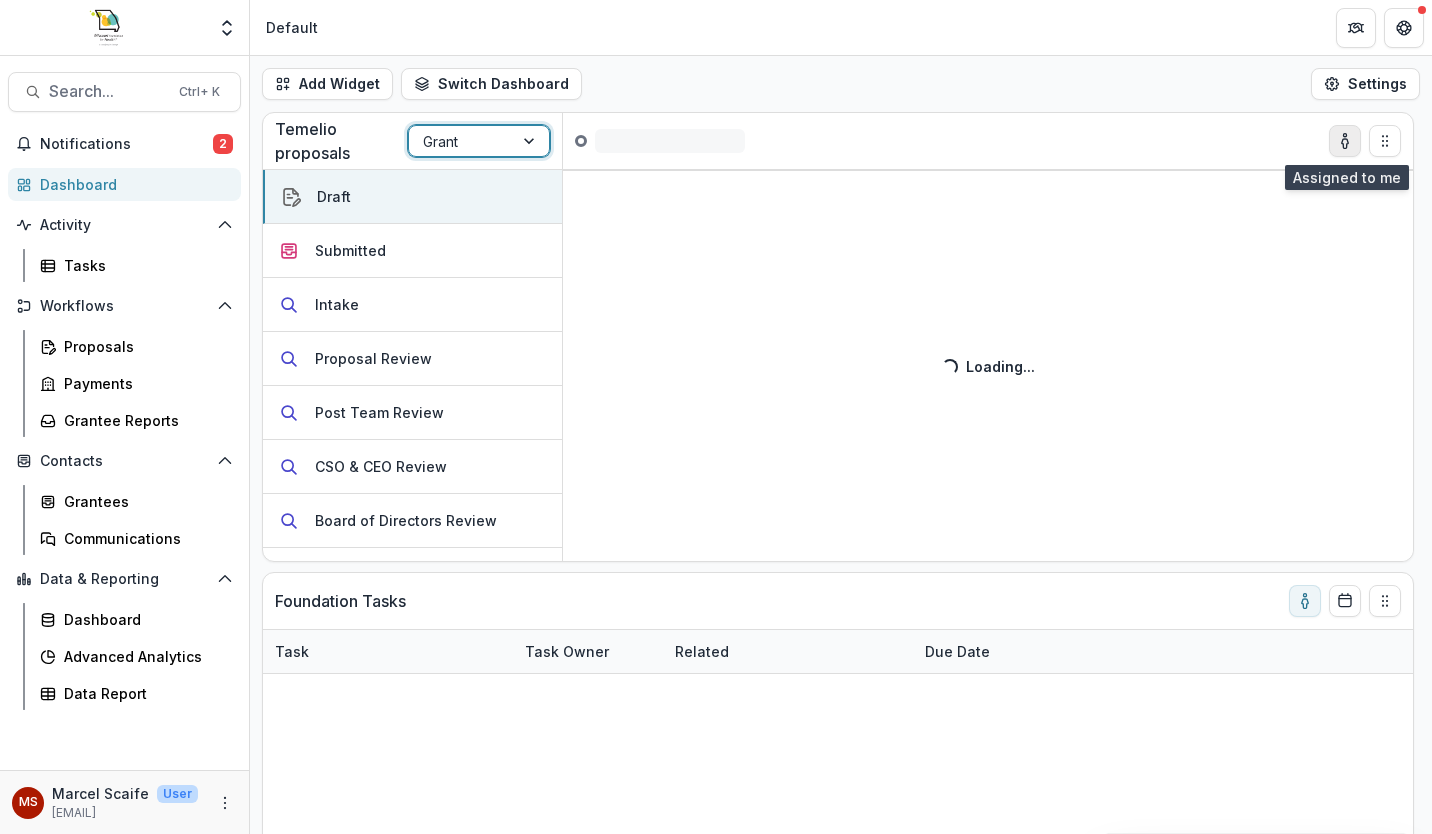 click 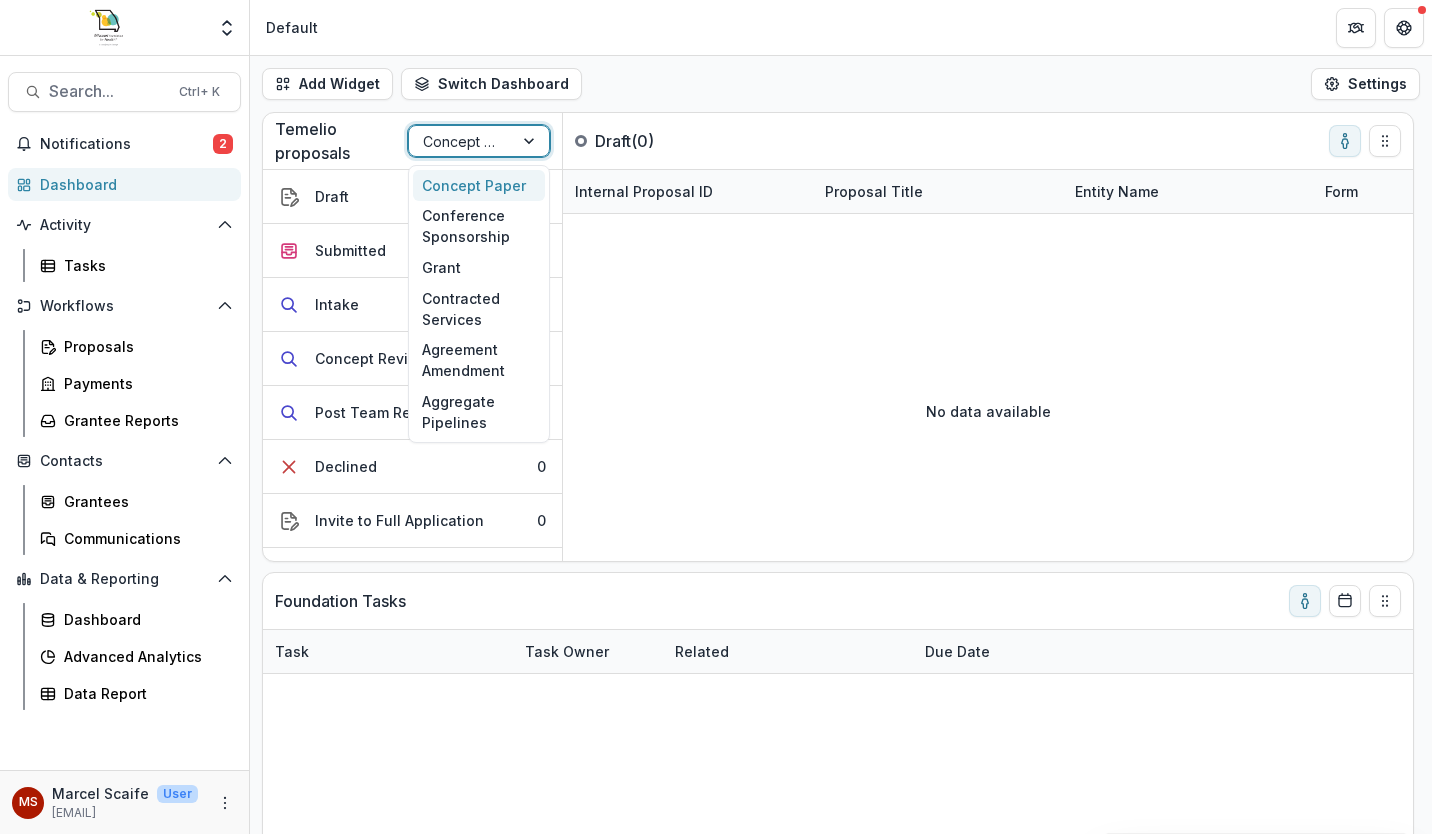 click at bounding box center [531, 141] 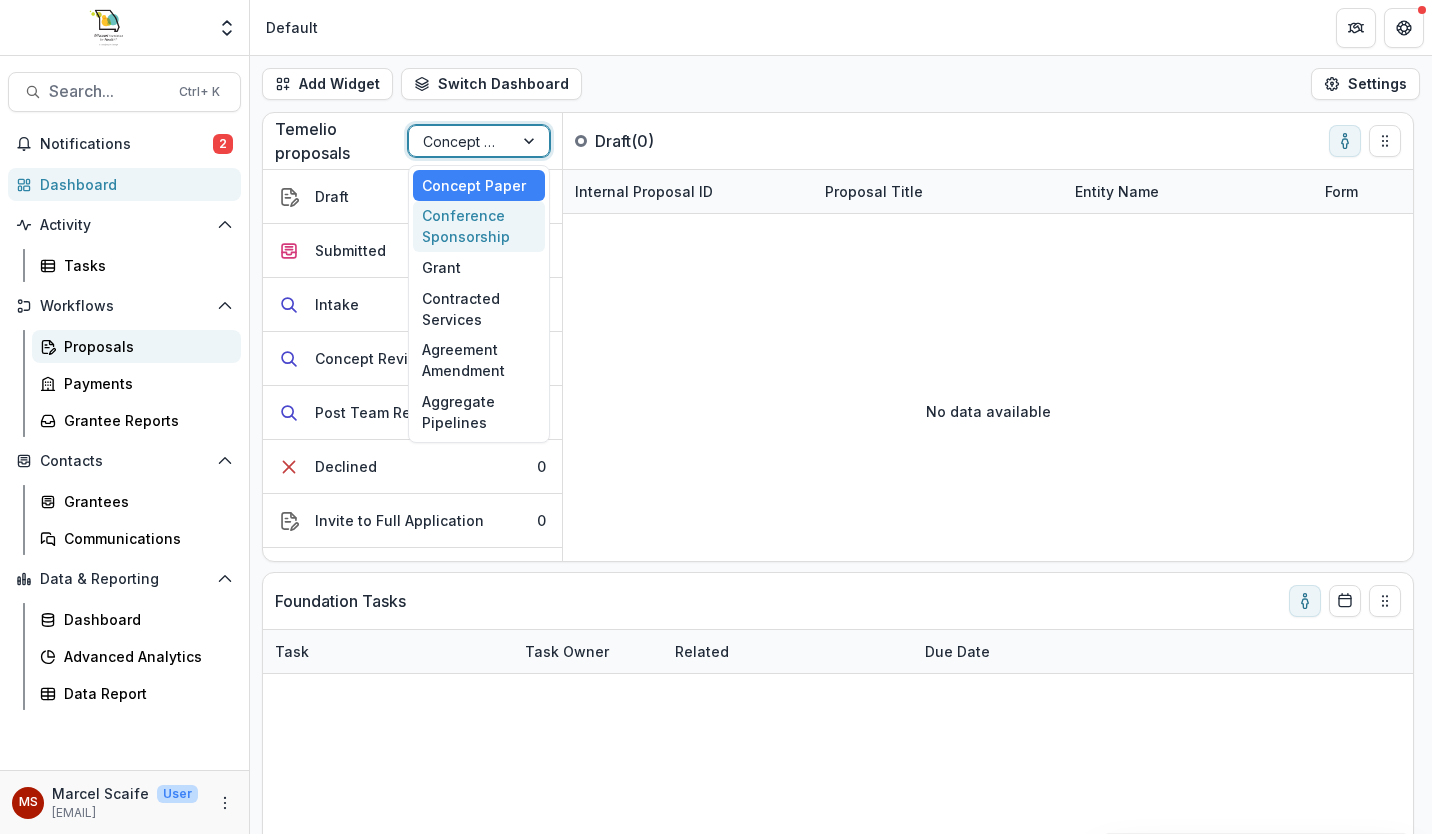 click on "Proposals" at bounding box center (144, 346) 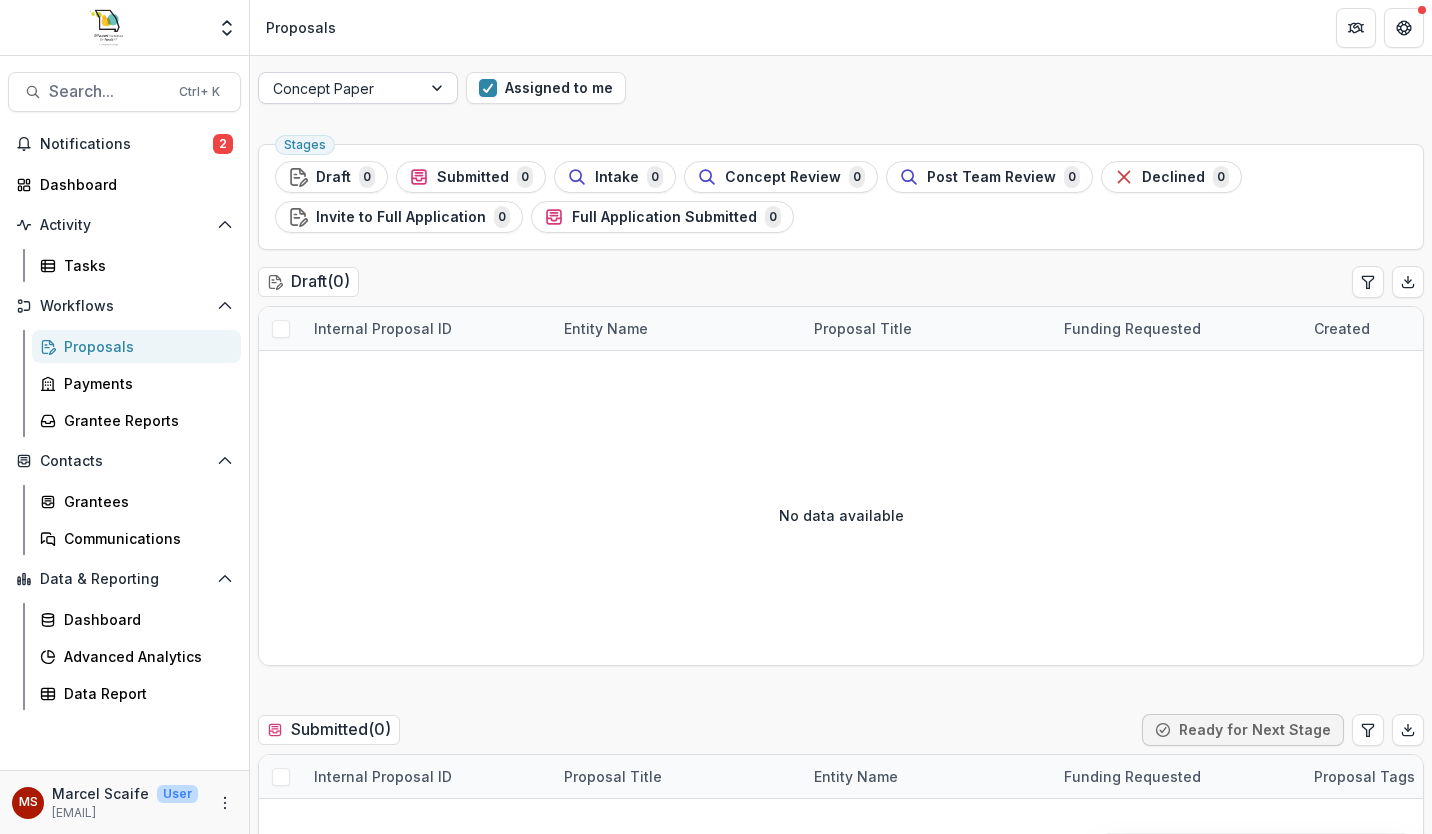 click at bounding box center (439, 88) 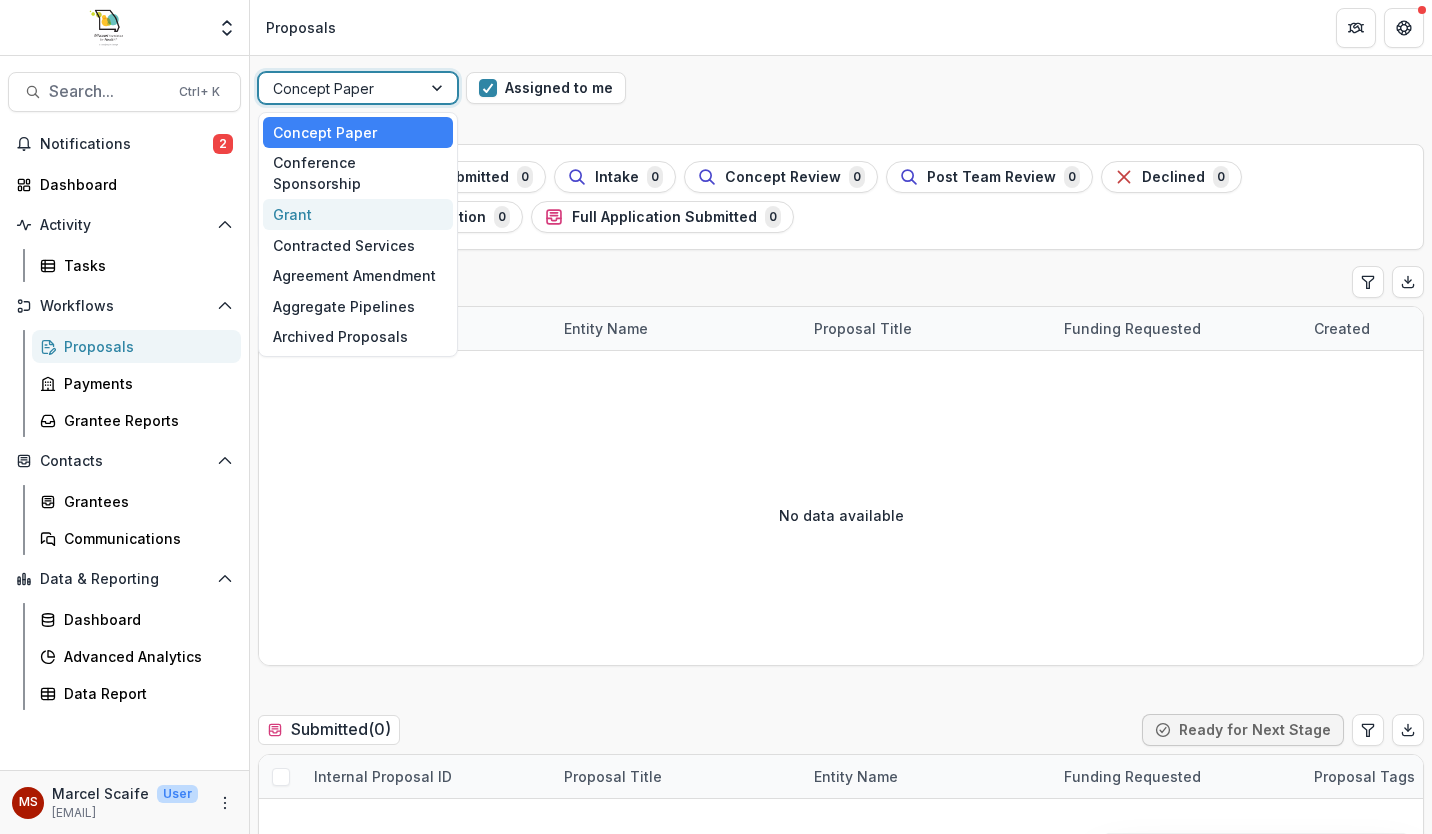 click on "Grant" at bounding box center (358, 214) 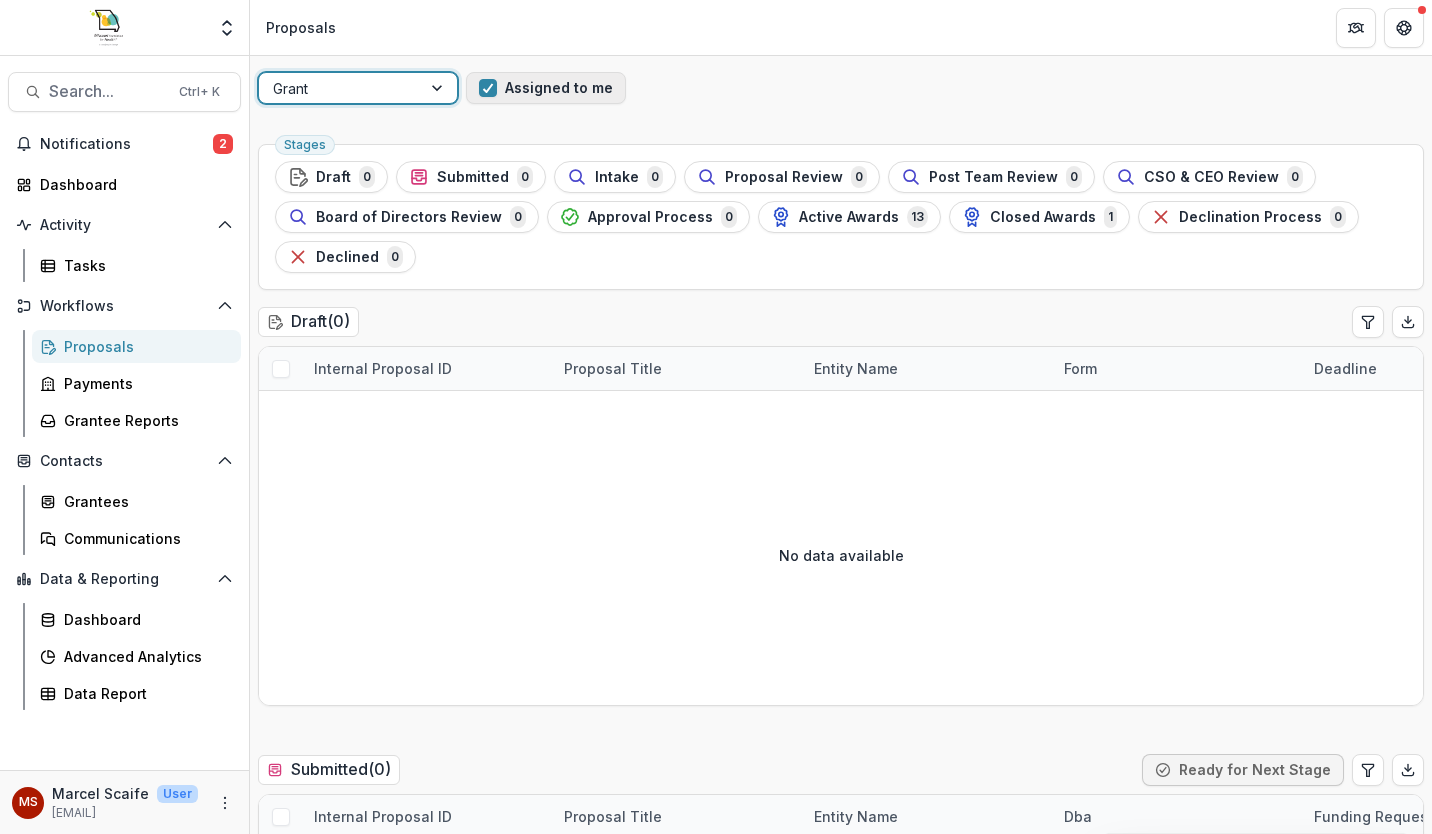 click on "Assigned to me" at bounding box center (546, 88) 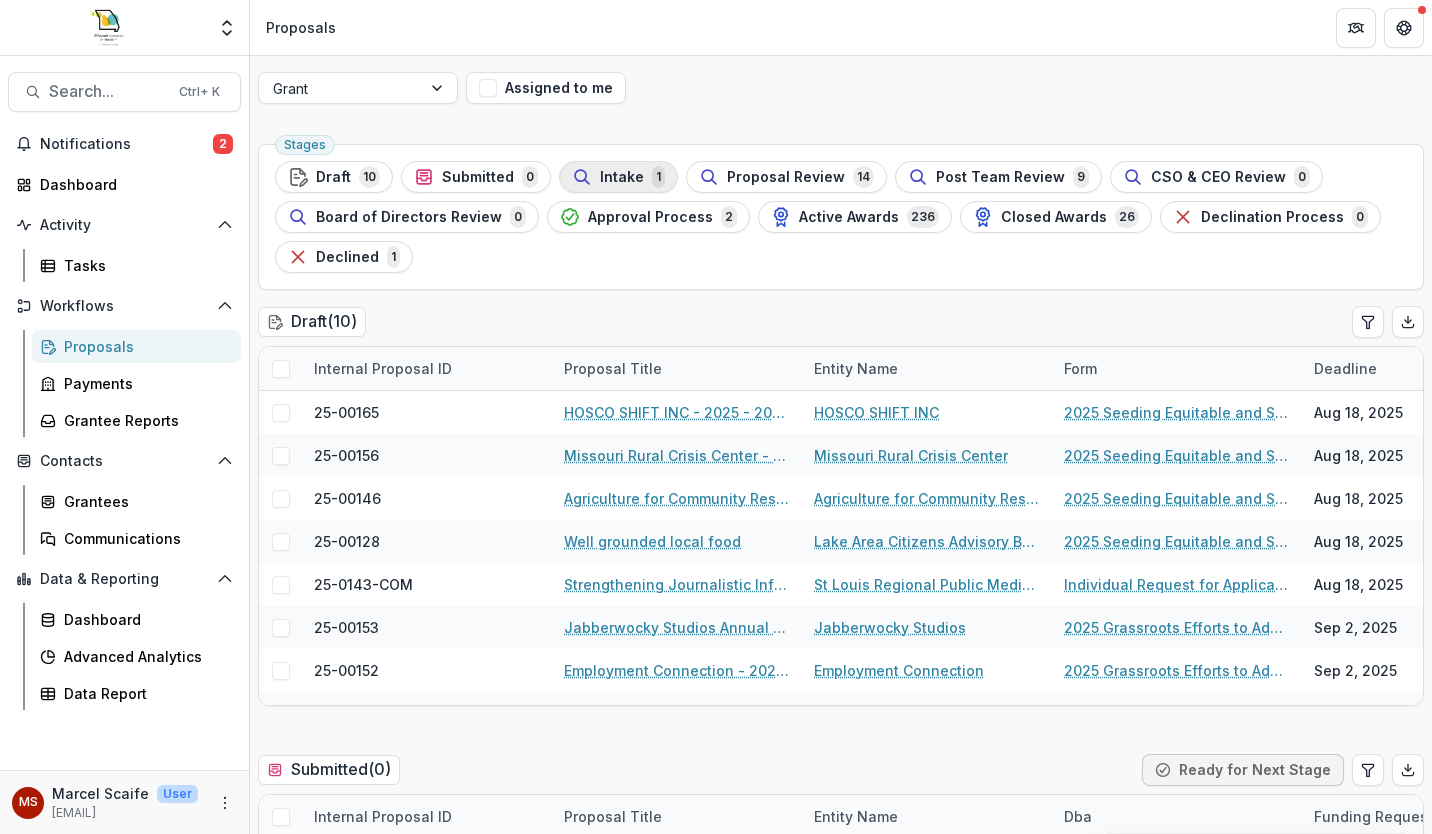 scroll, scrollTop: 116, scrollLeft: 0, axis: vertical 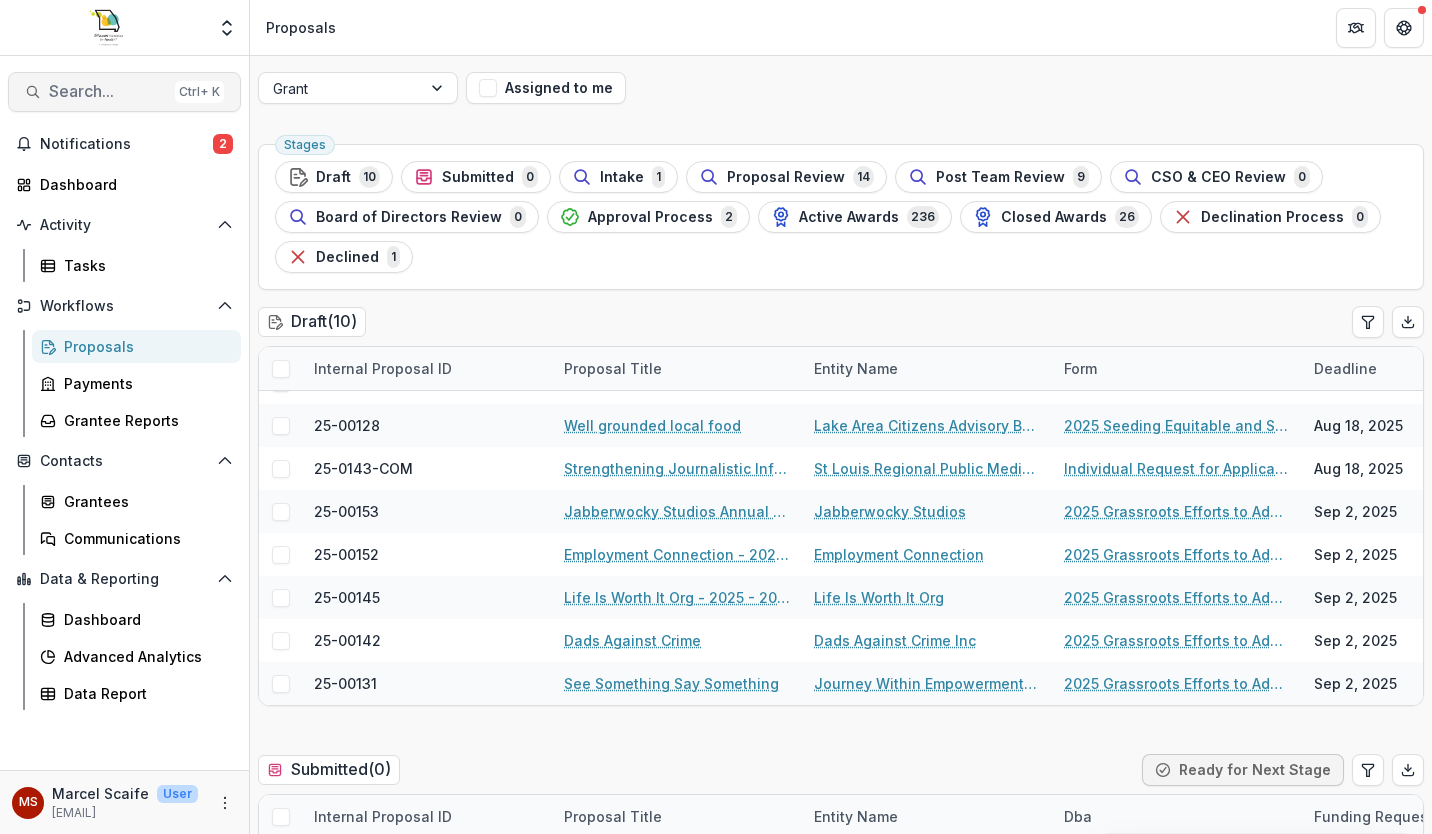 click on "Search..." at bounding box center [108, 91] 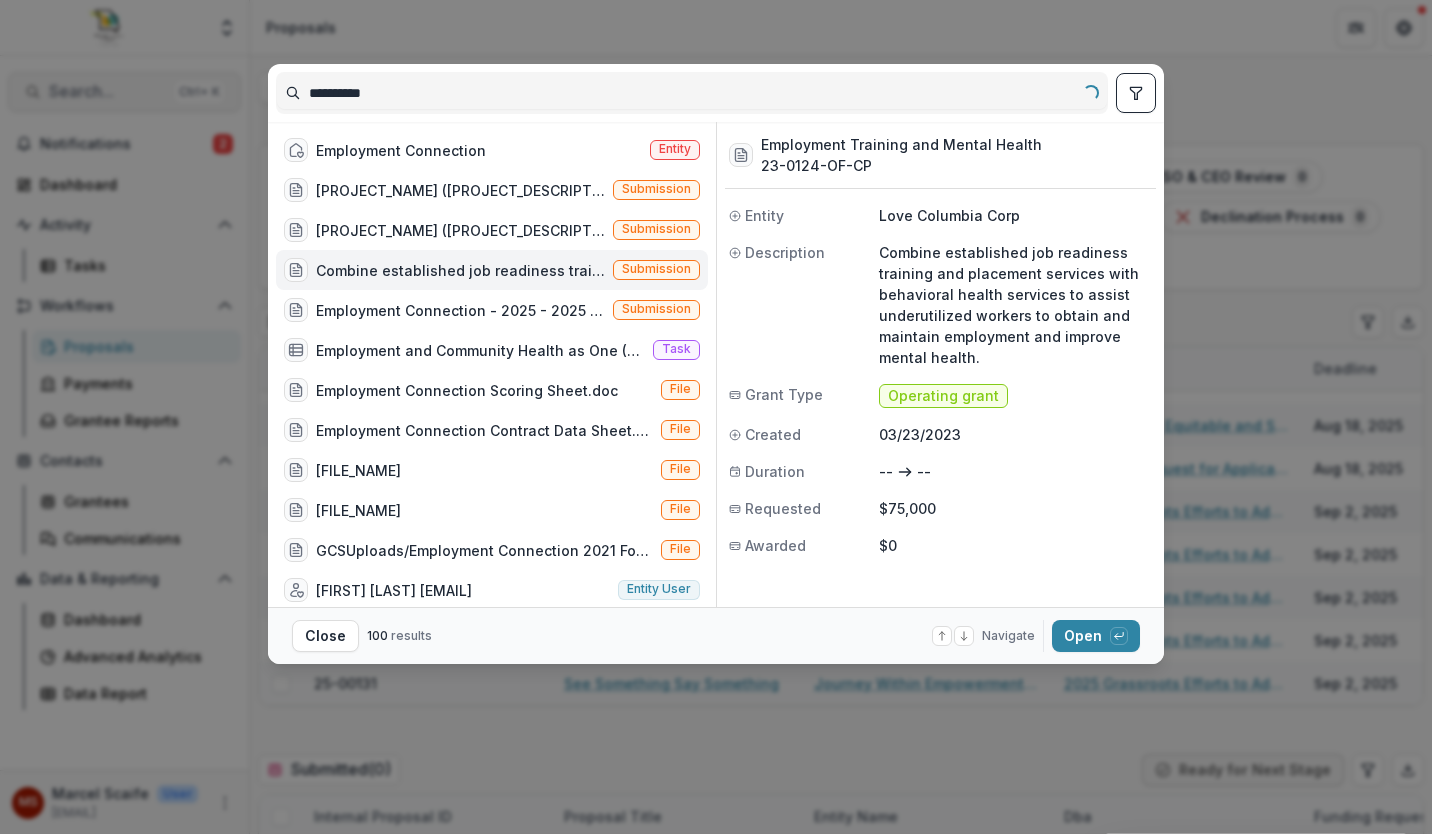 type on "**********" 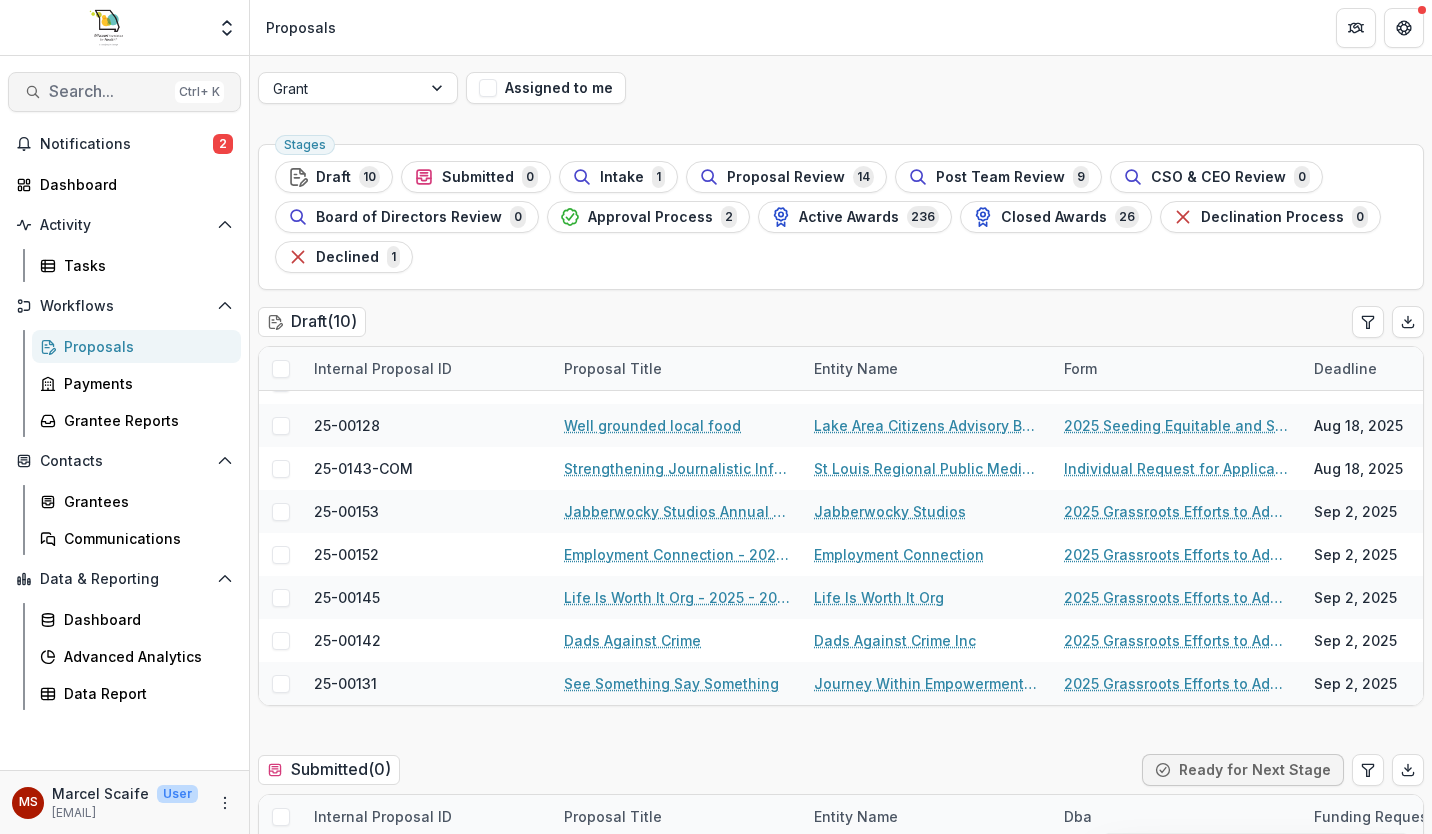 type 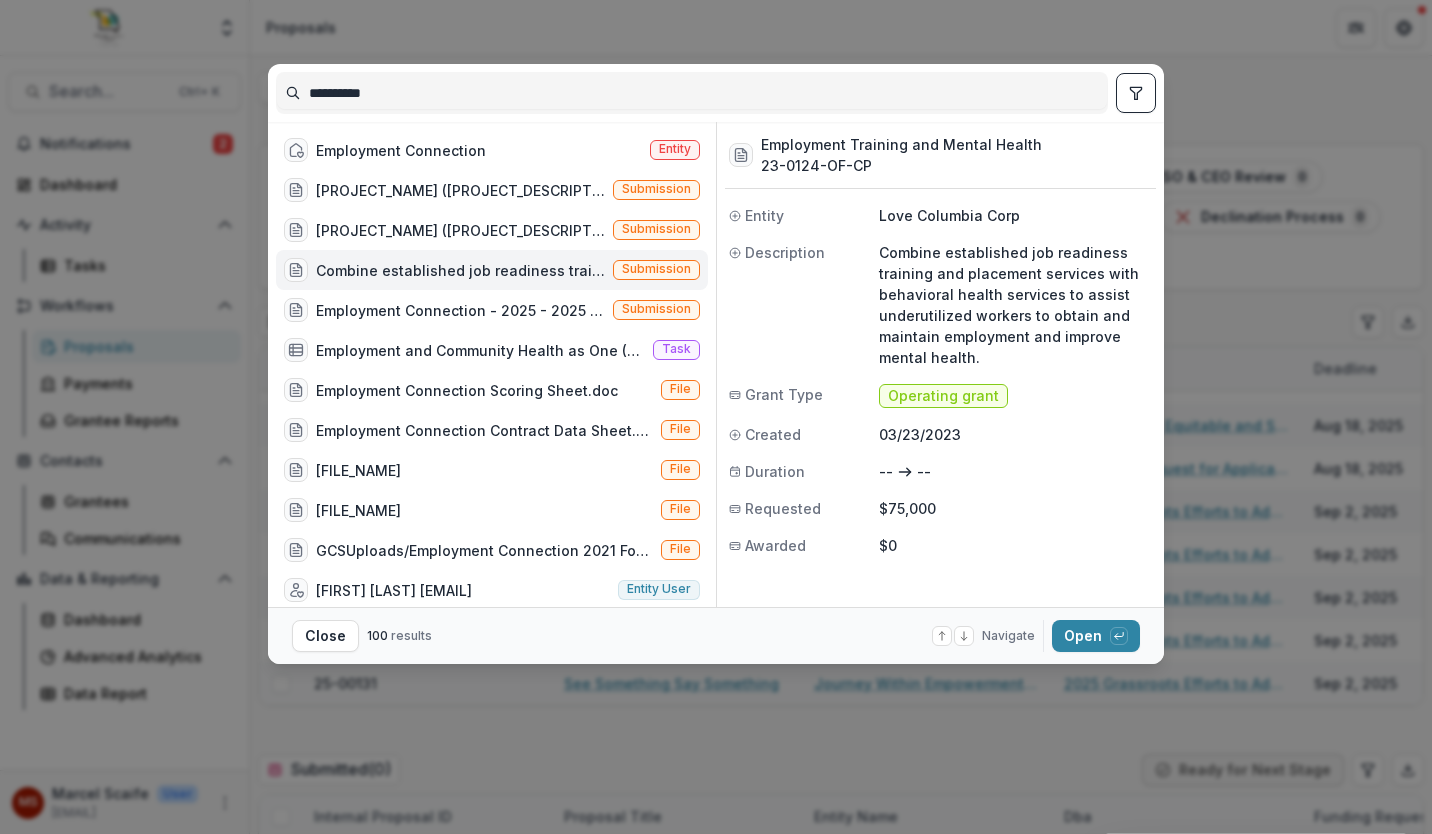 click on "**********" at bounding box center [692, 93] 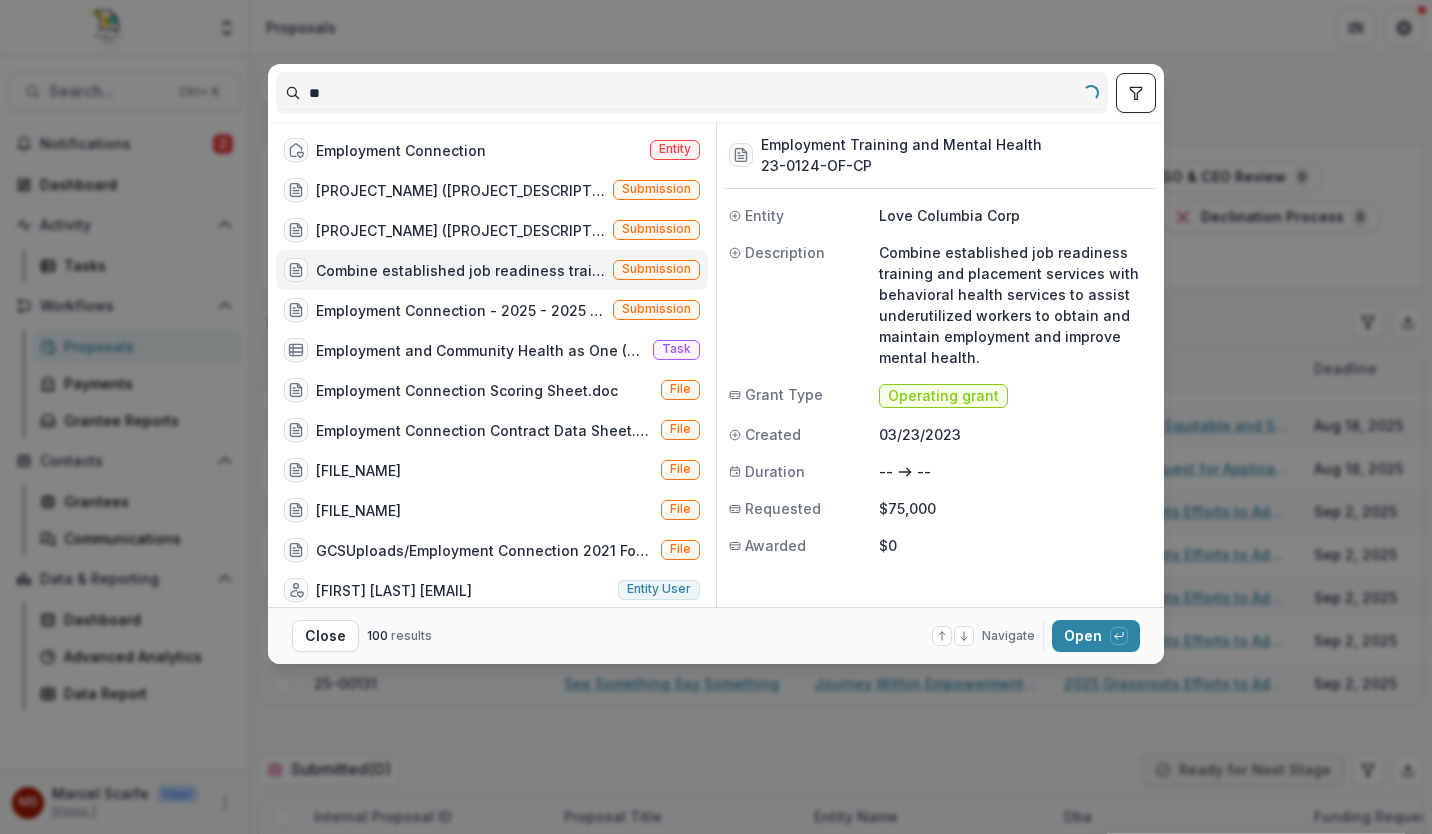 type on "*" 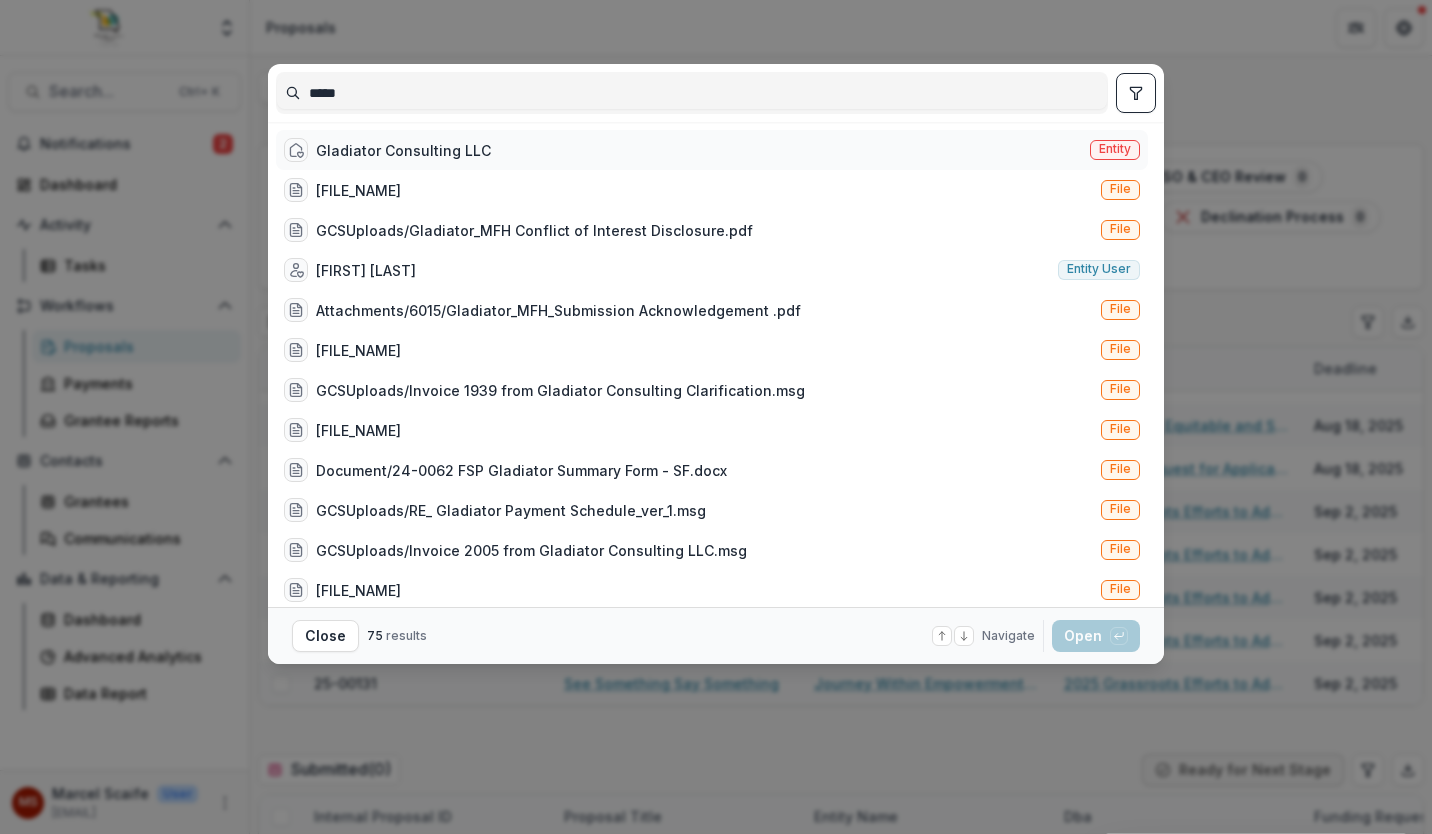 type on "*****" 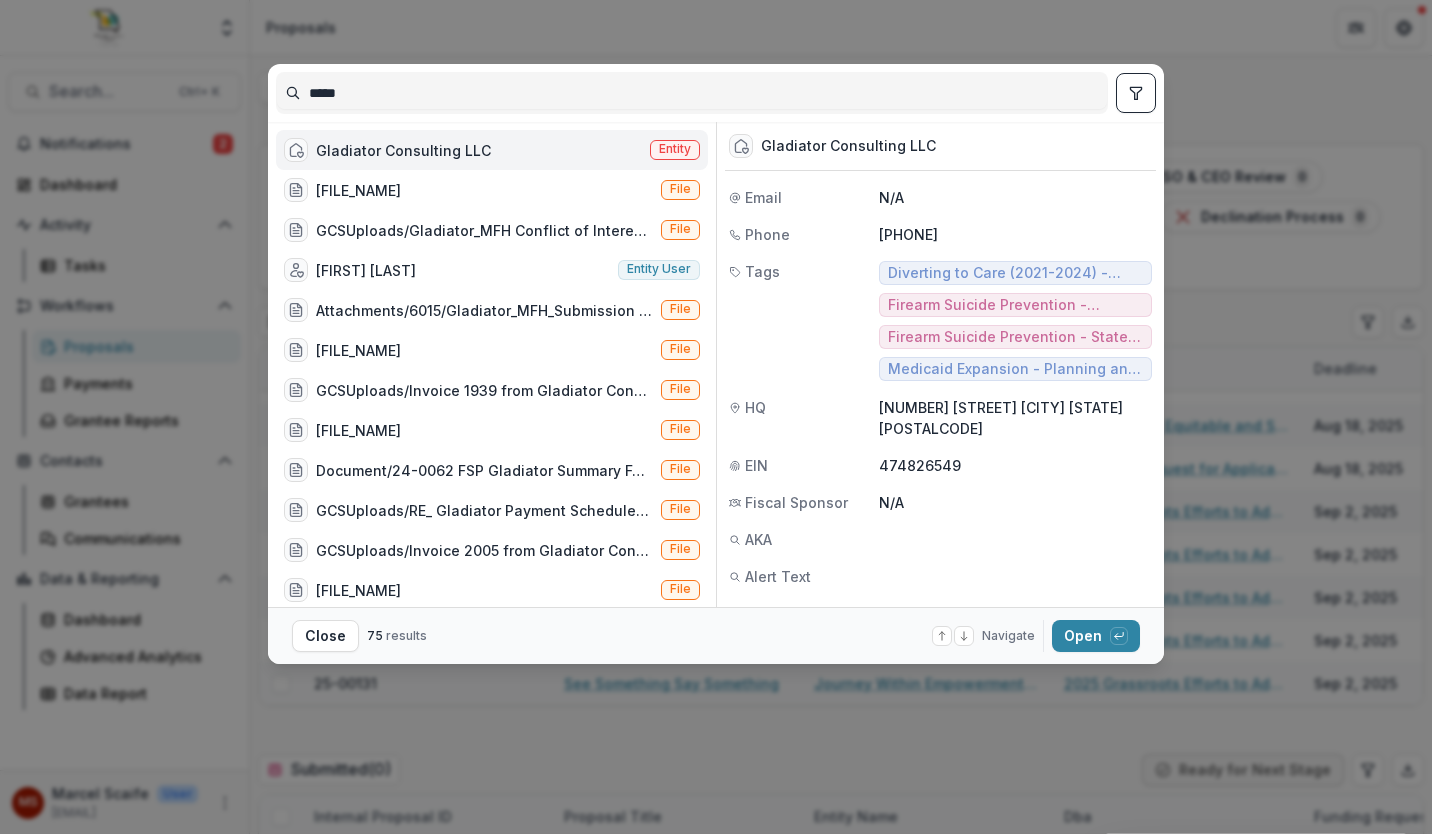 click on "Gladiator Consulting LLC" at bounding box center [403, 150] 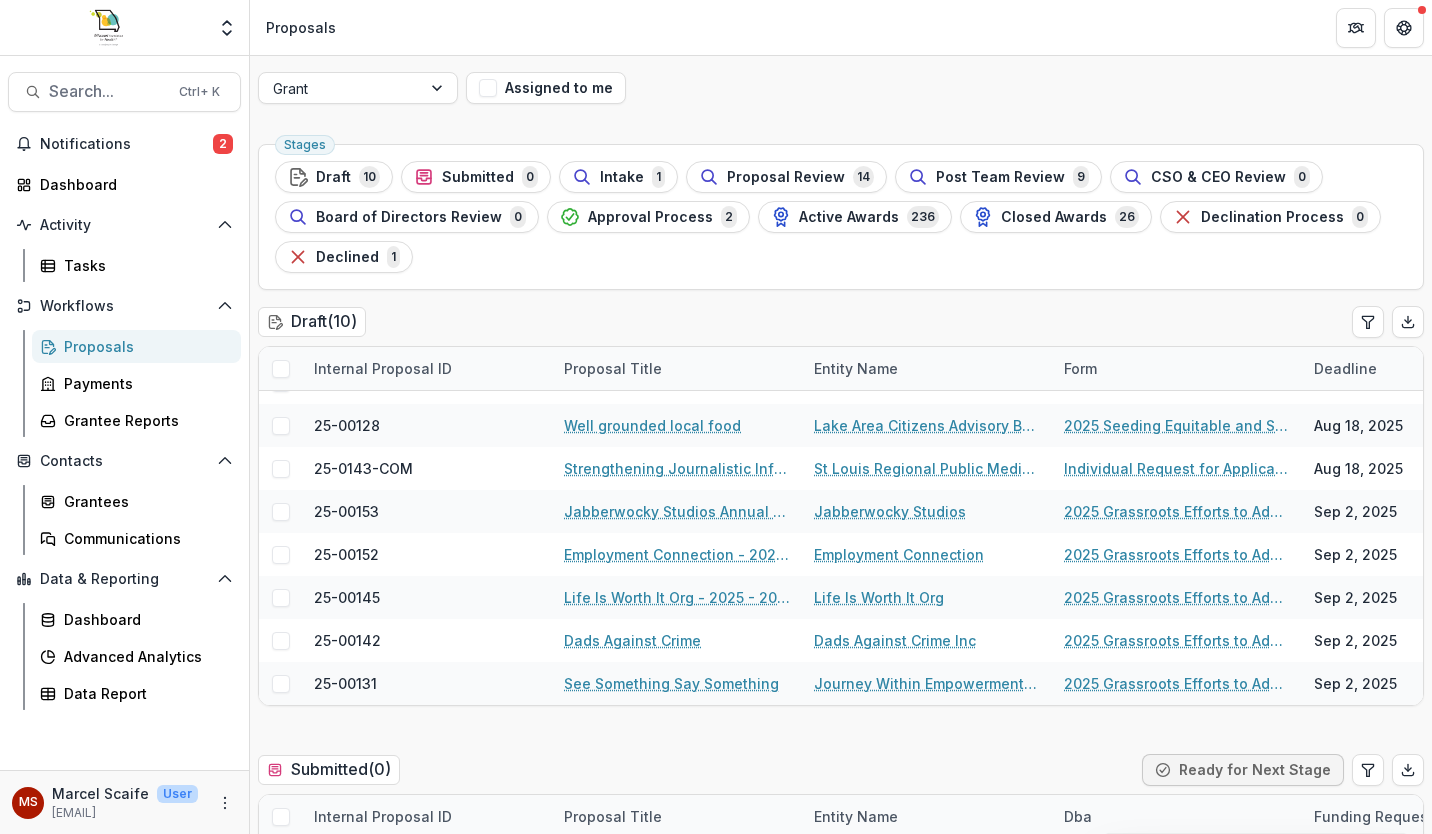 click on "Gladiator Consulting LLC" at bounding box center (403, 150) 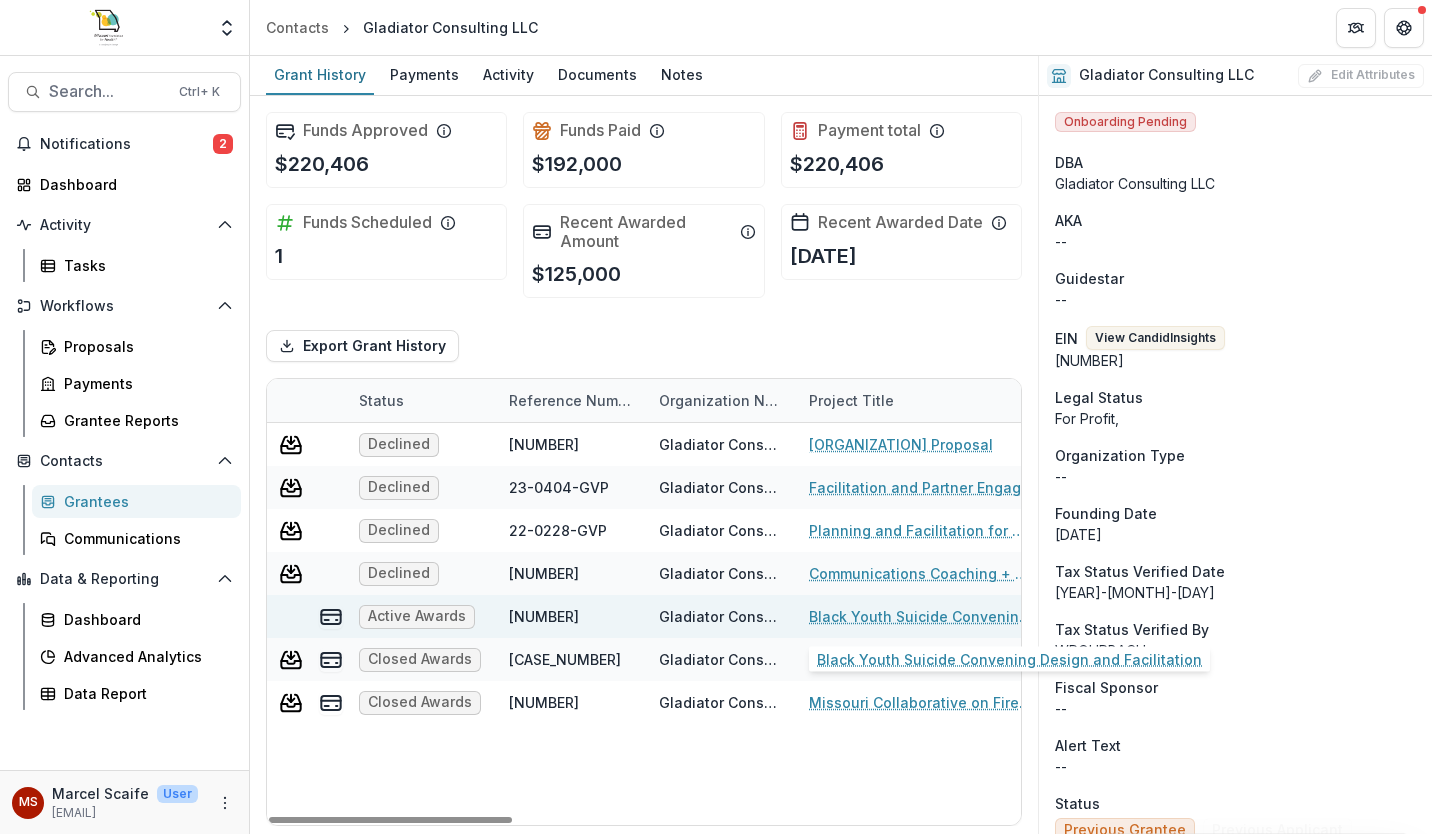 click on "Black Youth Suicide Convening Design and Facilitation" at bounding box center [922, 616] 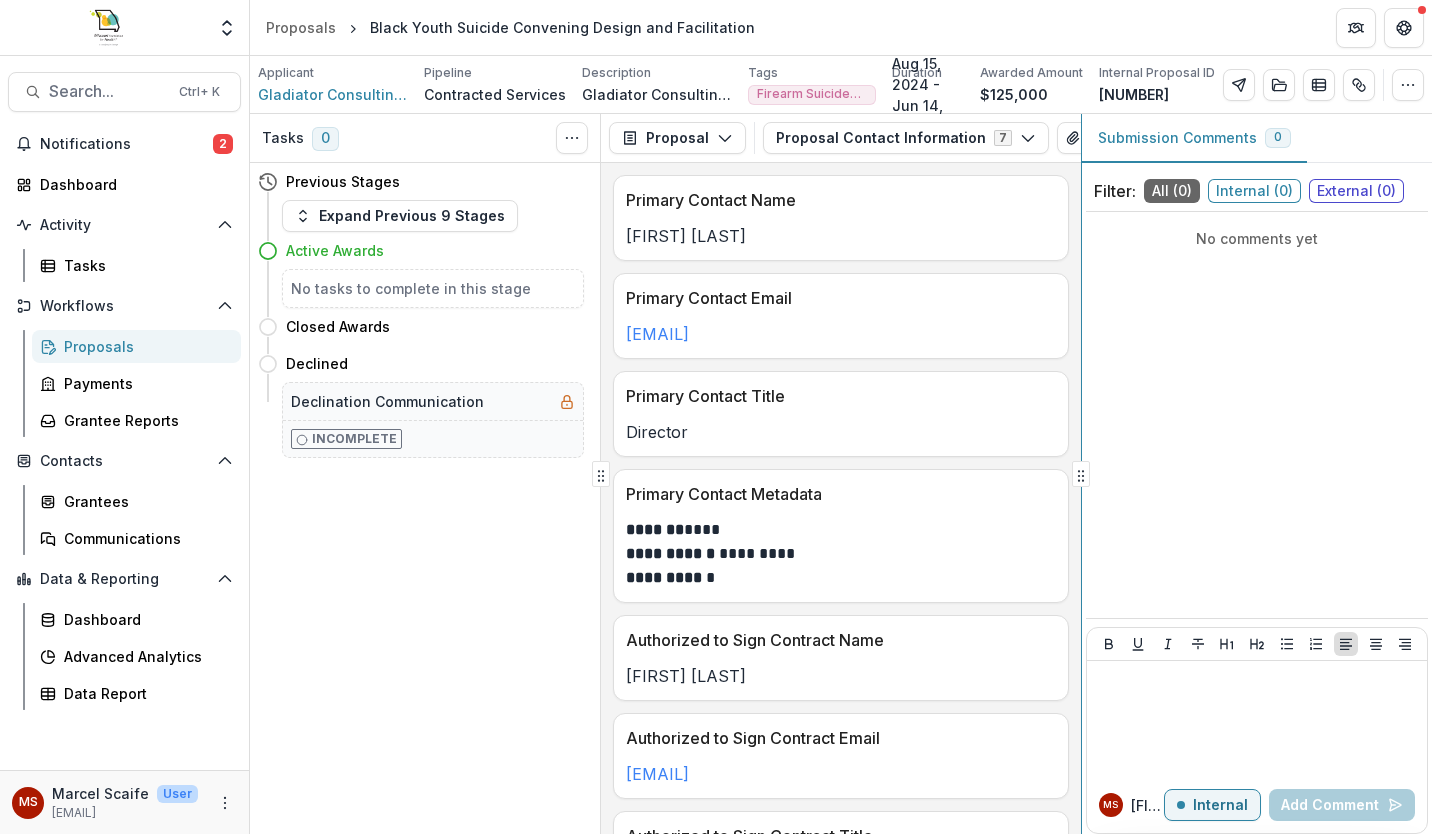 click 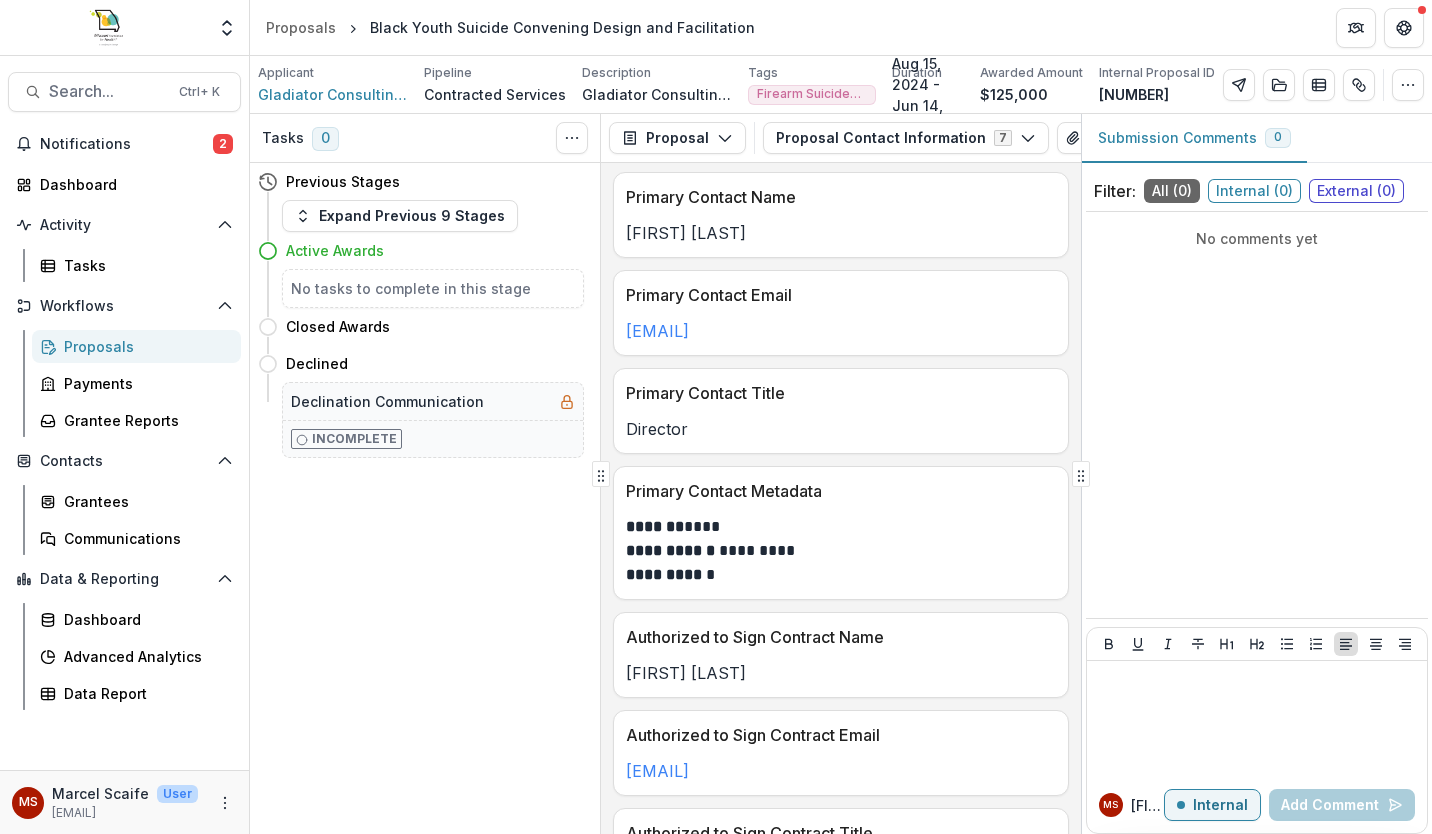 scroll, scrollTop: 0, scrollLeft: 0, axis: both 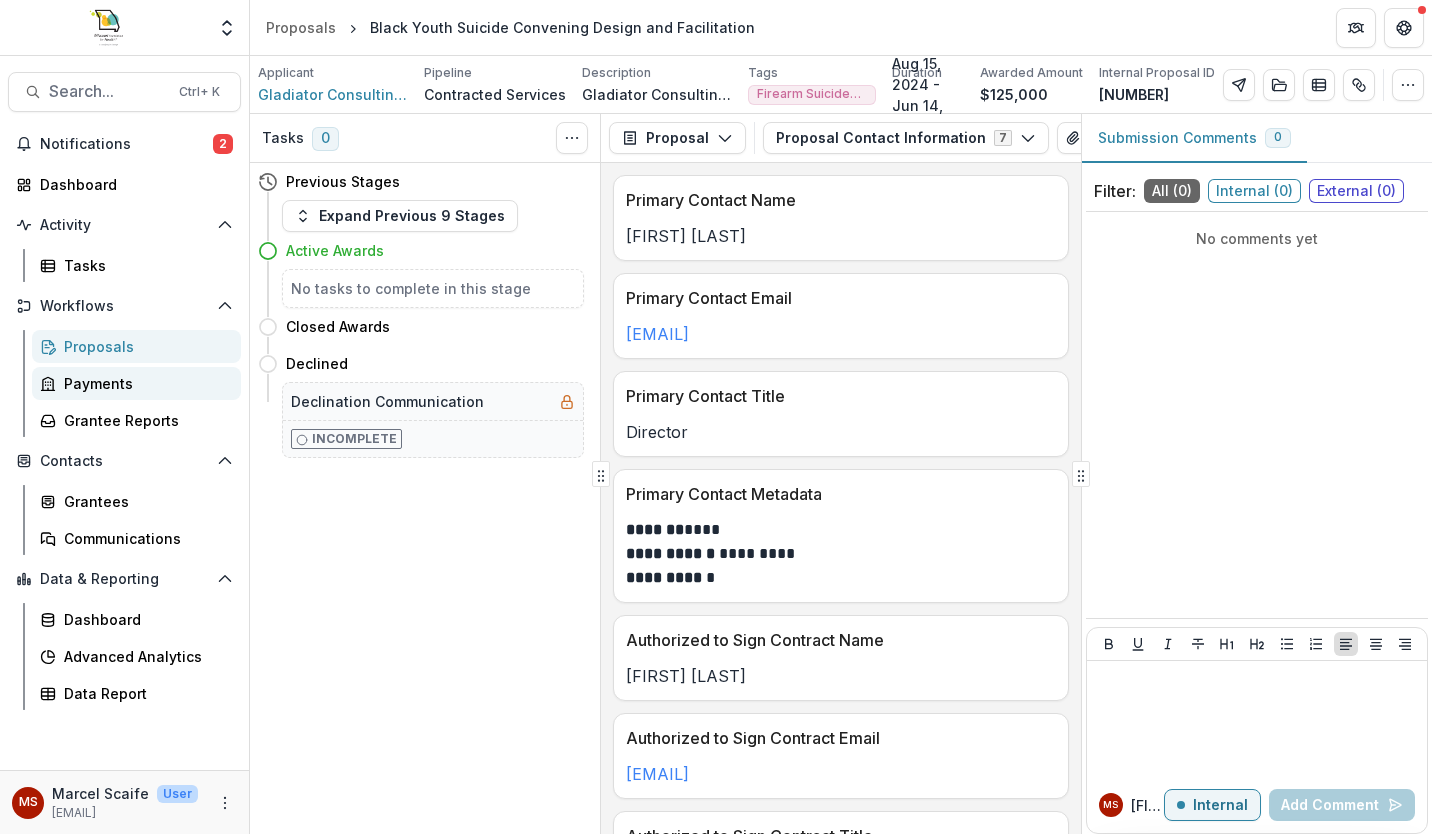 click on "Payments" at bounding box center [144, 383] 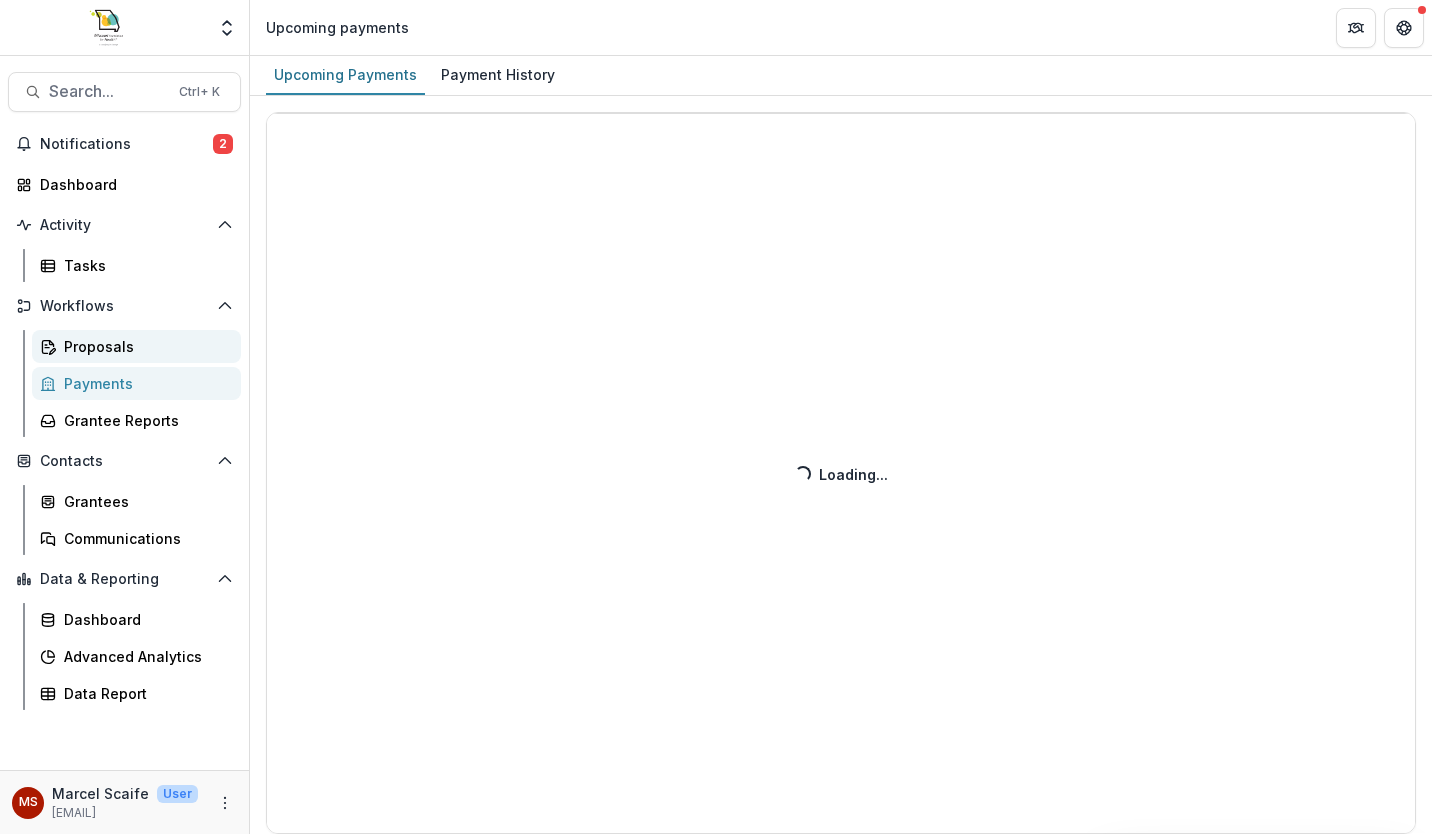 click on "Proposals" at bounding box center (144, 346) 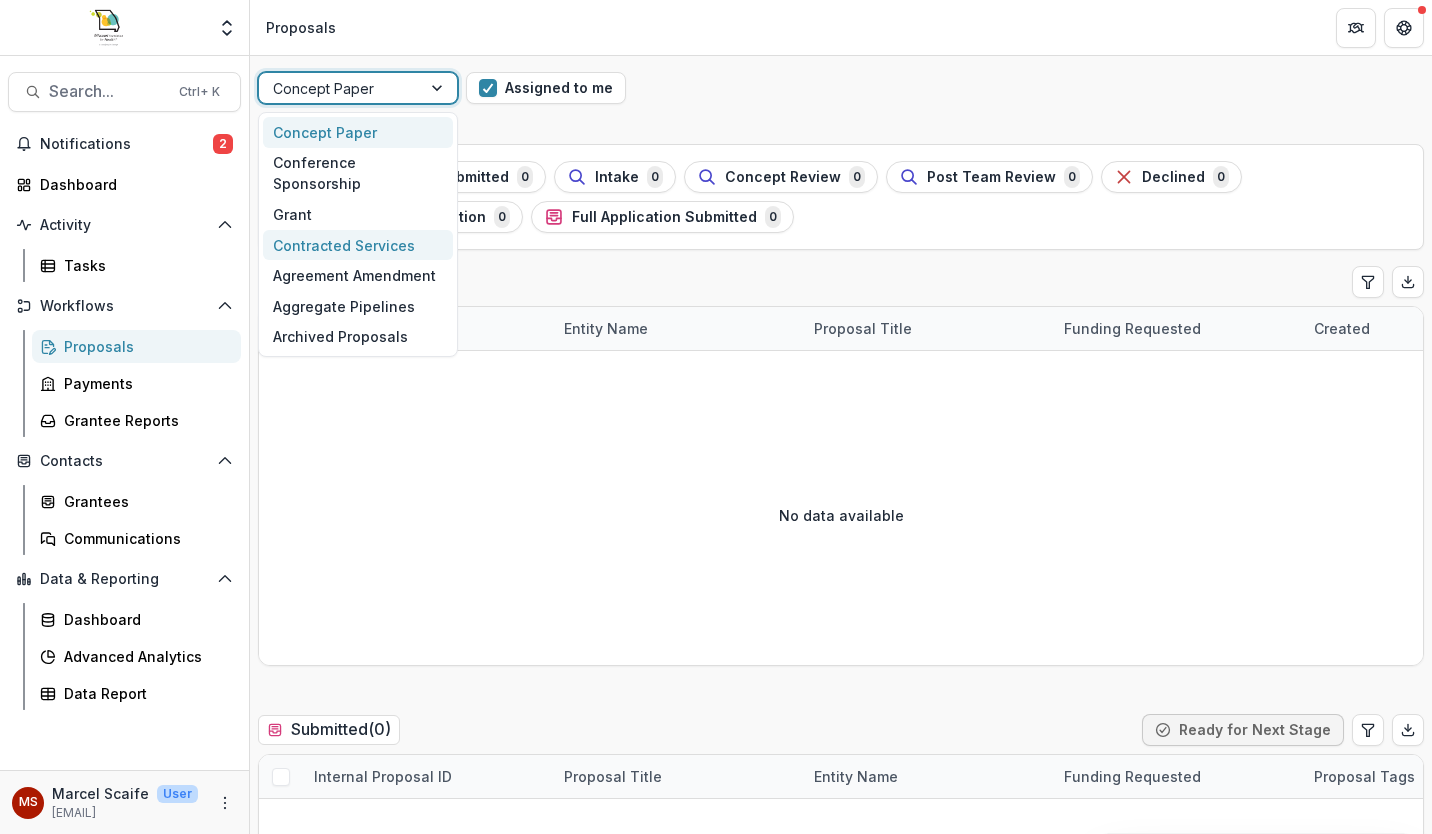 click on "Contracted Services" at bounding box center (358, 245) 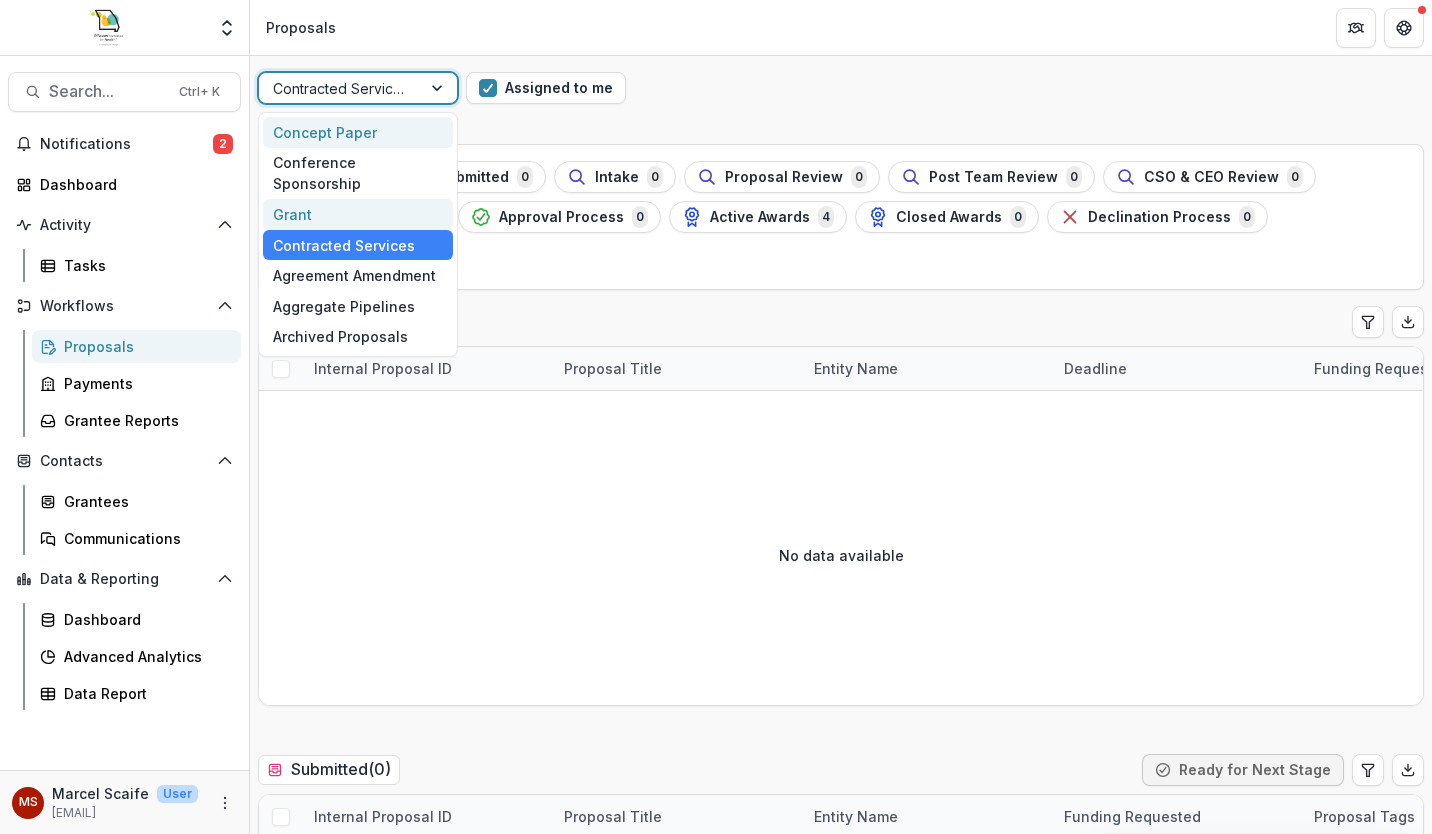 click on "Grant" at bounding box center (358, 214) 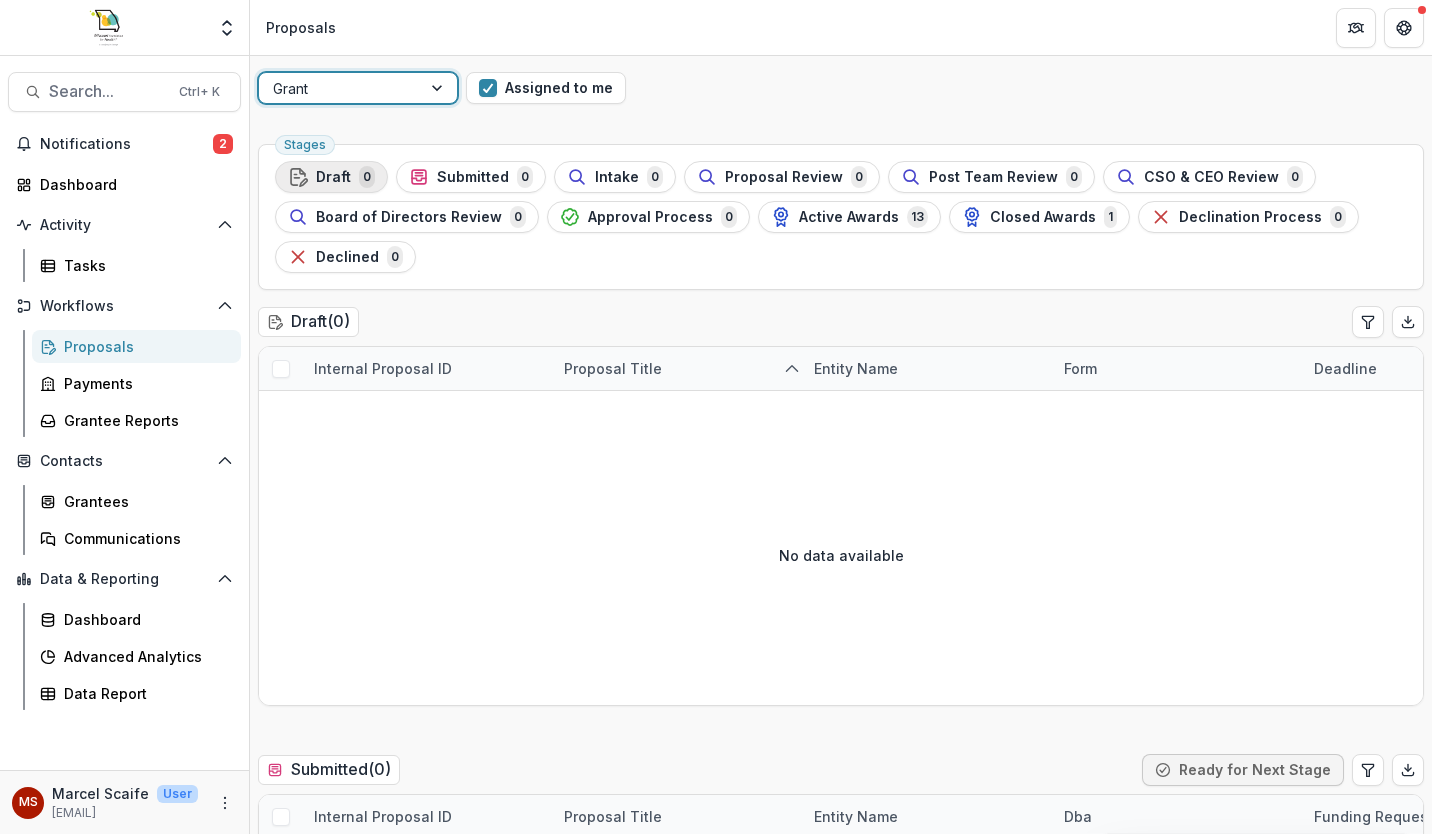 click on "Draft" at bounding box center [333, 177] 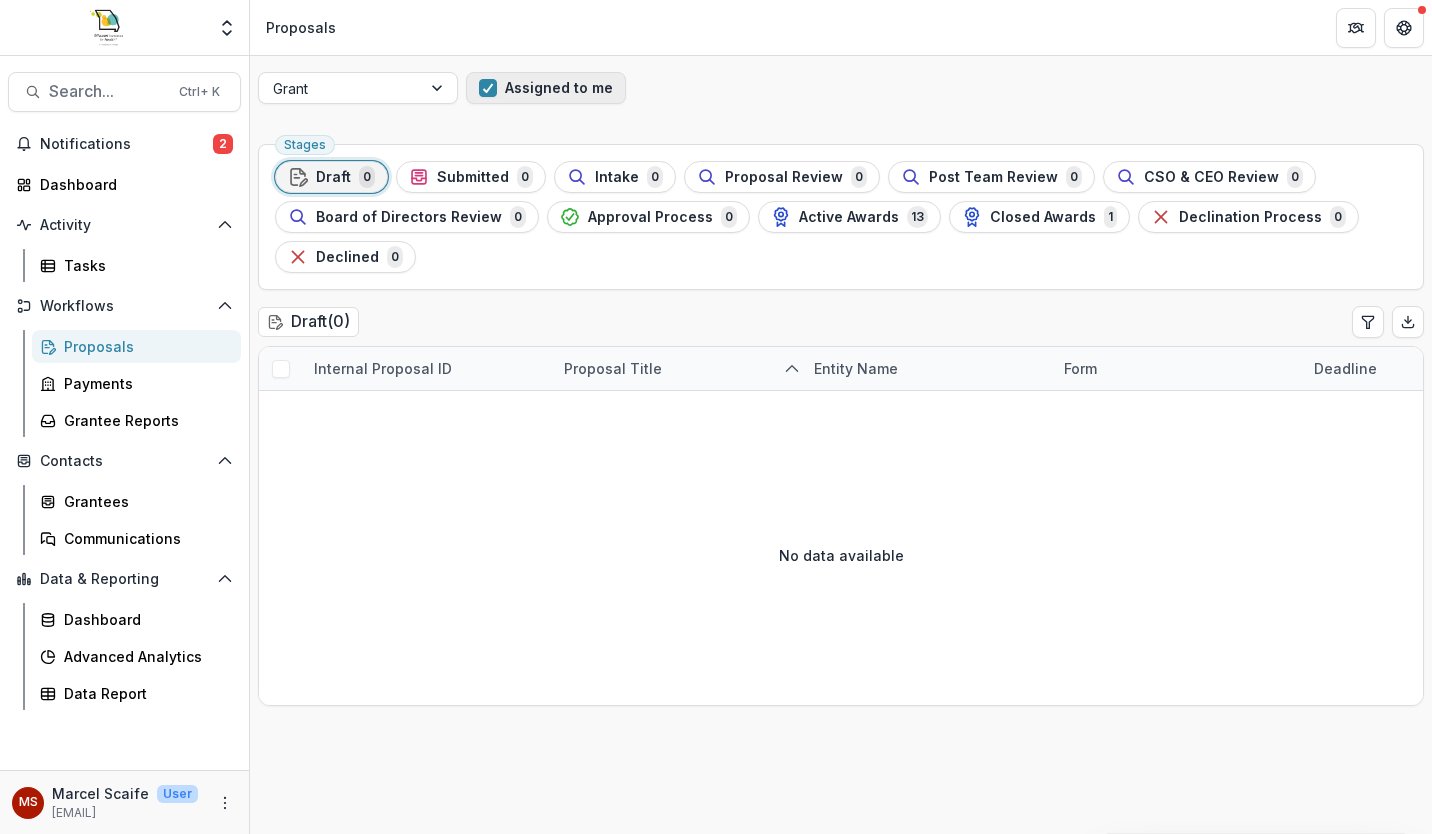 click at bounding box center (488, 88) 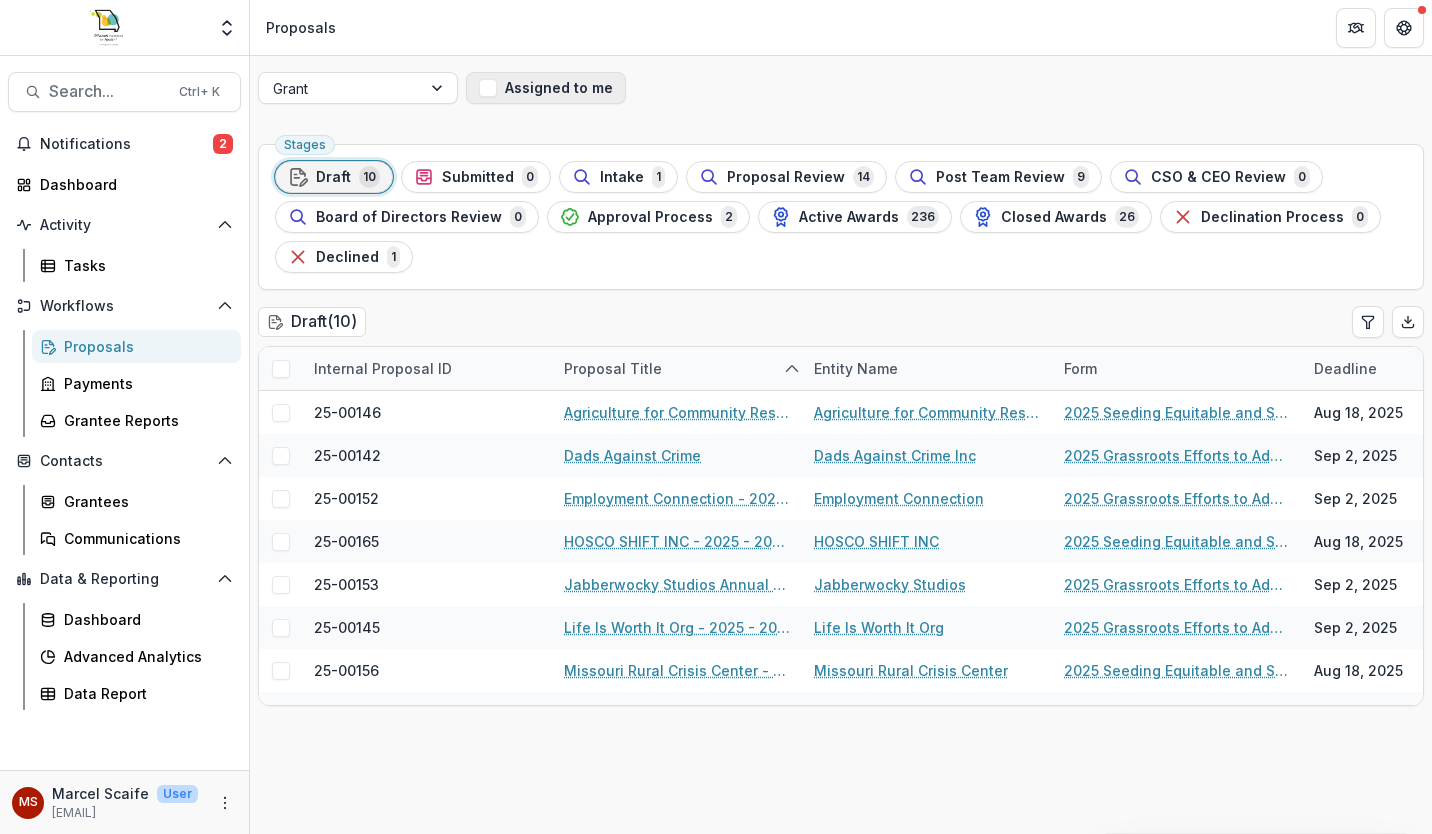 click at bounding box center [488, 88] 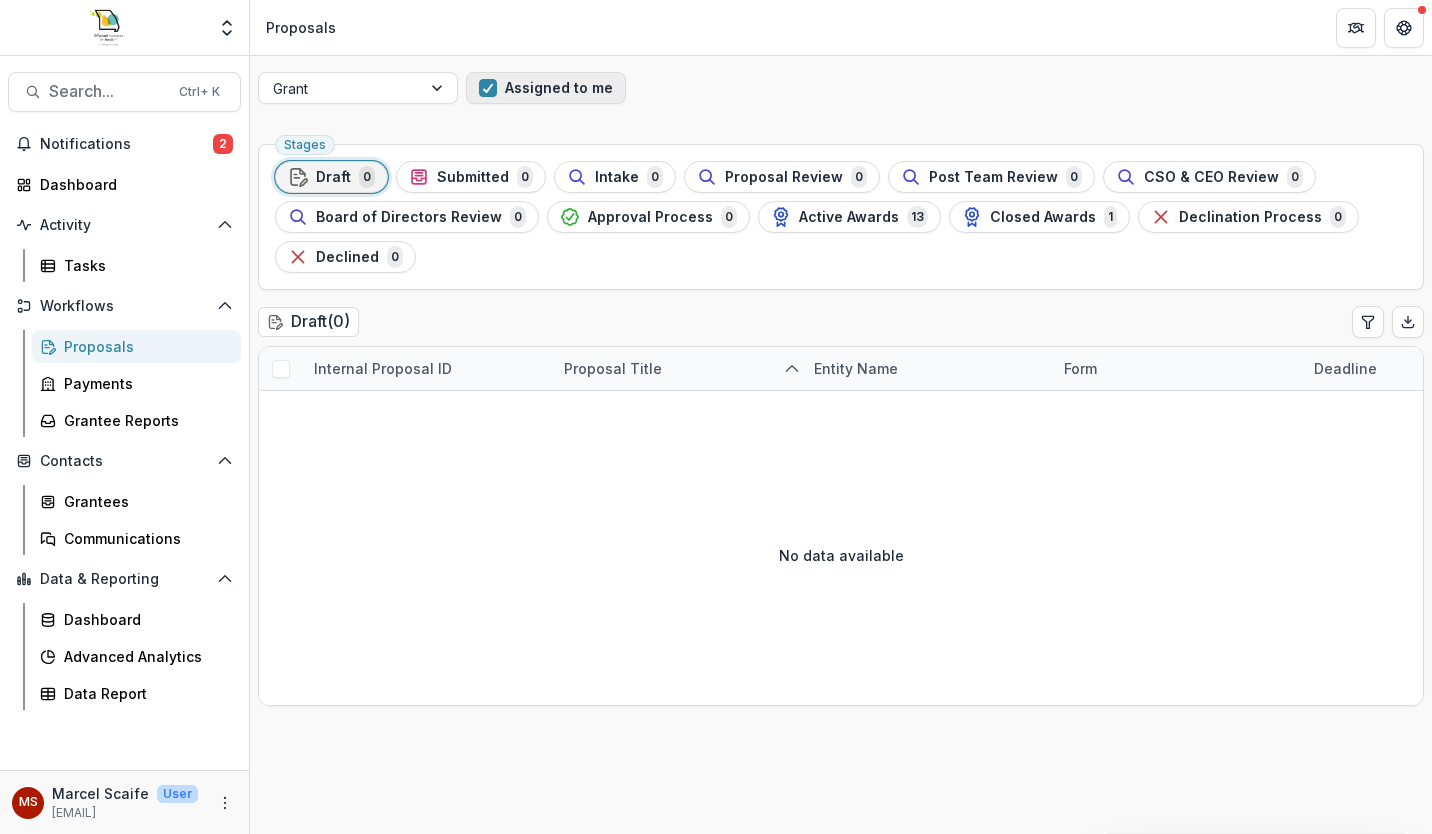 click at bounding box center [488, 88] 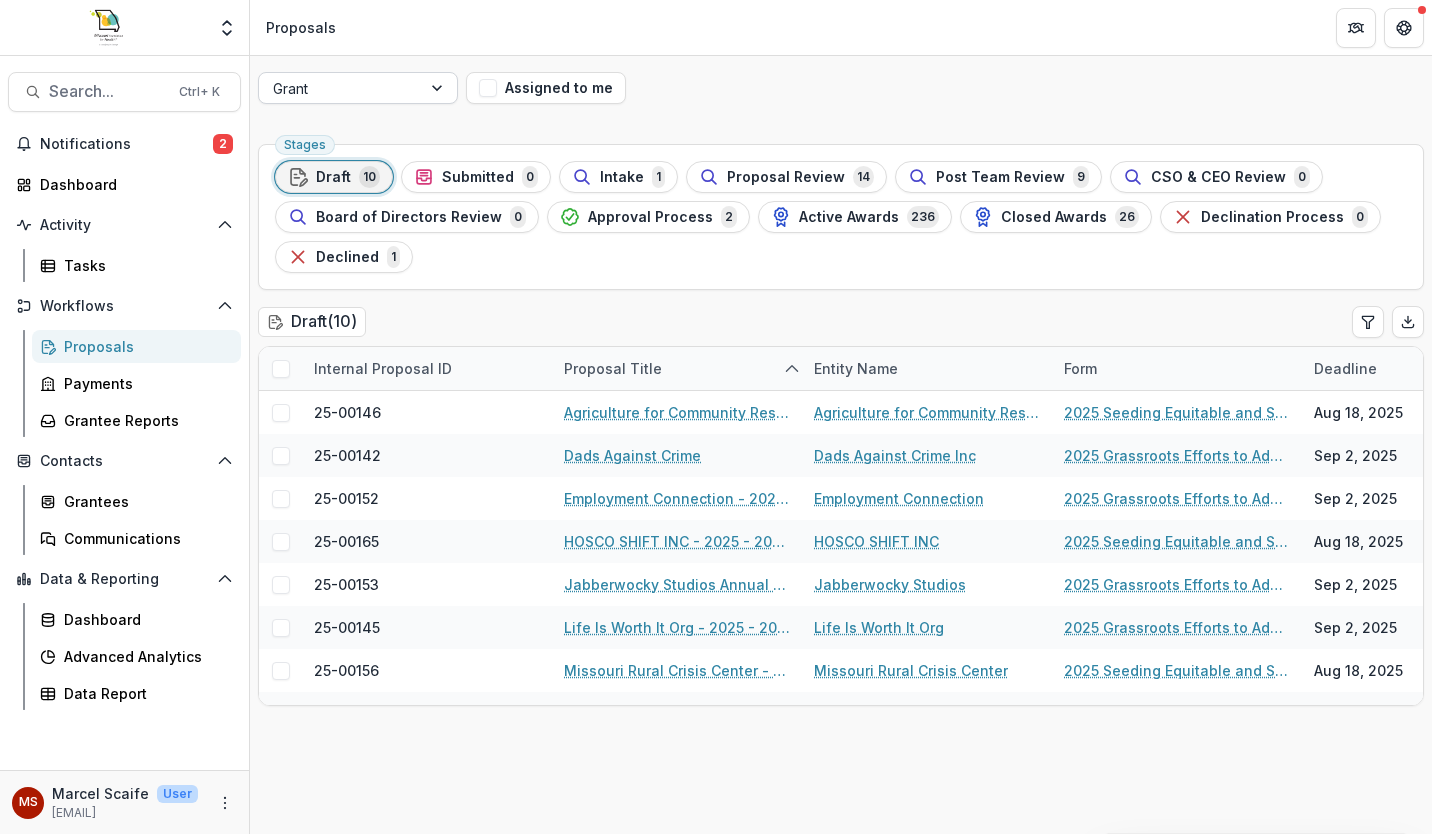 click at bounding box center [439, 88] 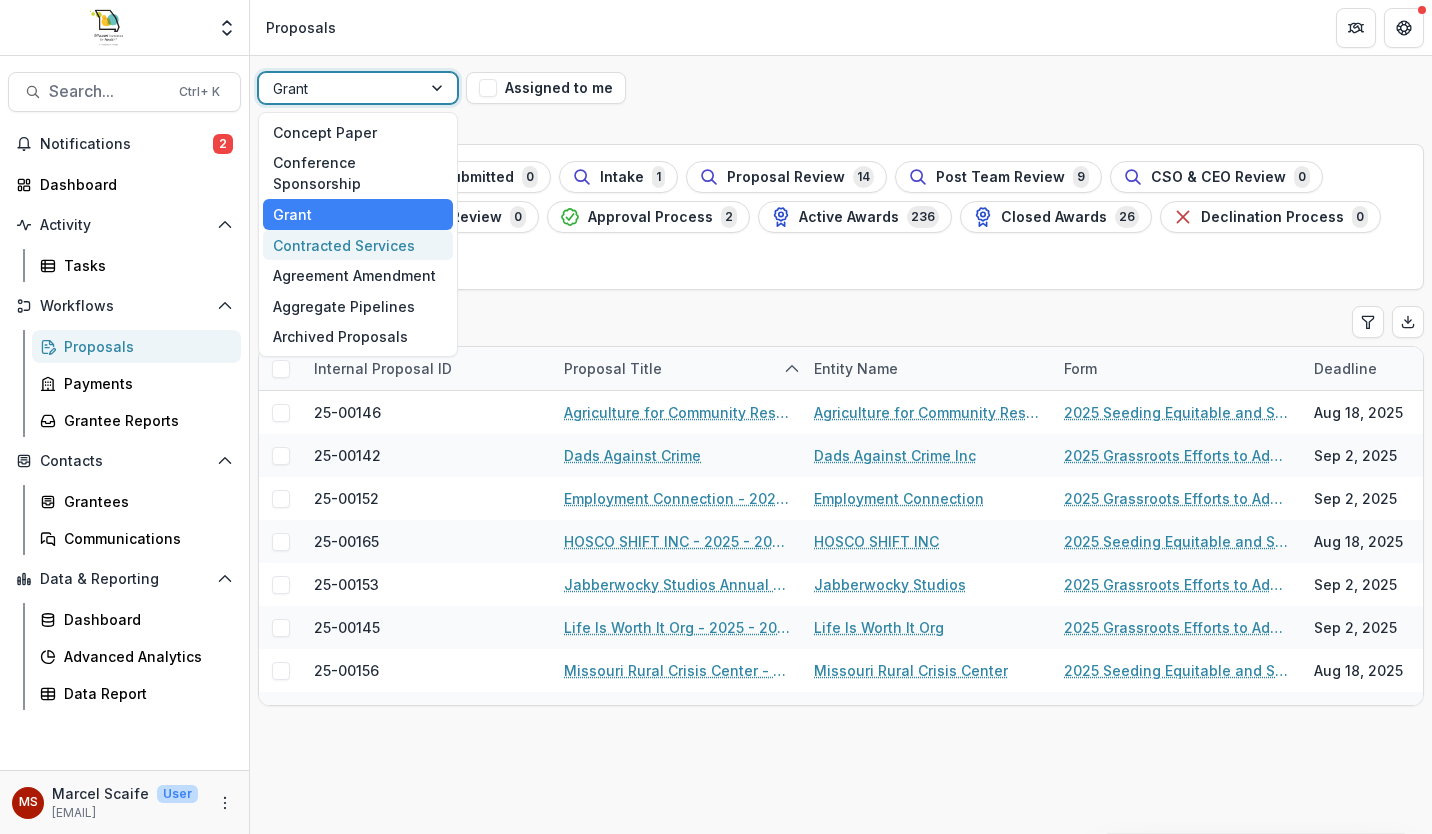 click on "Contracted Services" at bounding box center [358, 245] 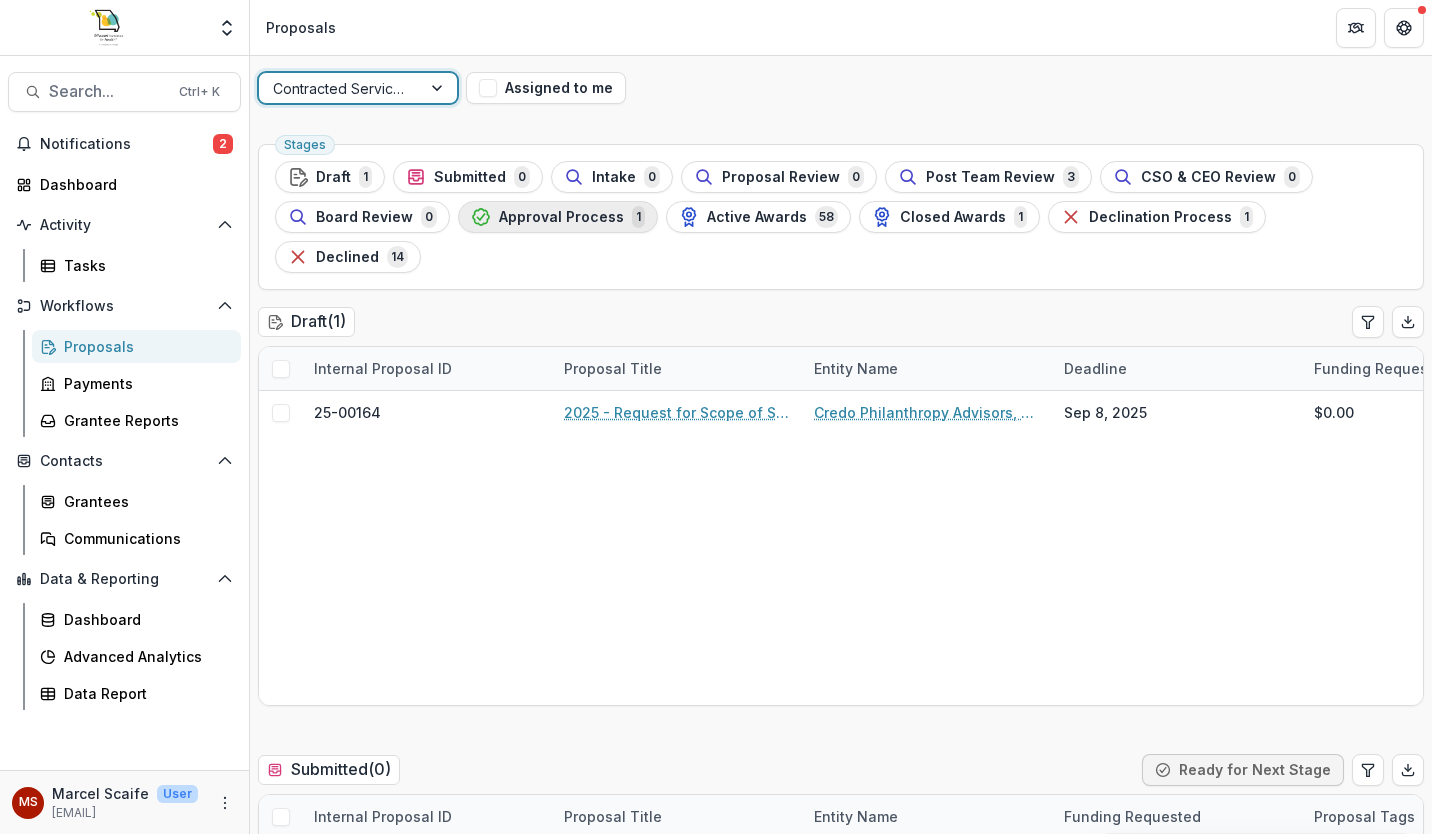 click on "Approval Process 1" at bounding box center [558, 217] 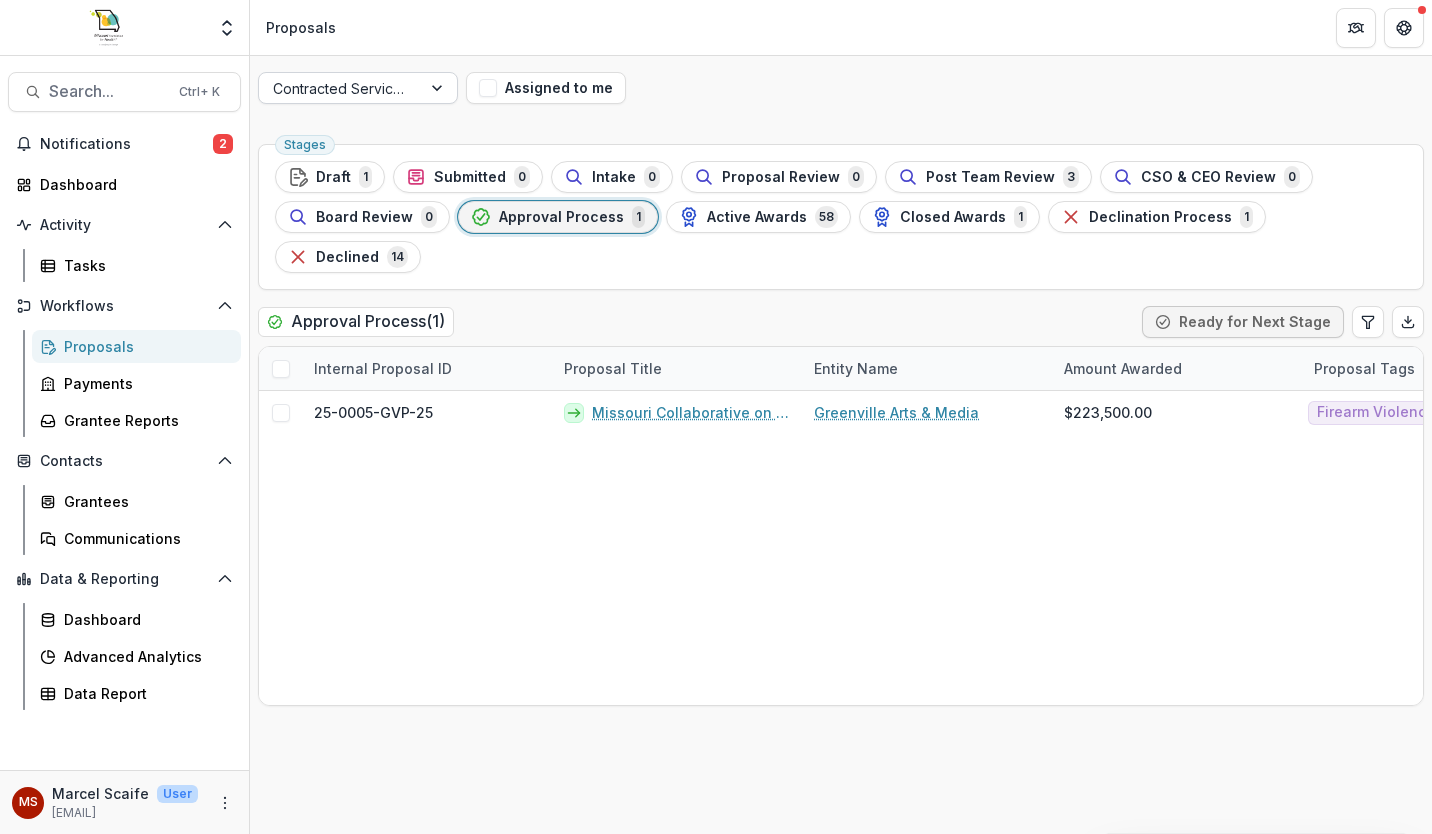 click at bounding box center (340, 88) 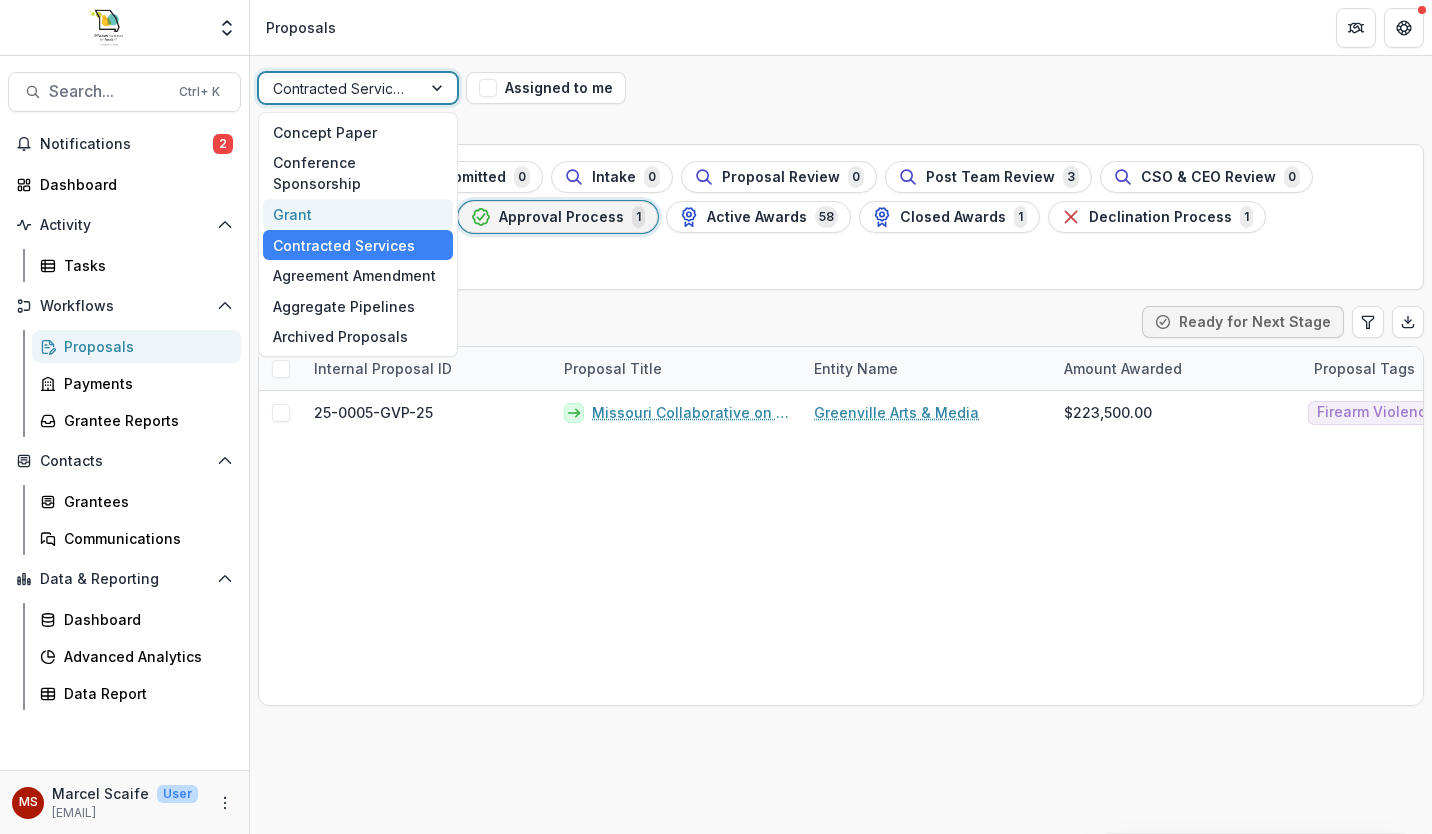 click on "Grant" at bounding box center [358, 214] 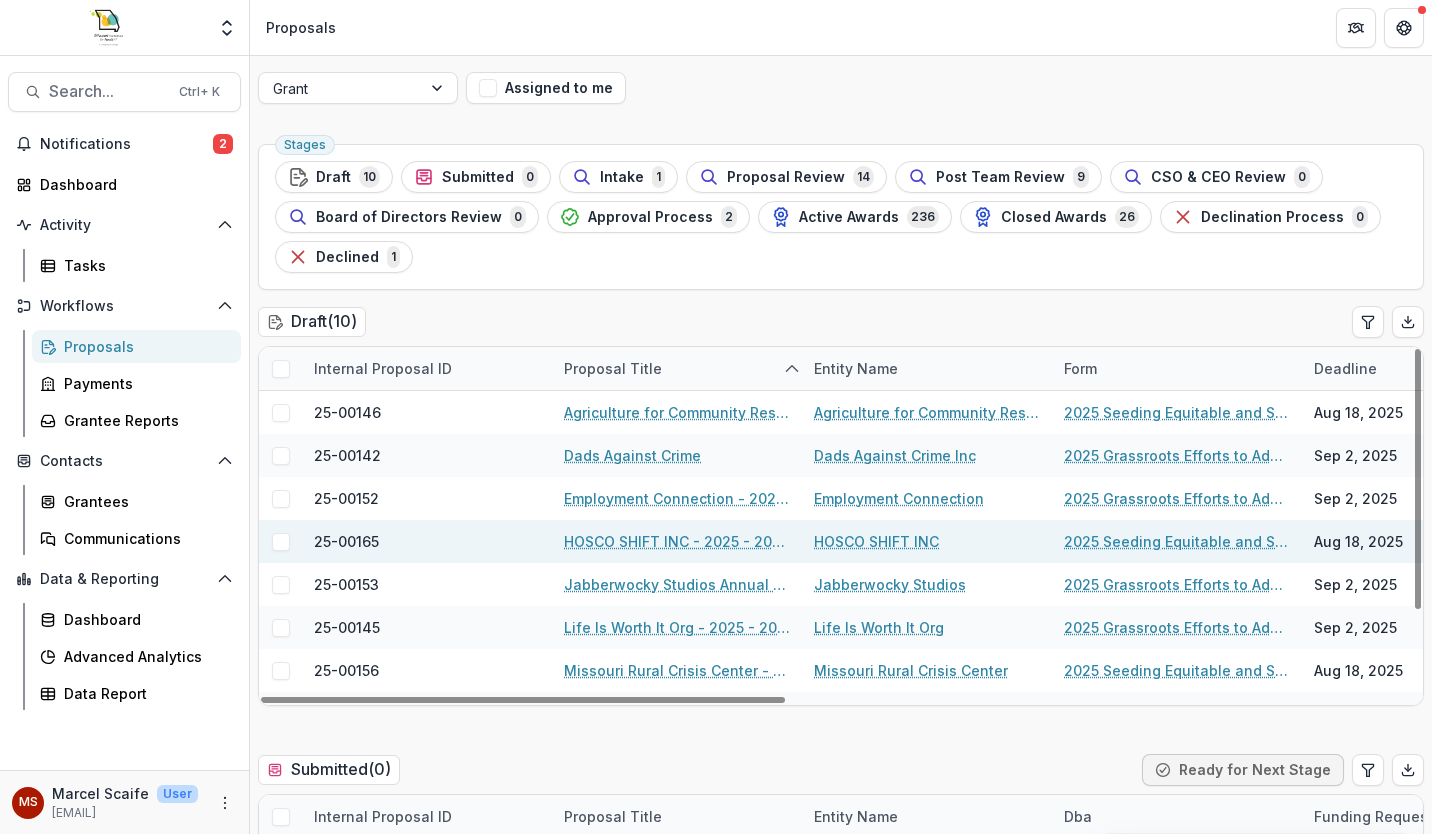 click on "HOSCO SHIFT INC - 2025 - 2025 Seeding Equitable and Sustainable Food Systems" at bounding box center (677, 541) 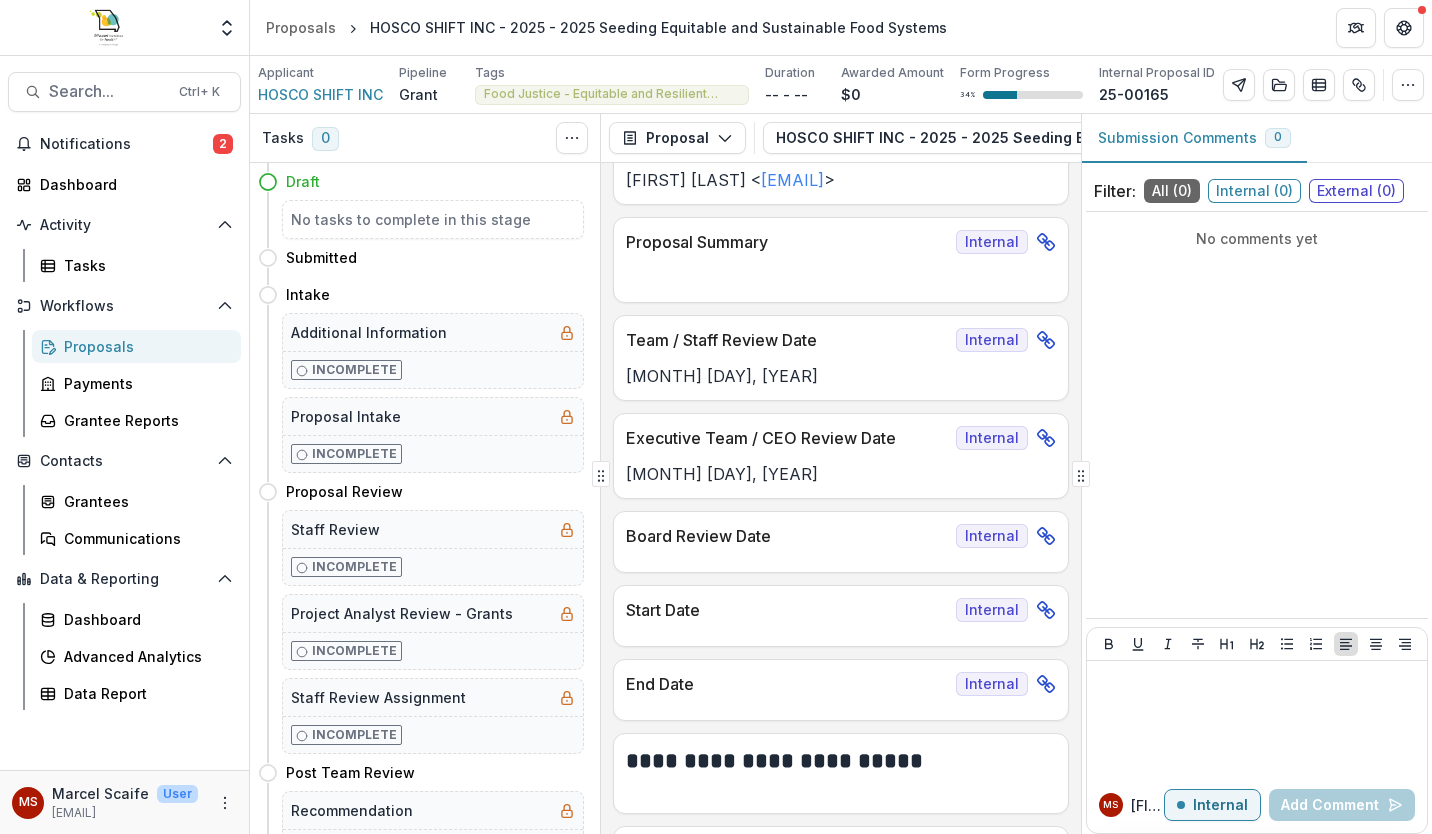 scroll, scrollTop: 621, scrollLeft: 0, axis: vertical 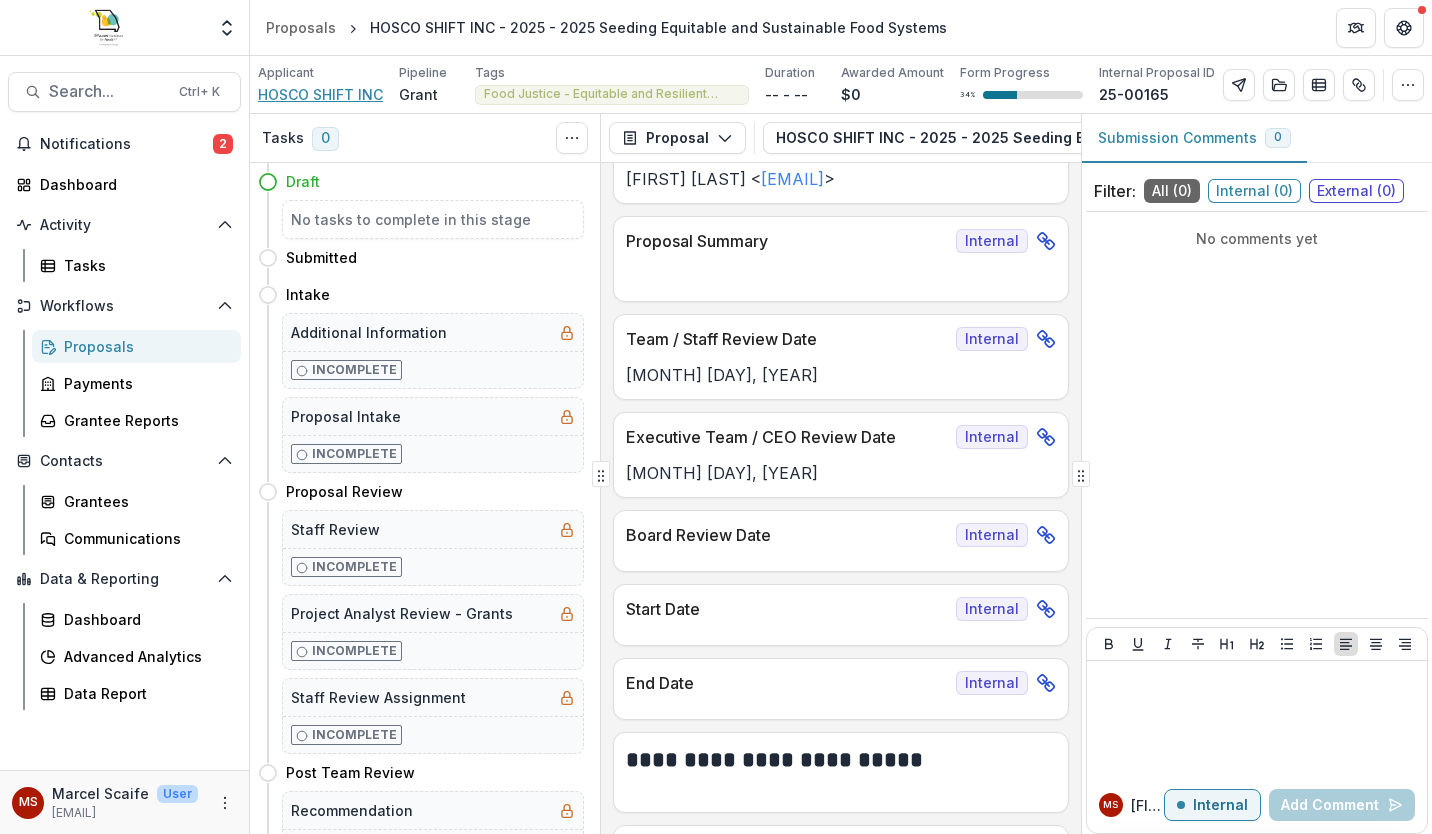 click on "HOSCO SHIFT INC" at bounding box center (320, 94) 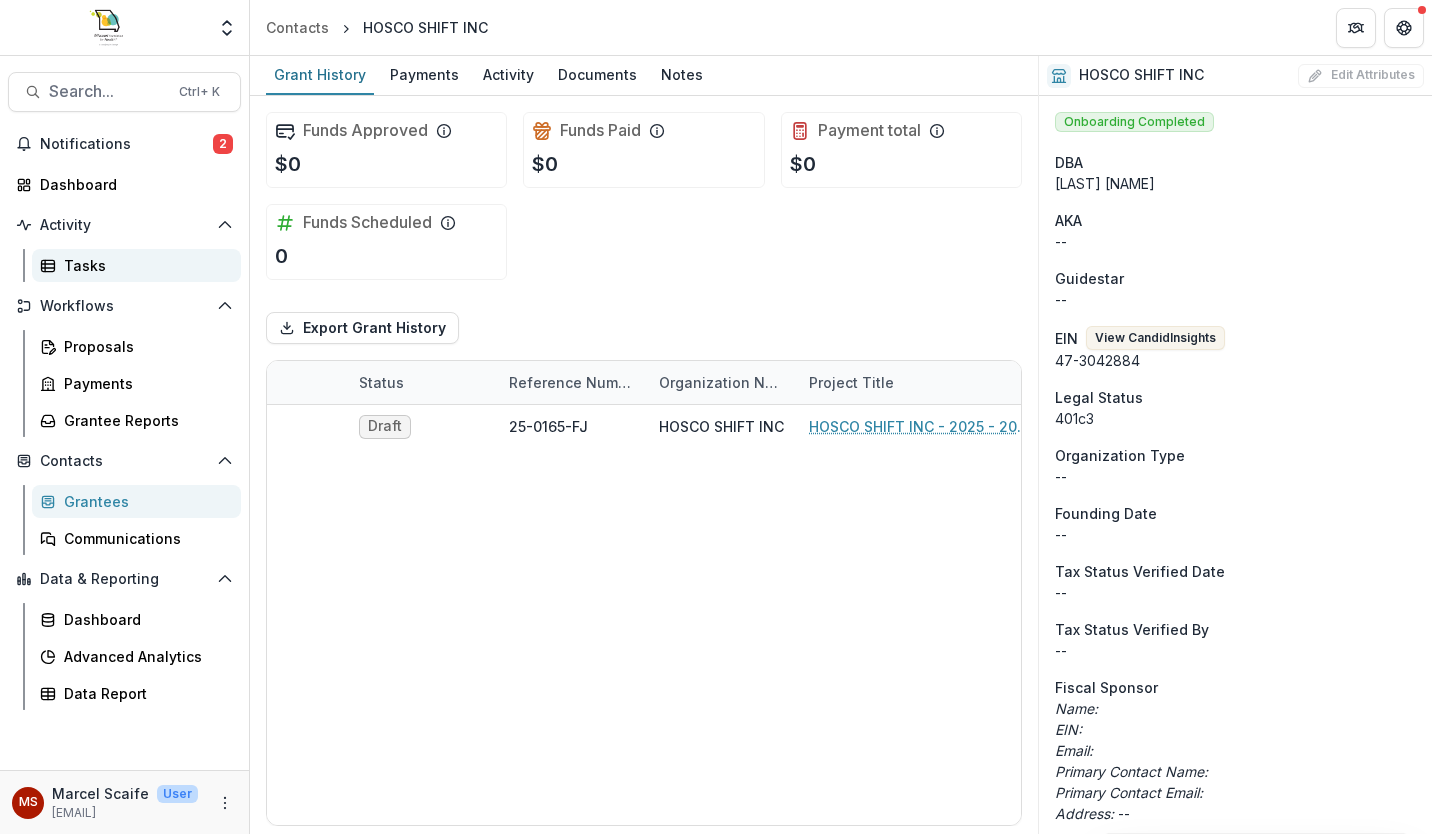 click on "Tasks" at bounding box center (144, 265) 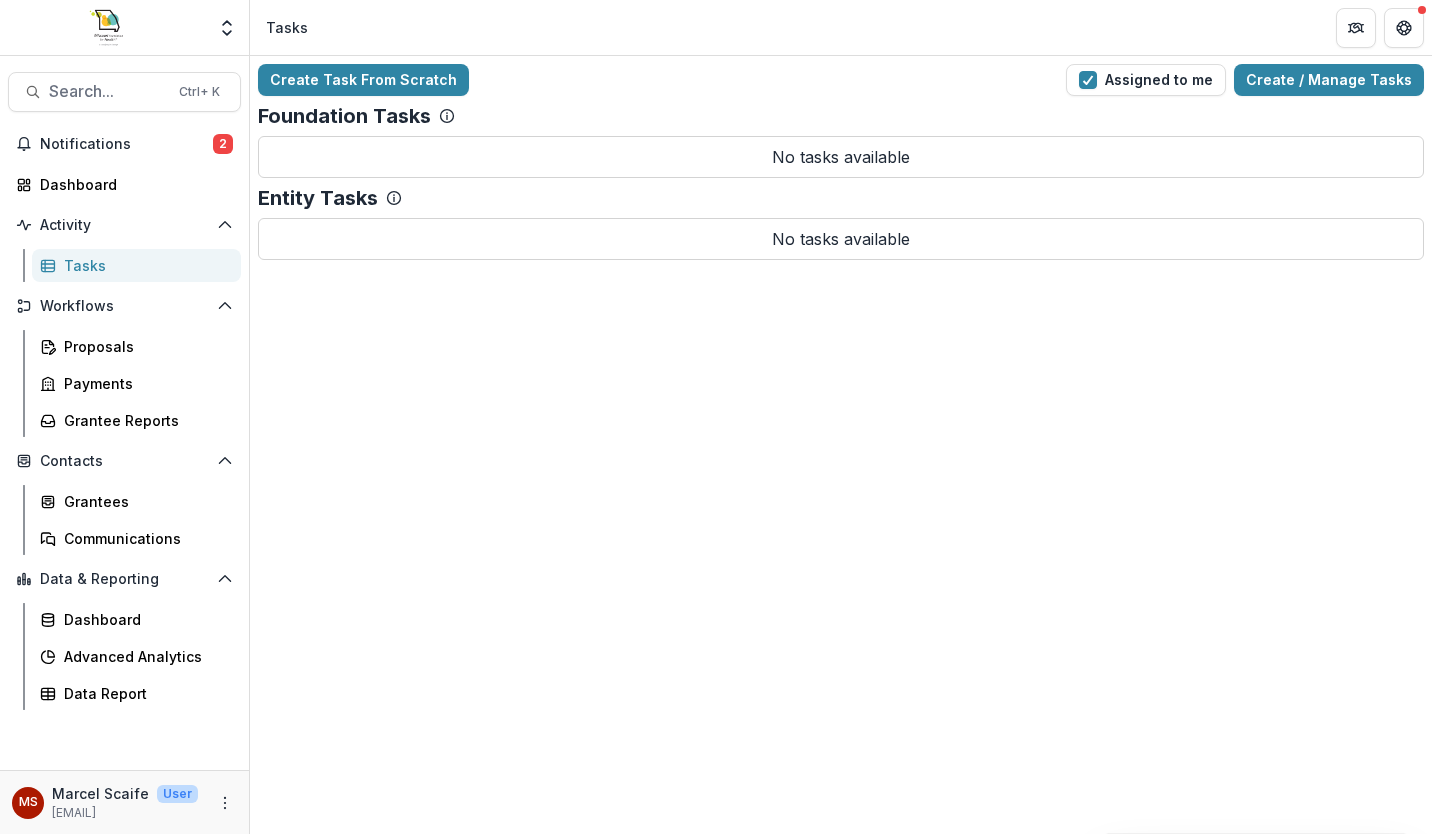 click on "Tasks" at bounding box center [144, 265] 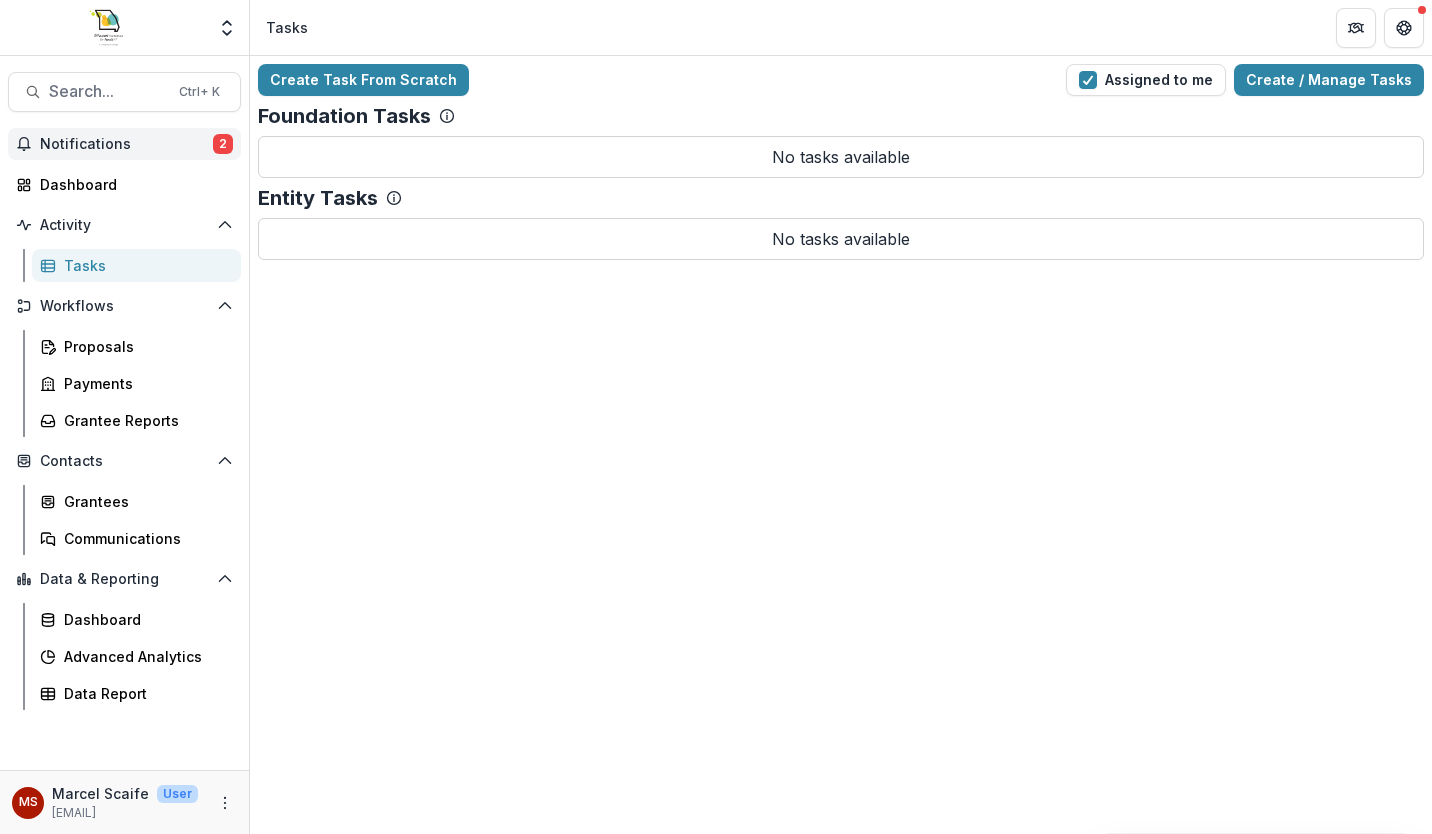 click on "Notifications" at bounding box center (126, 144) 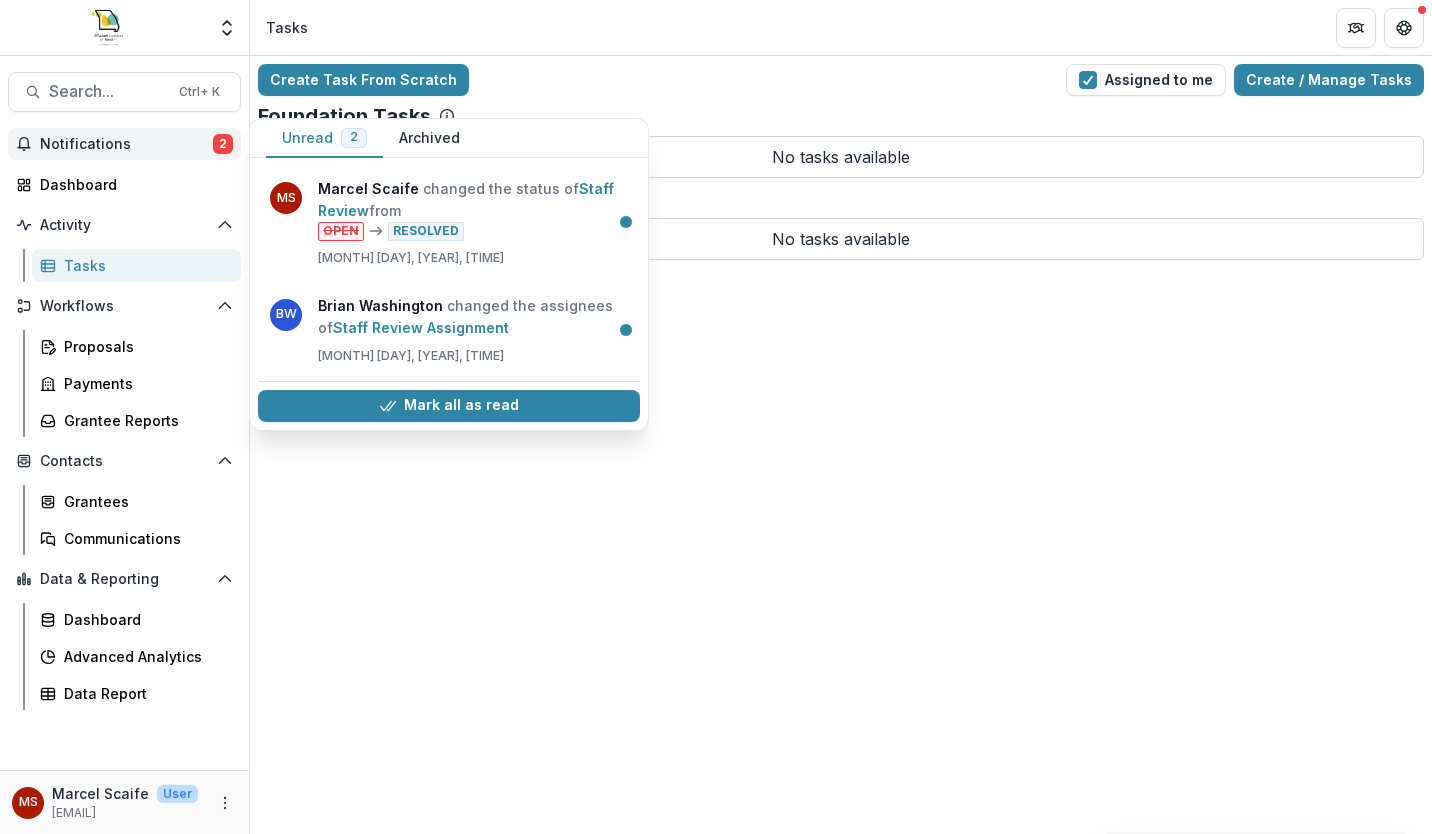 click on "Notifications" at bounding box center [126, 144] 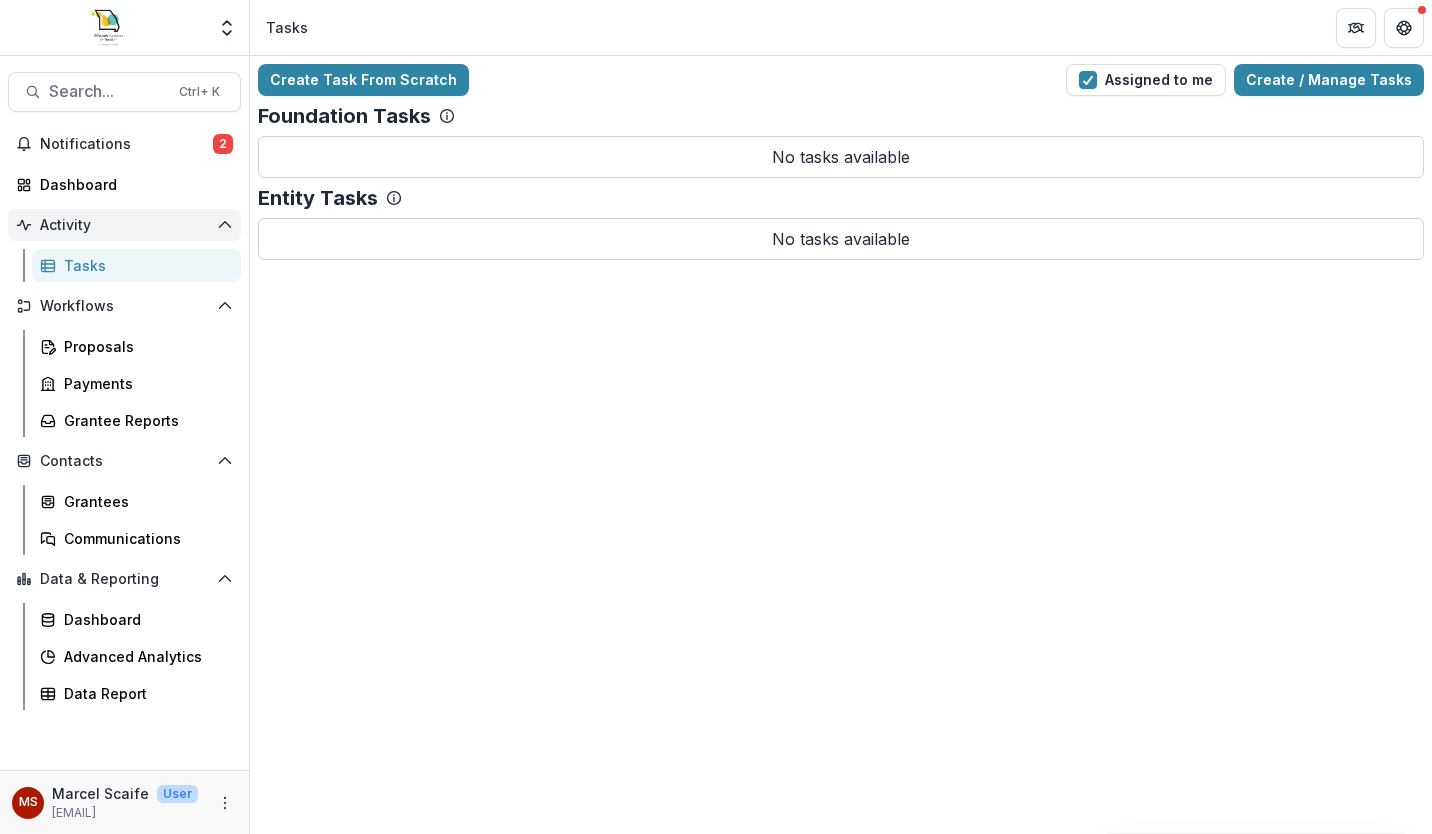 click on "Activity" at bounding box center [124, 225] 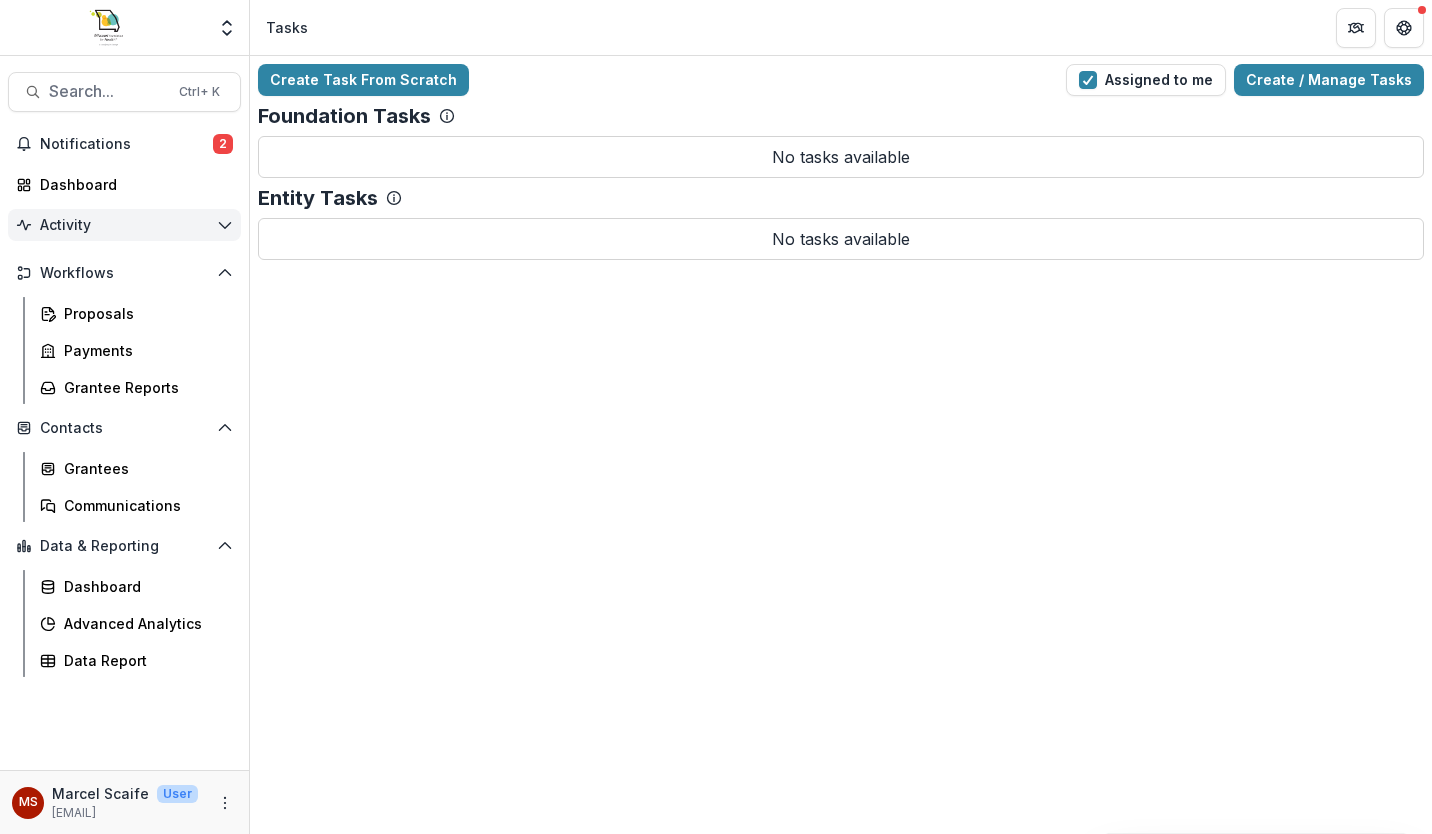click on "Activity" at bounding box center (124, 225) 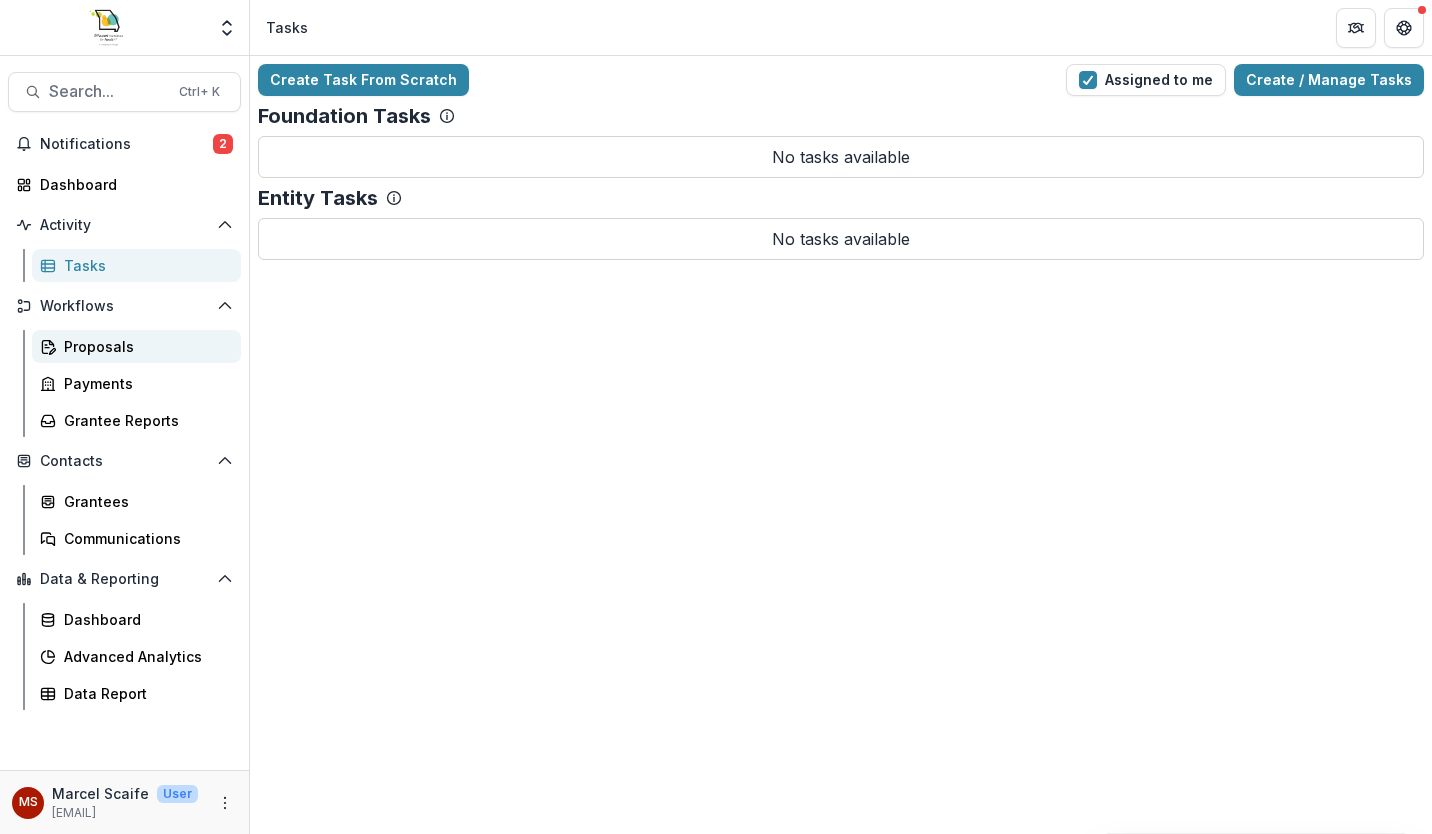 click on "Proposals" at bounding box center (144, 346) 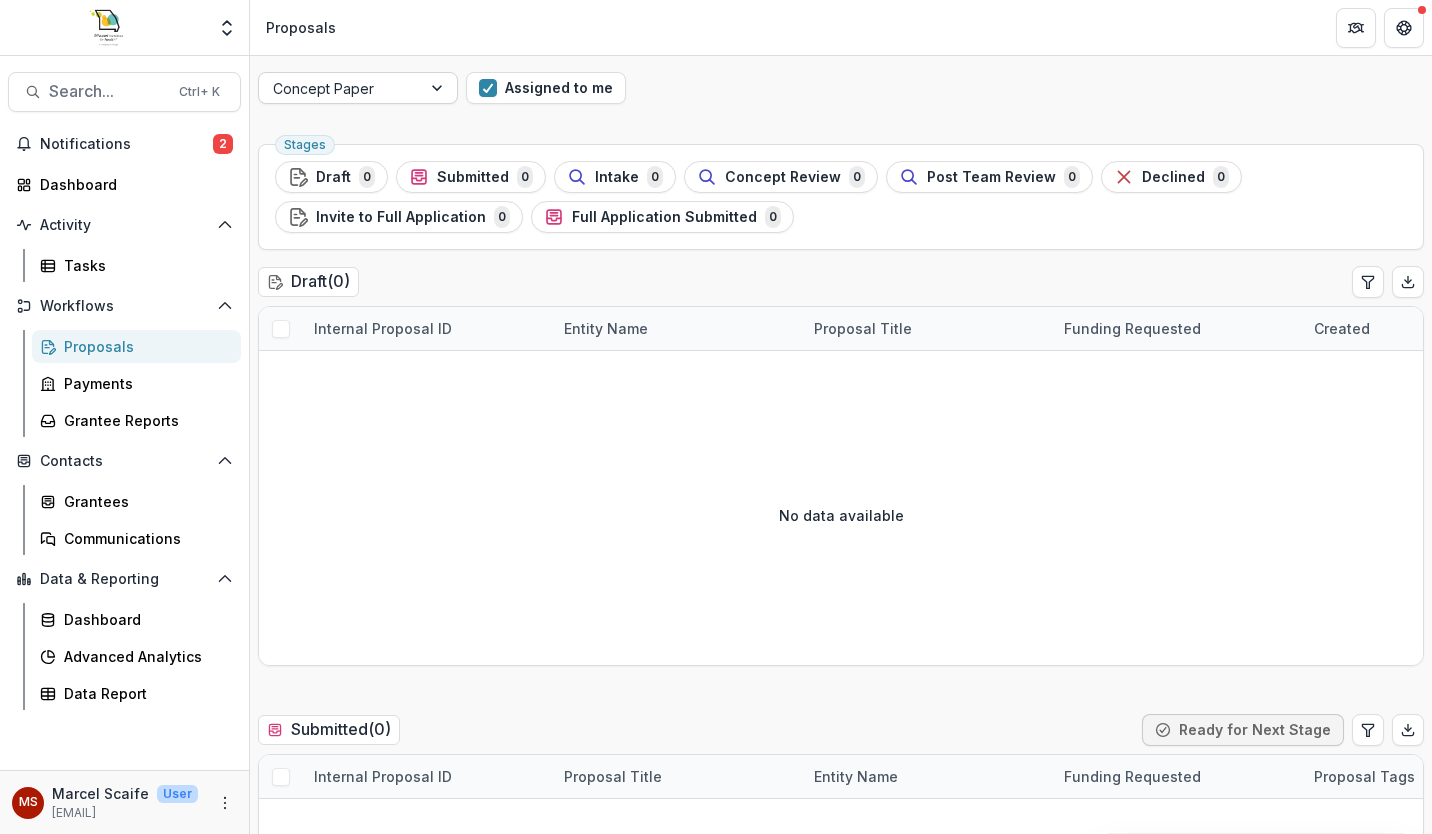 click at bounding box center [439, 88] 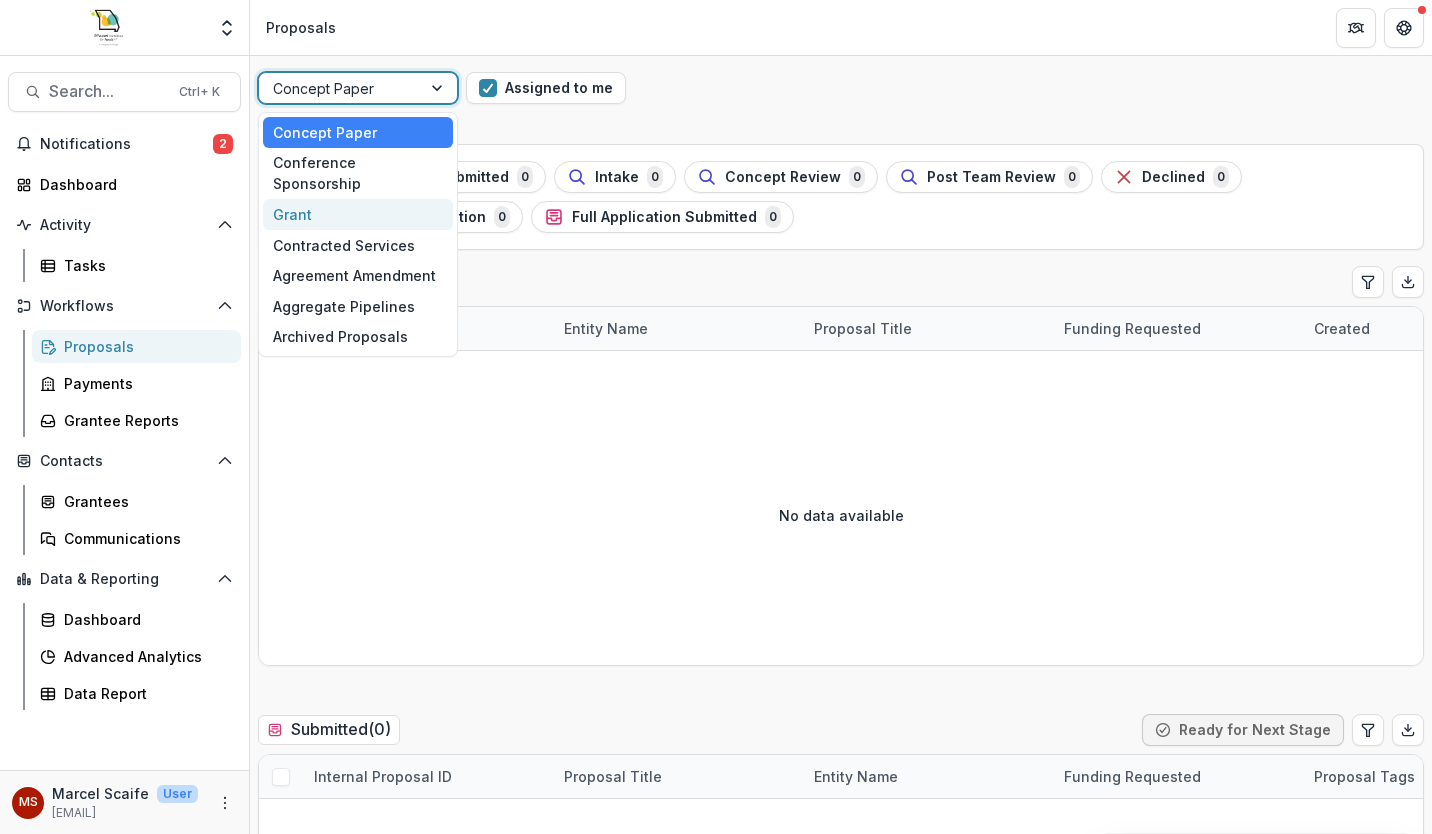 click on "Grant" at bounding box center [358, 214] 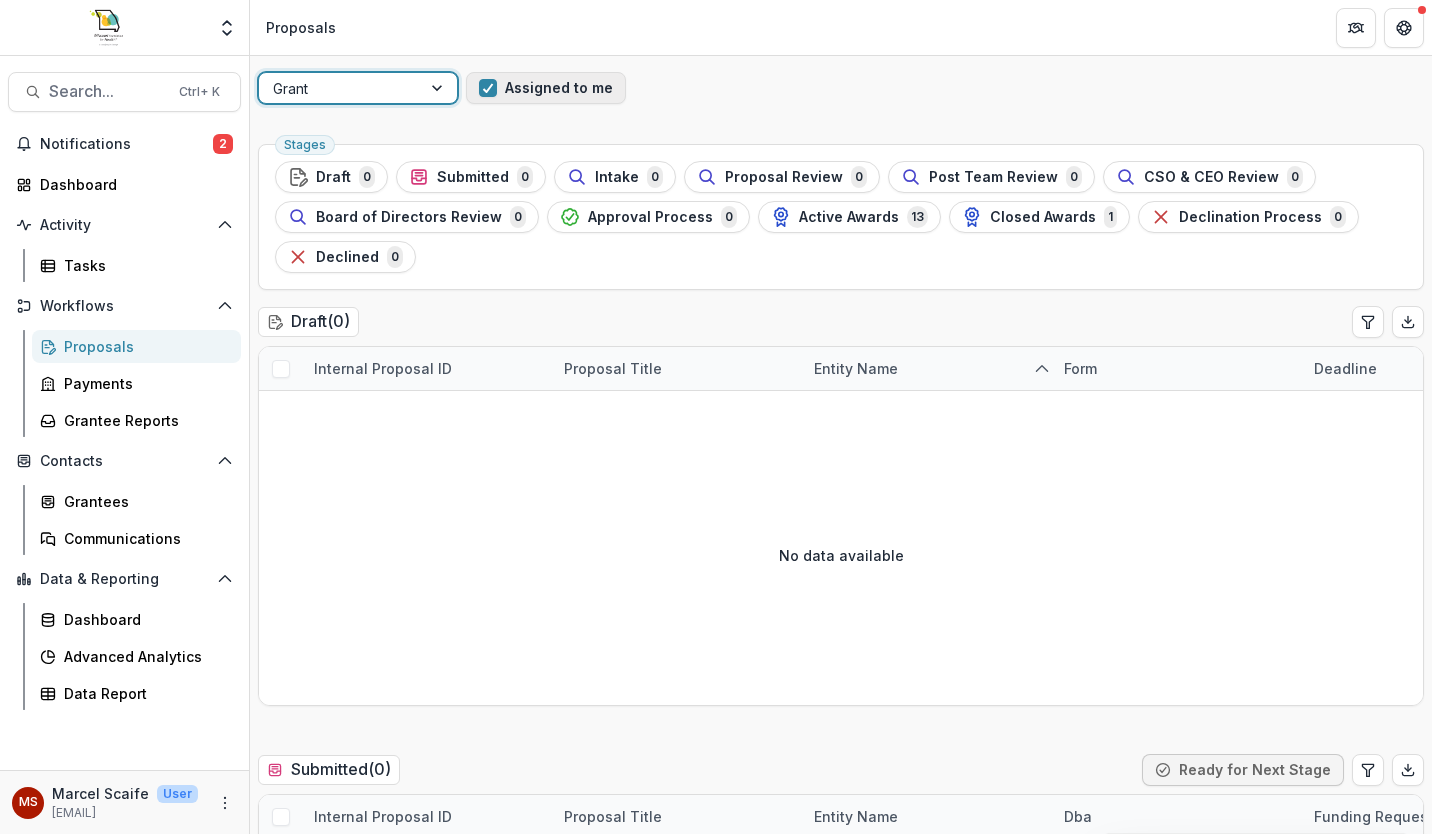 click on "Assigned to me" at bounding box center [546, 88] 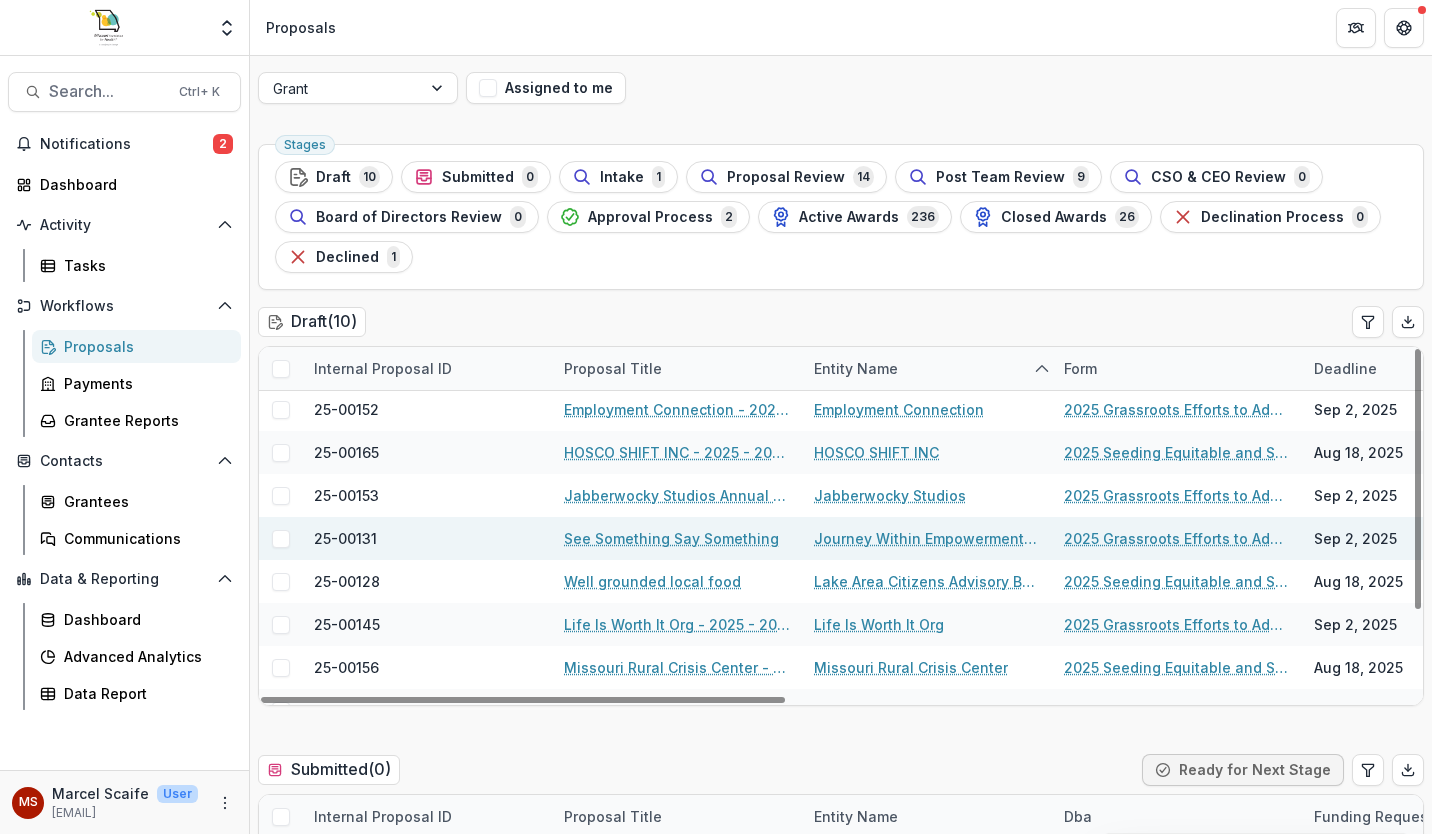 scroll, scrollTop: 116, scrollLeft: 0, axis: vertical 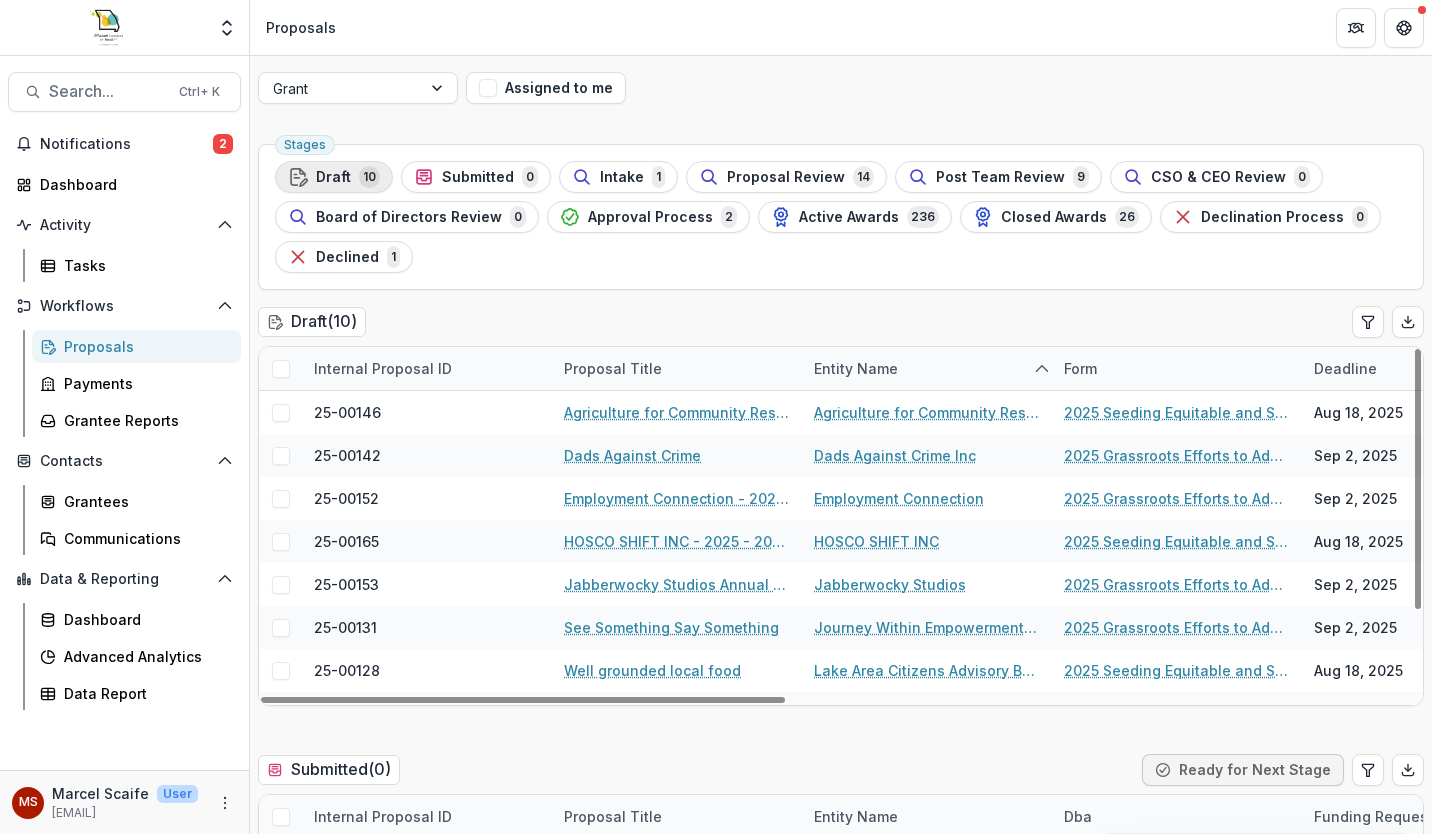 click on "Draft 10" at bounding box center [334, 177] 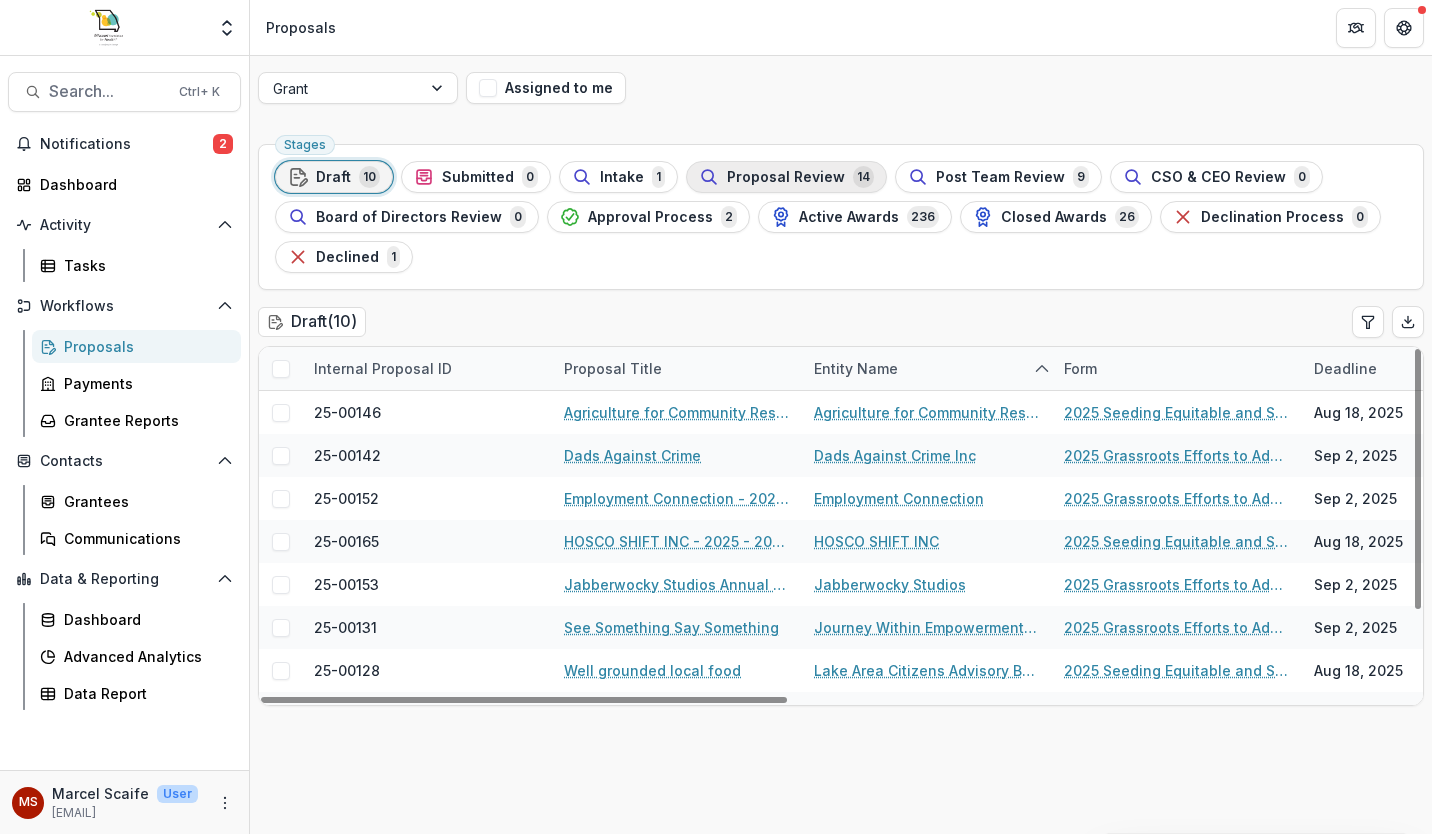click on "Proposal Review" at bounding box center (786, 177) 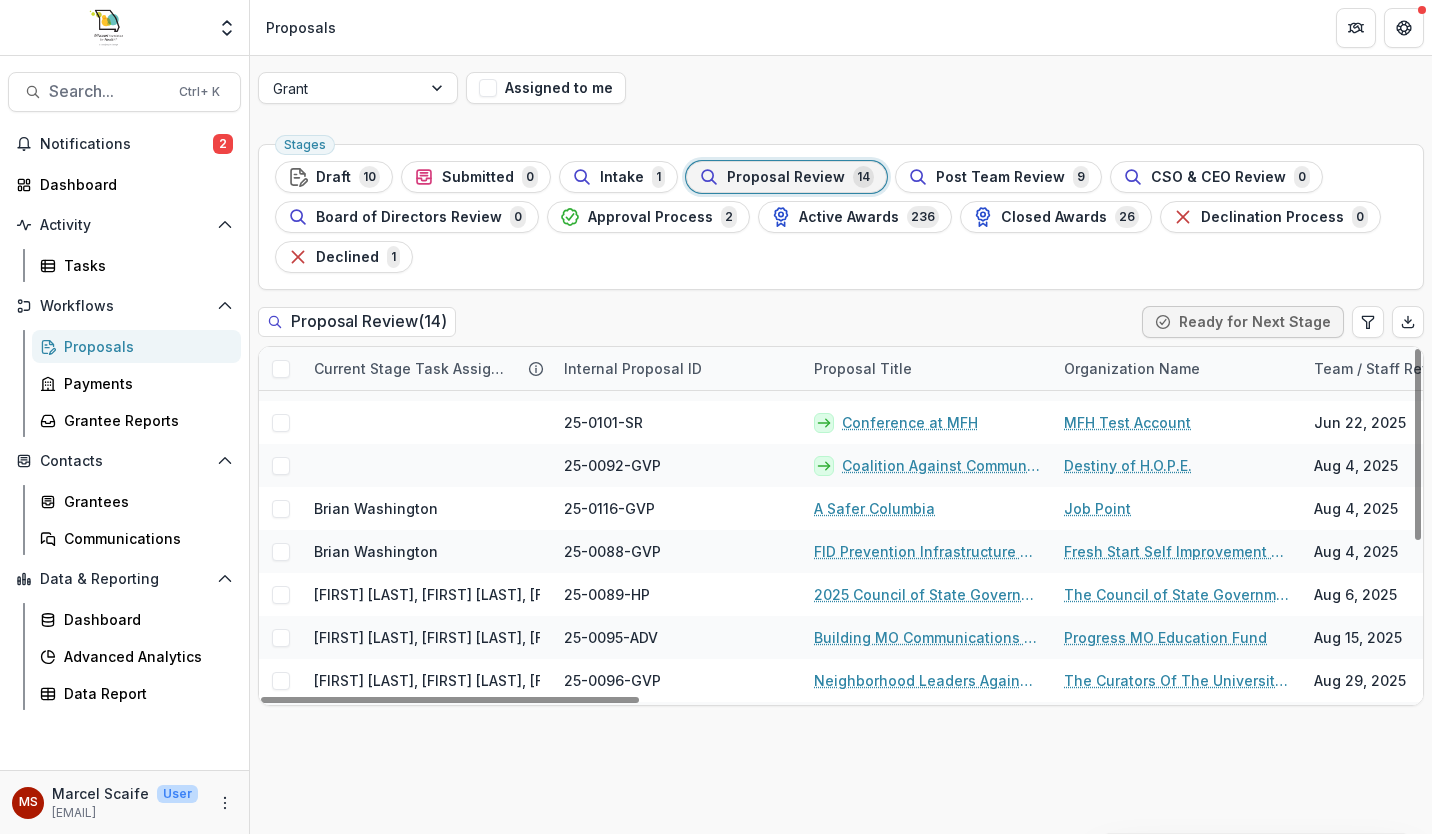 scroll, scrollTop: 163, scrollLeft: 0, axis: vertical 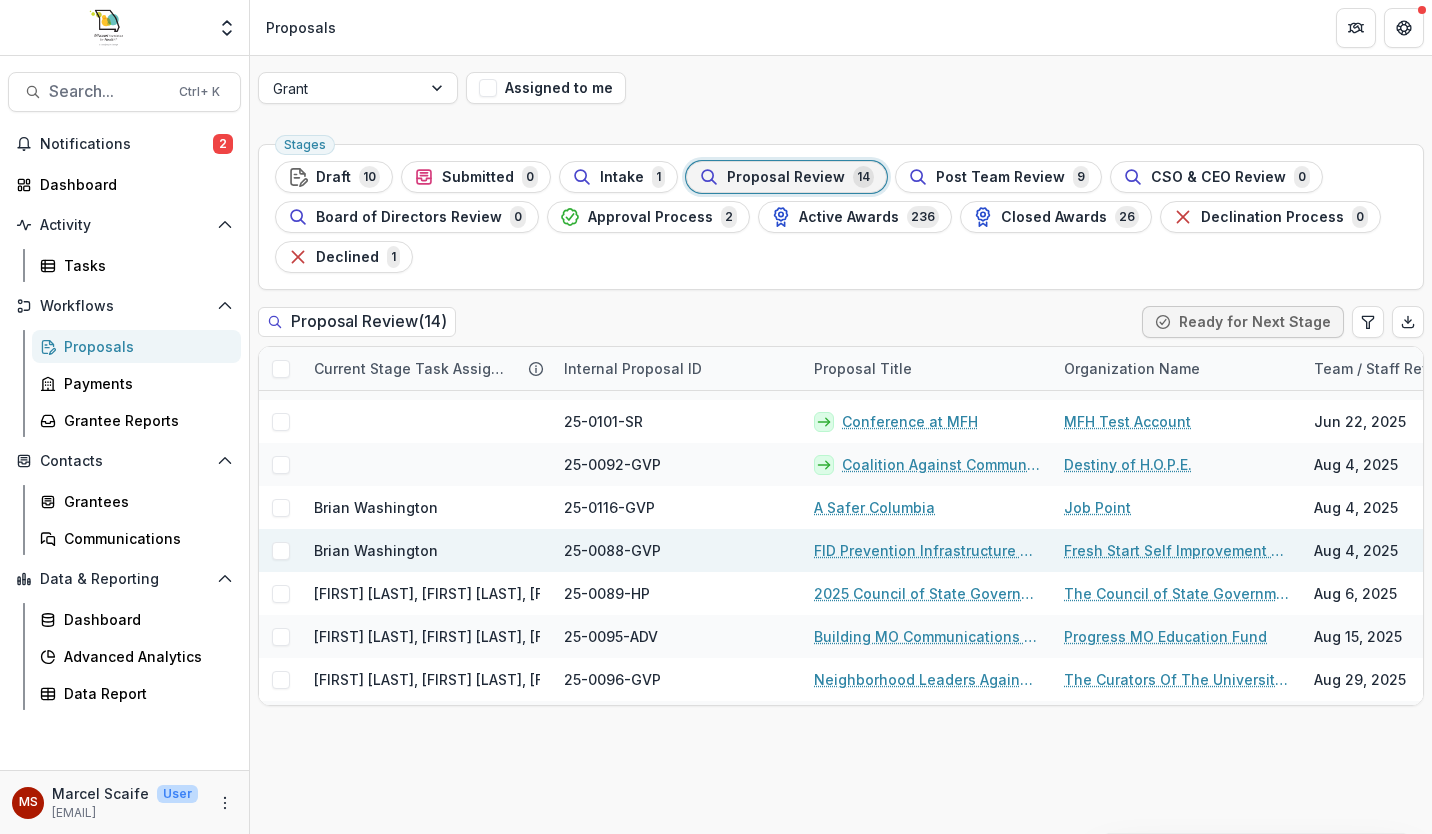 click on "FID Prevention Infrastructure and Support Grants" at bounding box center [927, 550] 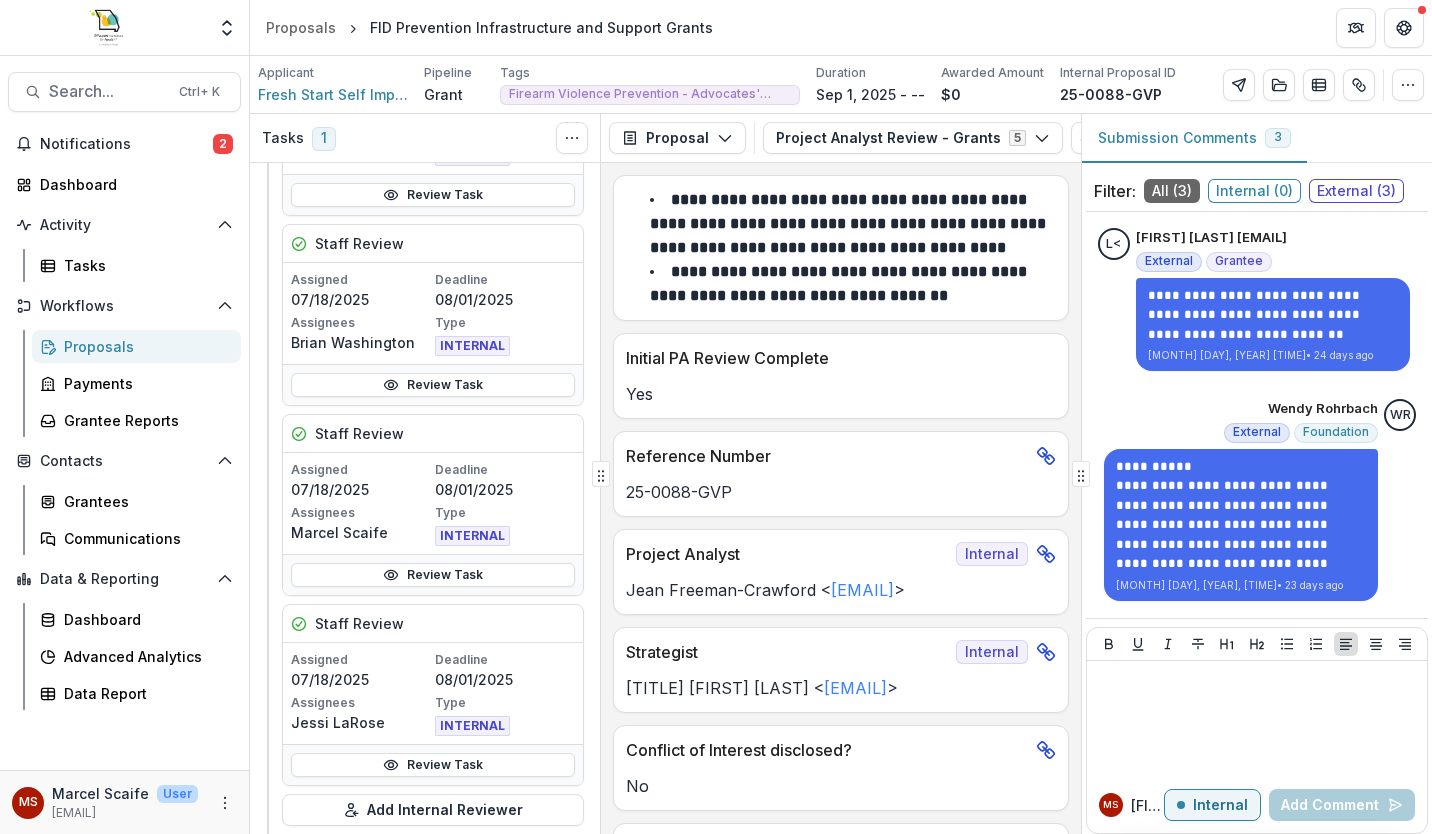 scroll, scrollTop: 614, scrollLeft: 0, axis: vertical 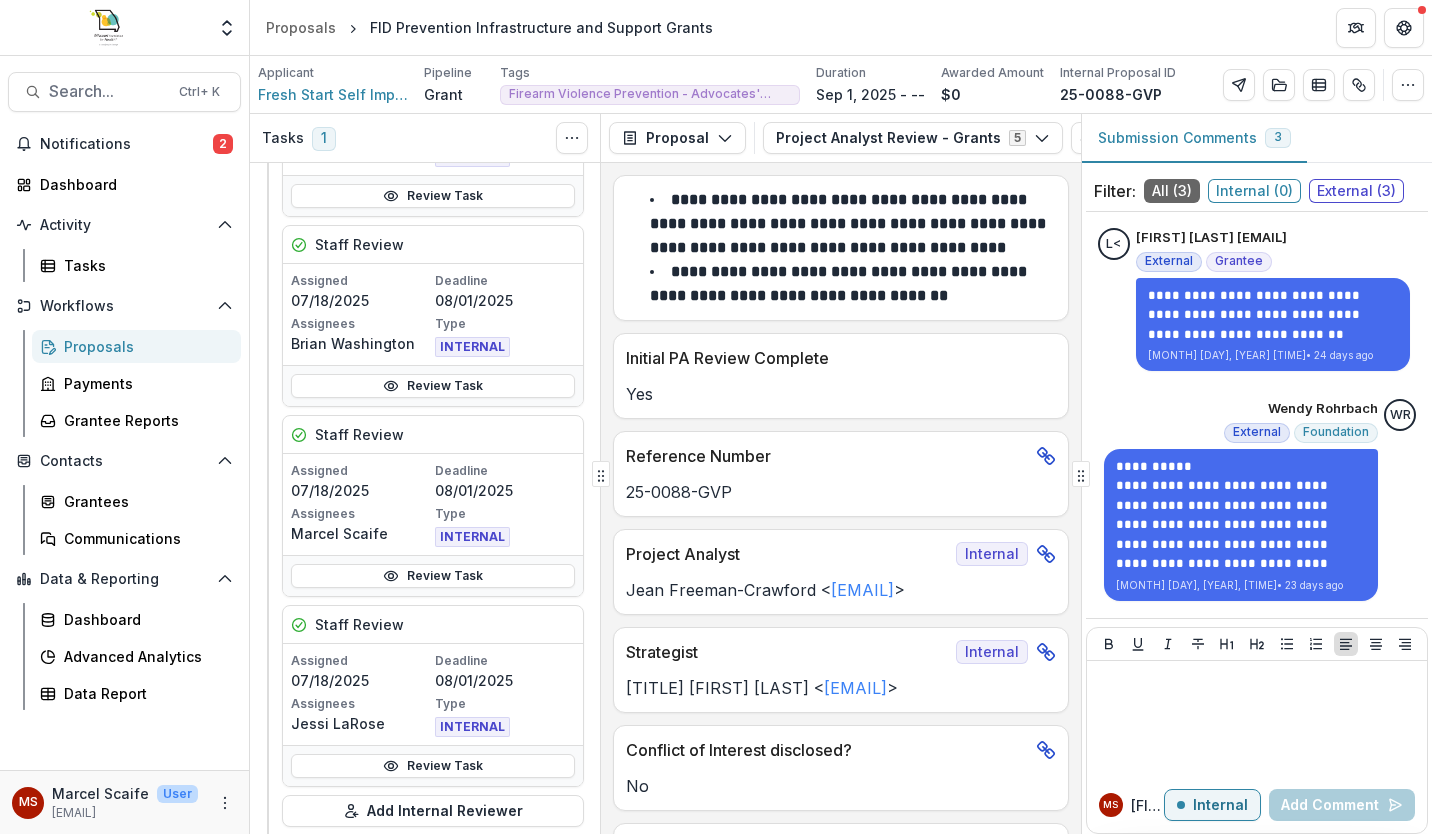 click on "Assignees" at bounding box center [361, 514] 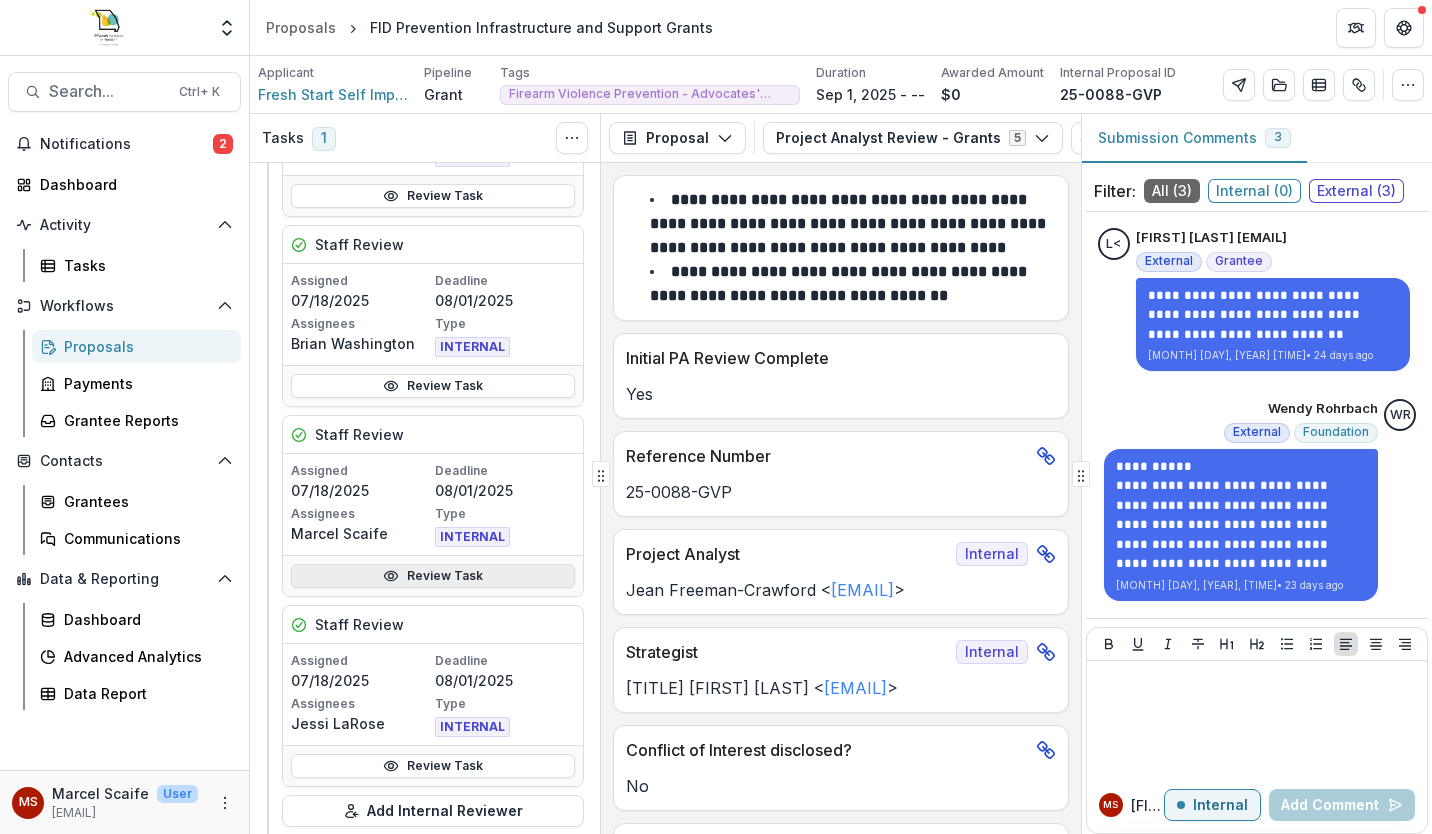 click on "Review Task" at bounding box center (433, 576) 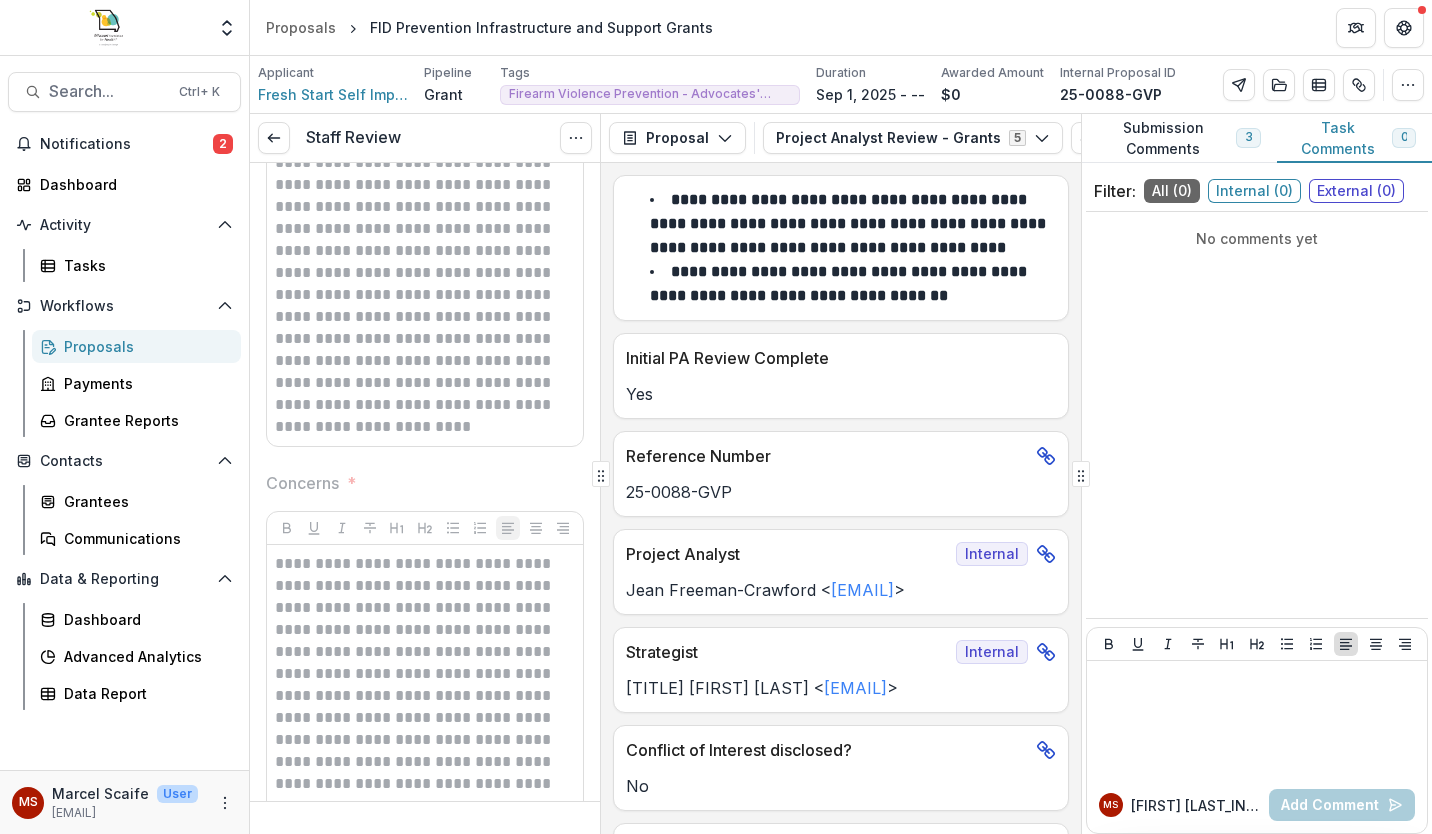 scroll, scrollTop: 0, scrollLeft: 0, axis: both 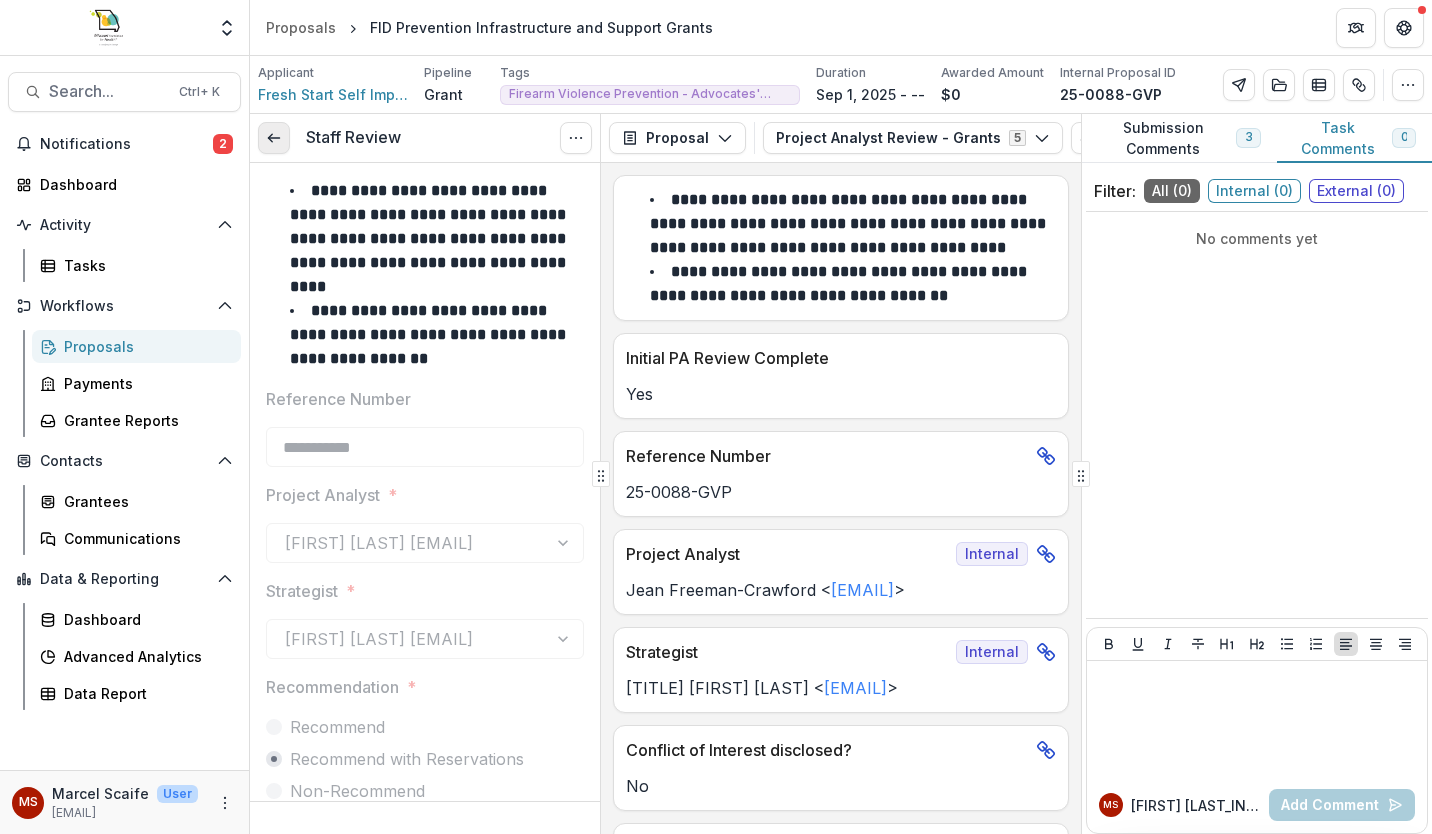 click 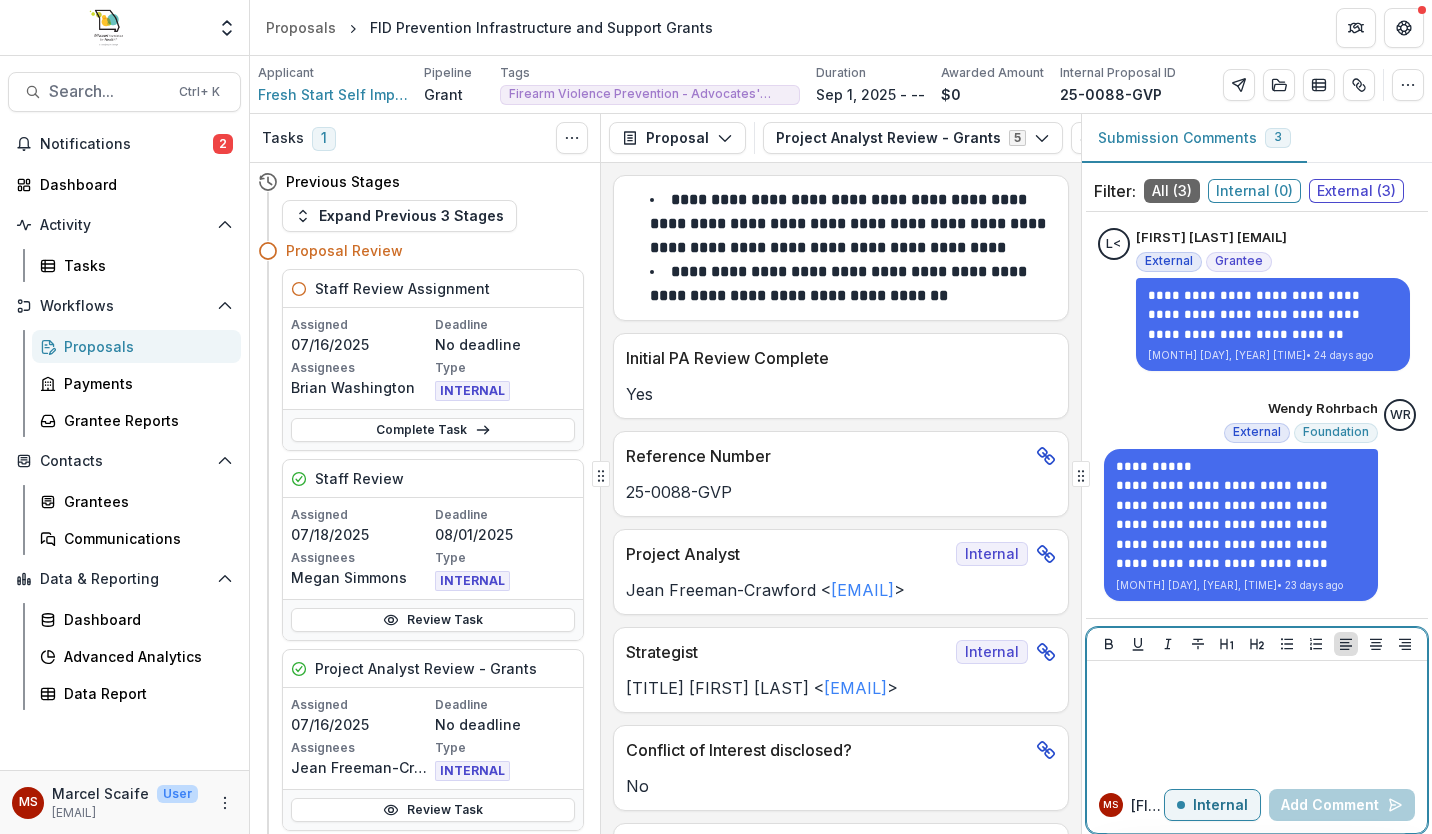 click on "Internal" at bounding box center [1220, 805] 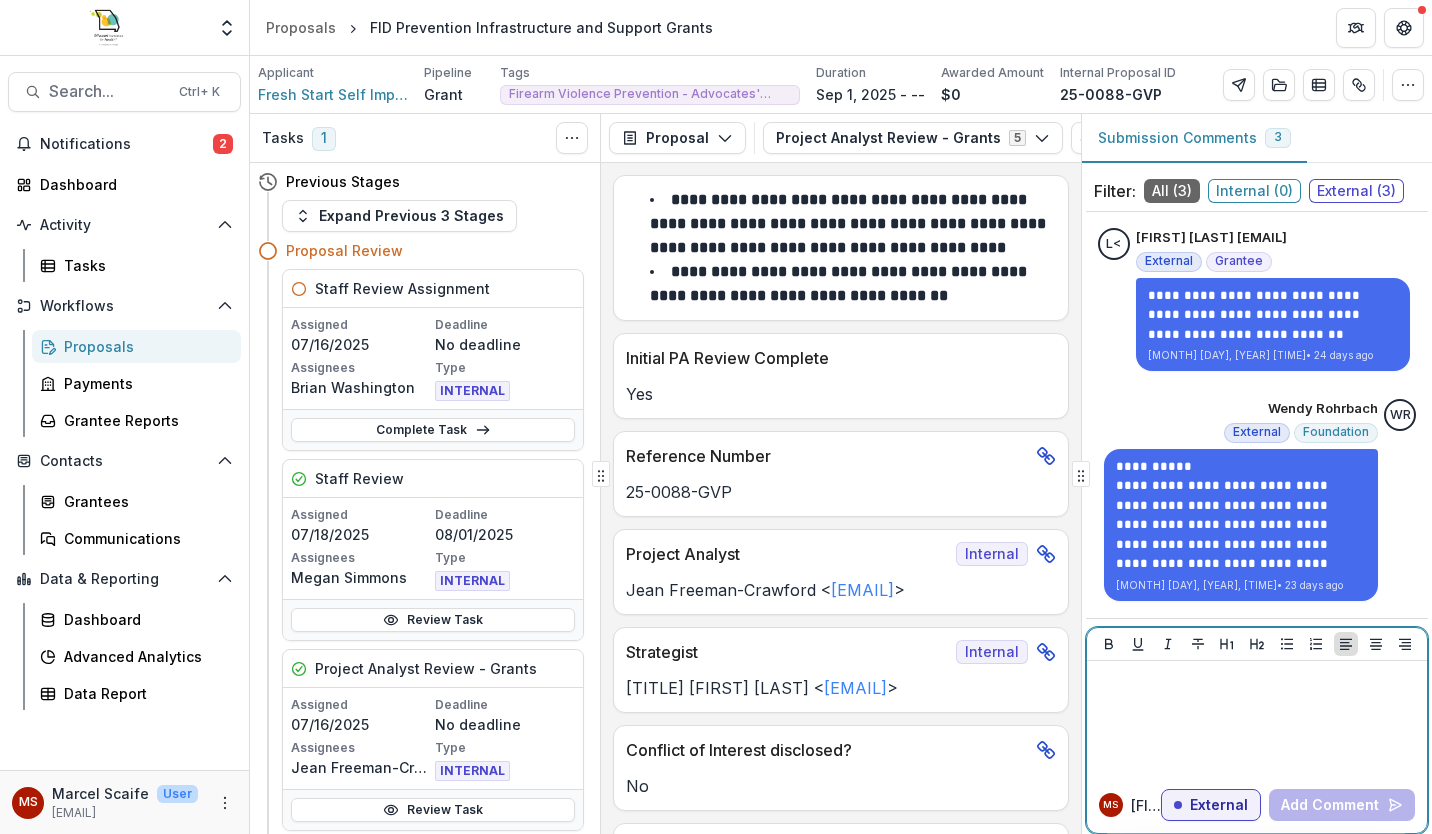 click on "External" at bounding box center [1219, 805] 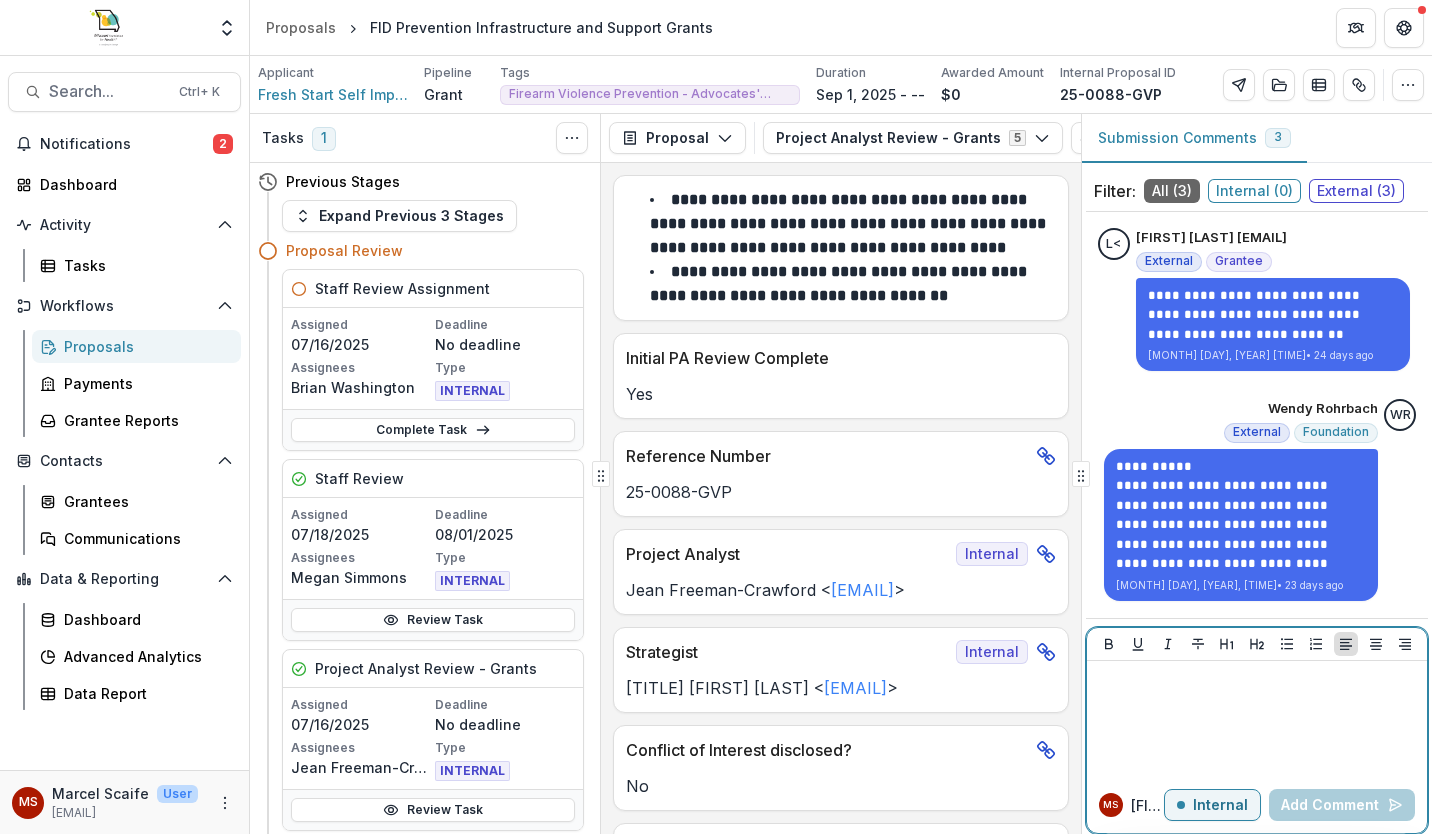 click on "Internal" at bounding box center (1220, 805) 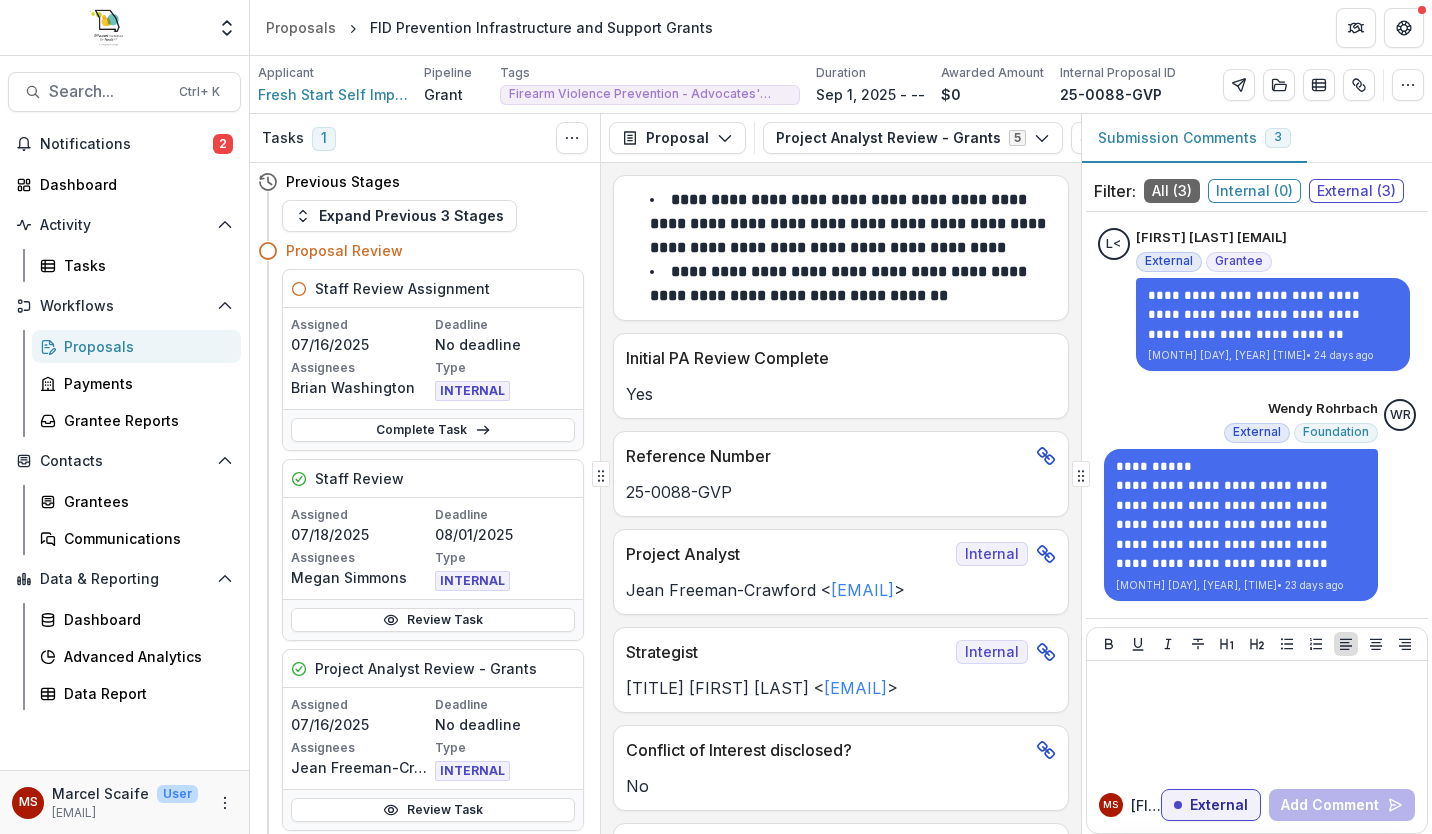 click on "External ( 3 )" at bounding box center [1356, 191] 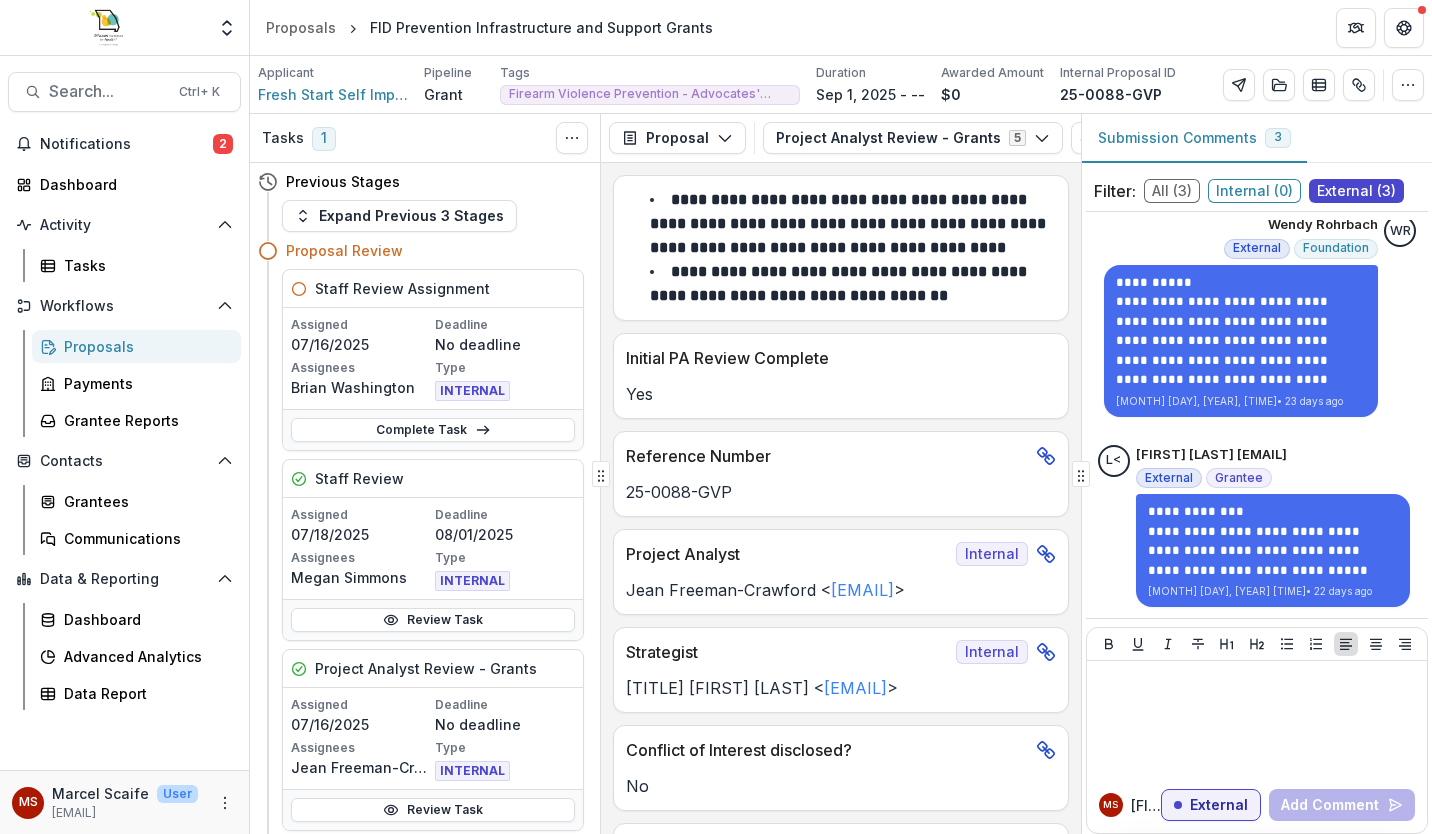 scroll, scrollTop: 223, scrollLeft: 0, axis: vertical 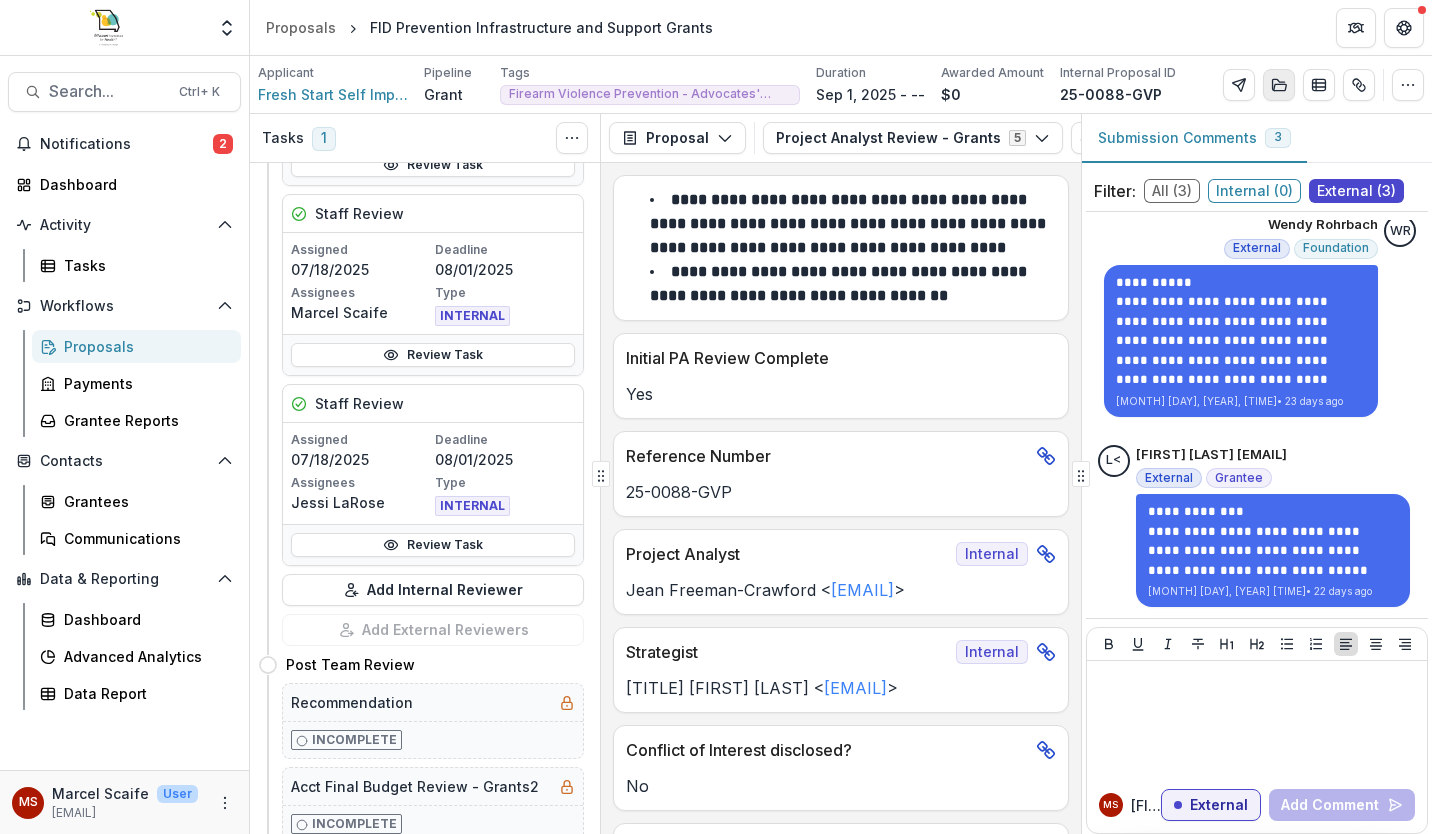 click 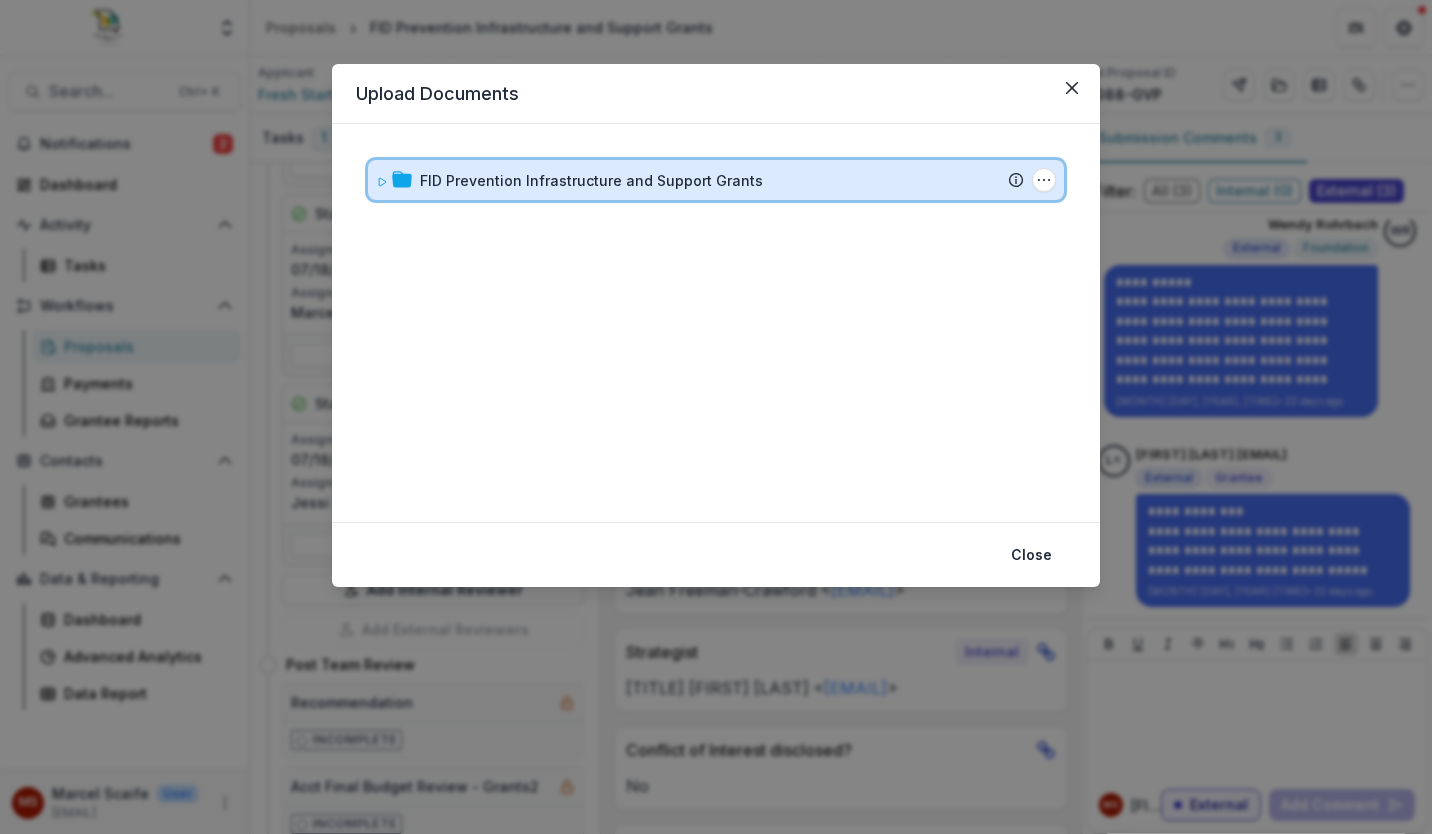 click on "FID Prevention Infrastructure and Support Grants Submission Temelio Proposal Attached Submission Report Tasks No tasks" at bounding box center (716, 180) 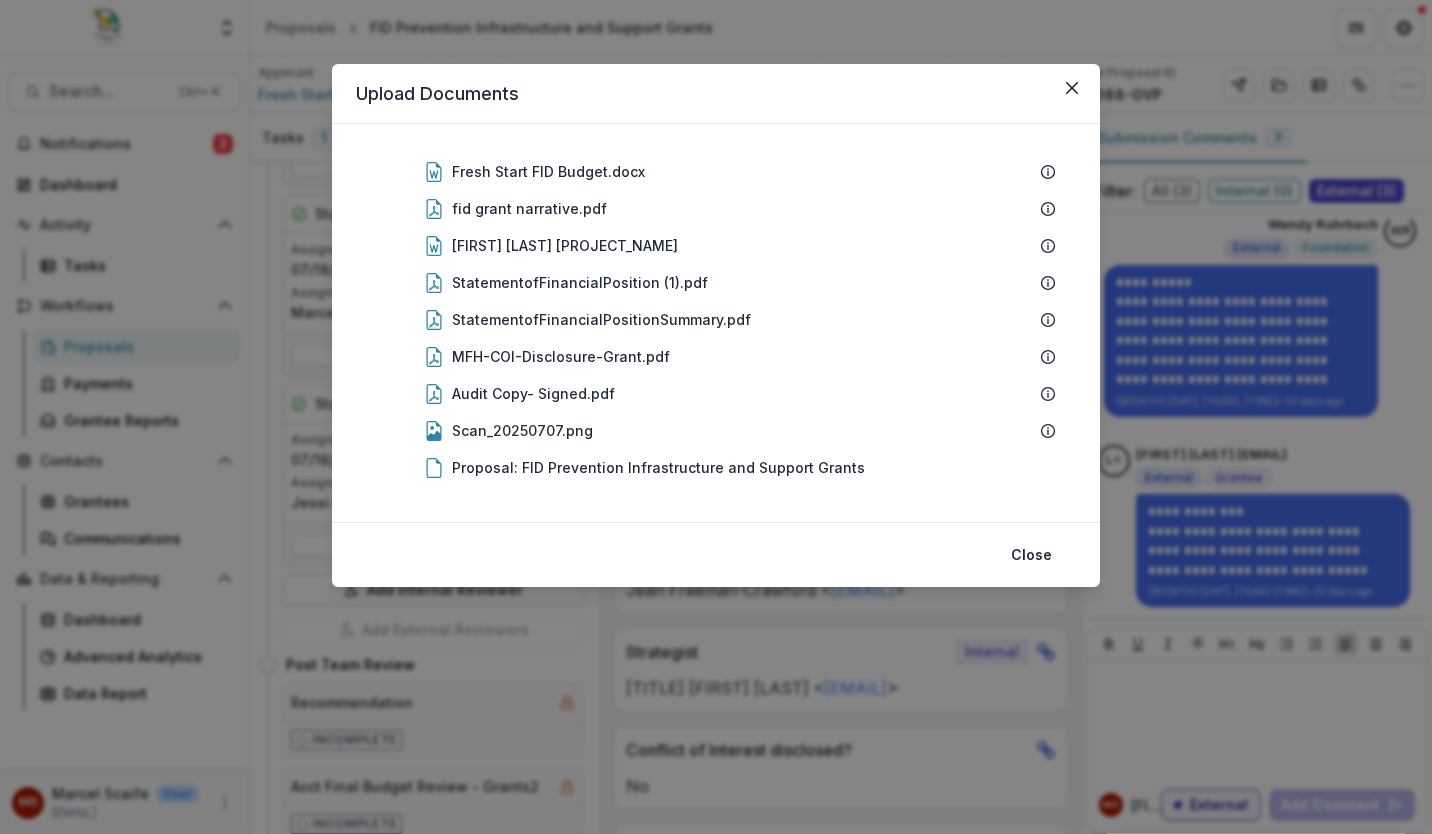 scroll, scrollTop: 0, scrollLeft: 0, axis: both 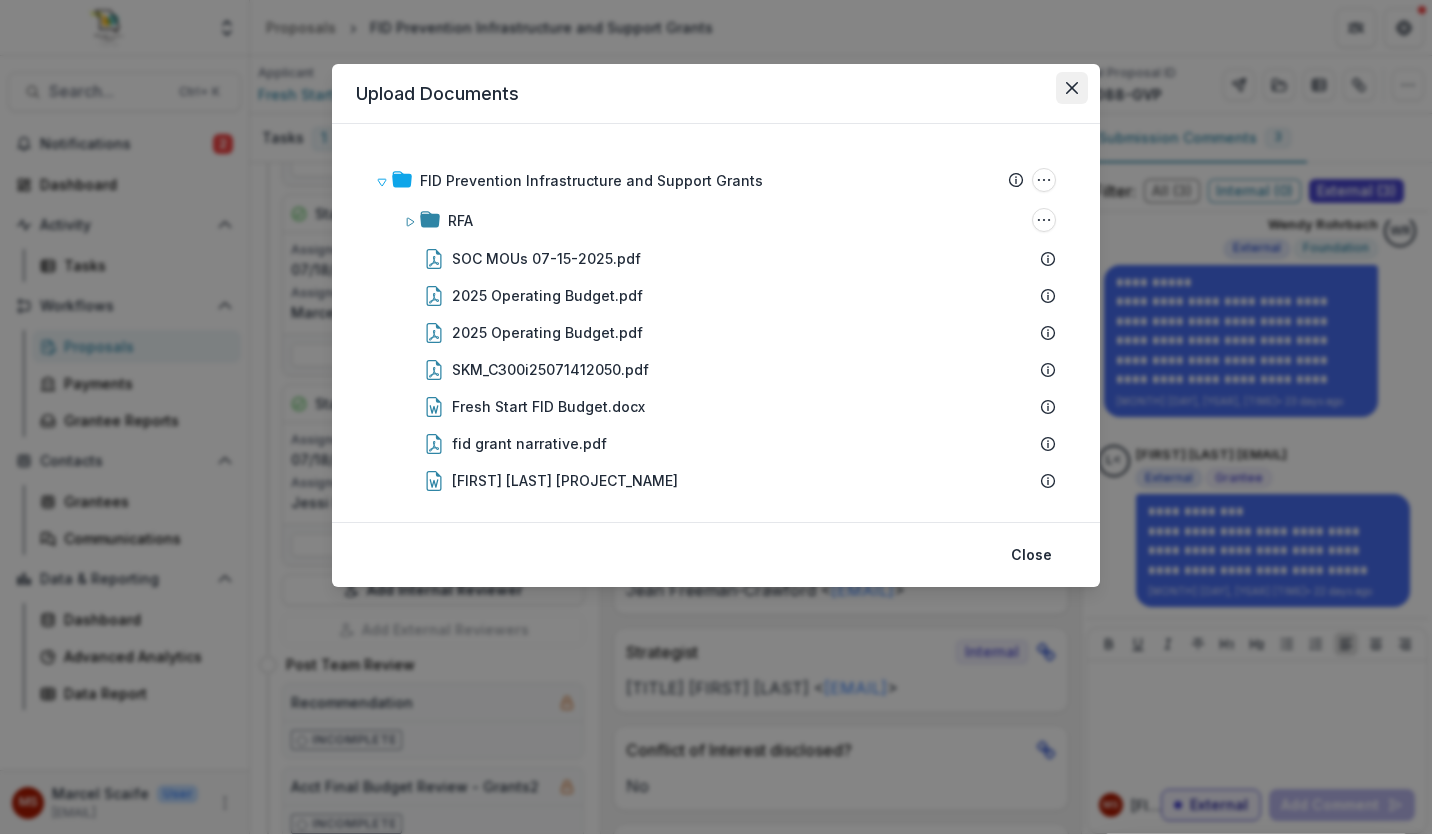 click at bounding box center (1072, 88) 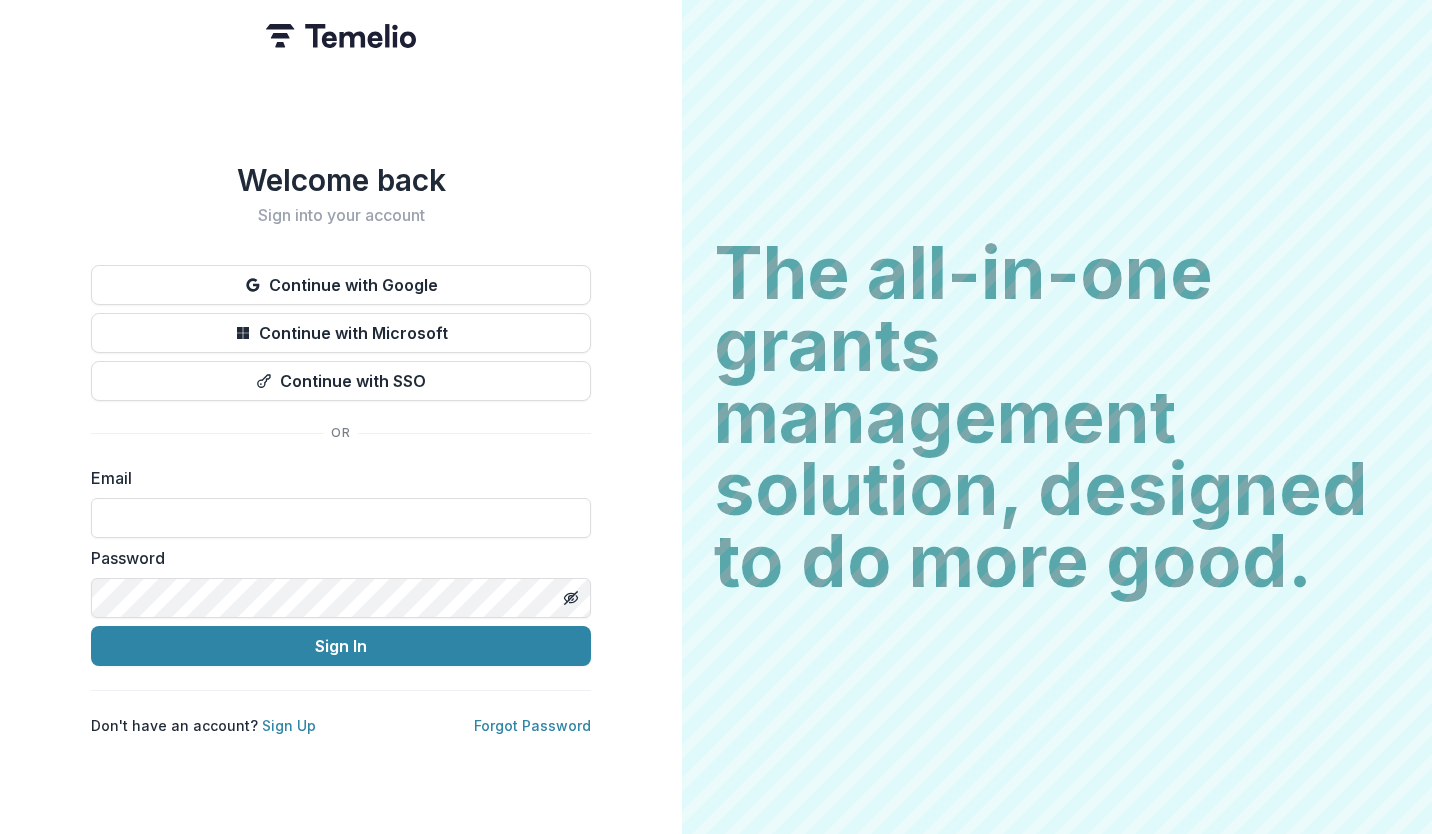 scroll, scrollTop: 0, scrollLeft: 0, axis: both 